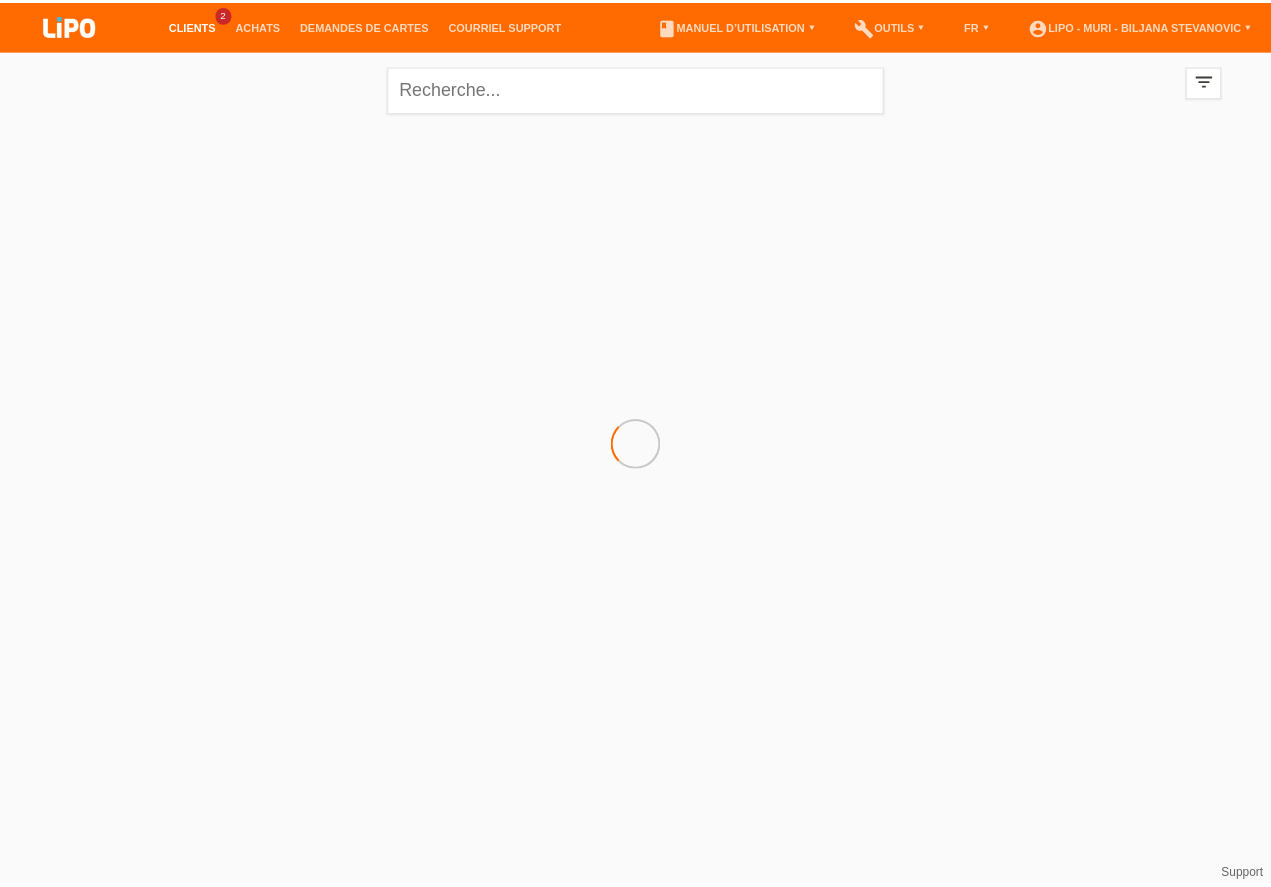 scroll, scrollTop: 0, scrollLeft: 0, axis: both 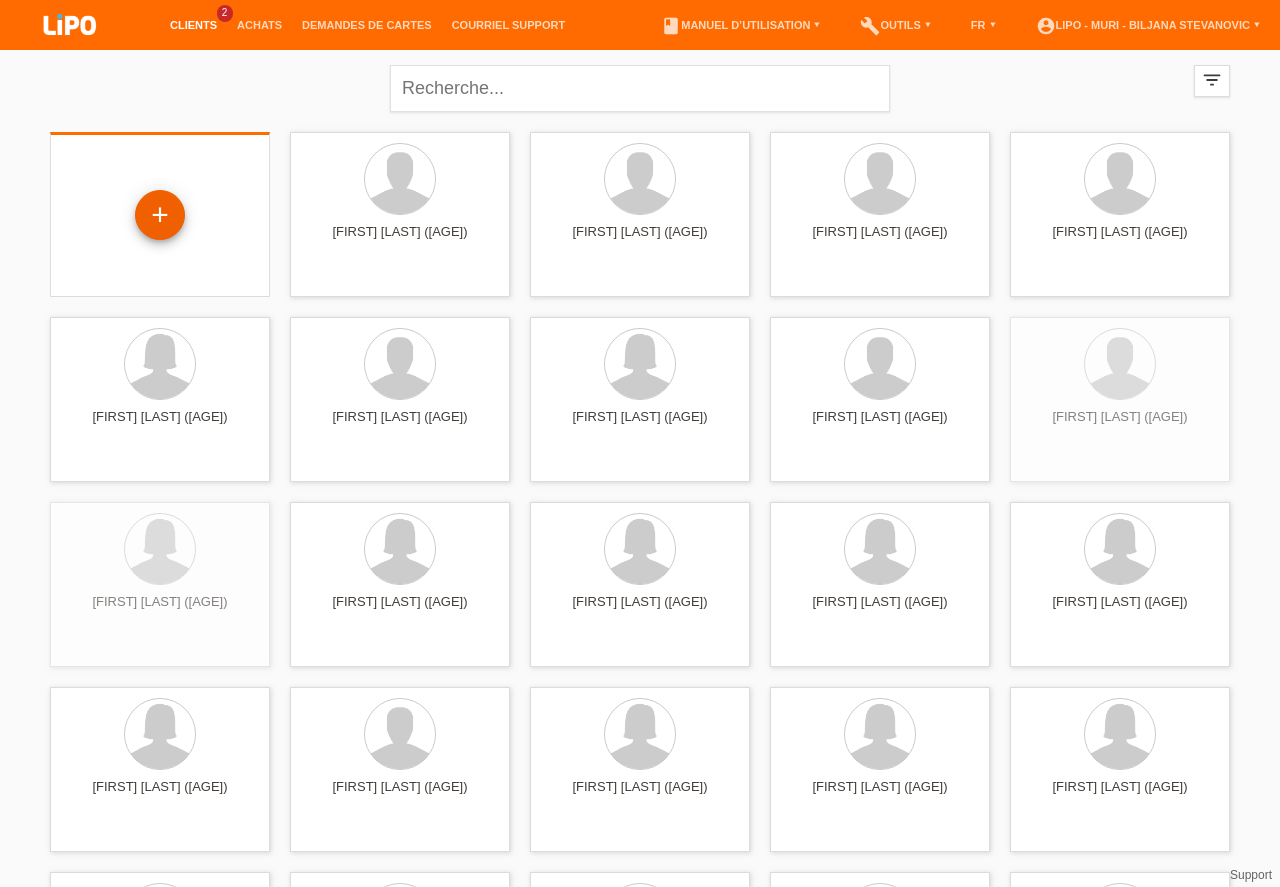 click on "+" at bounding box center [160, 215] 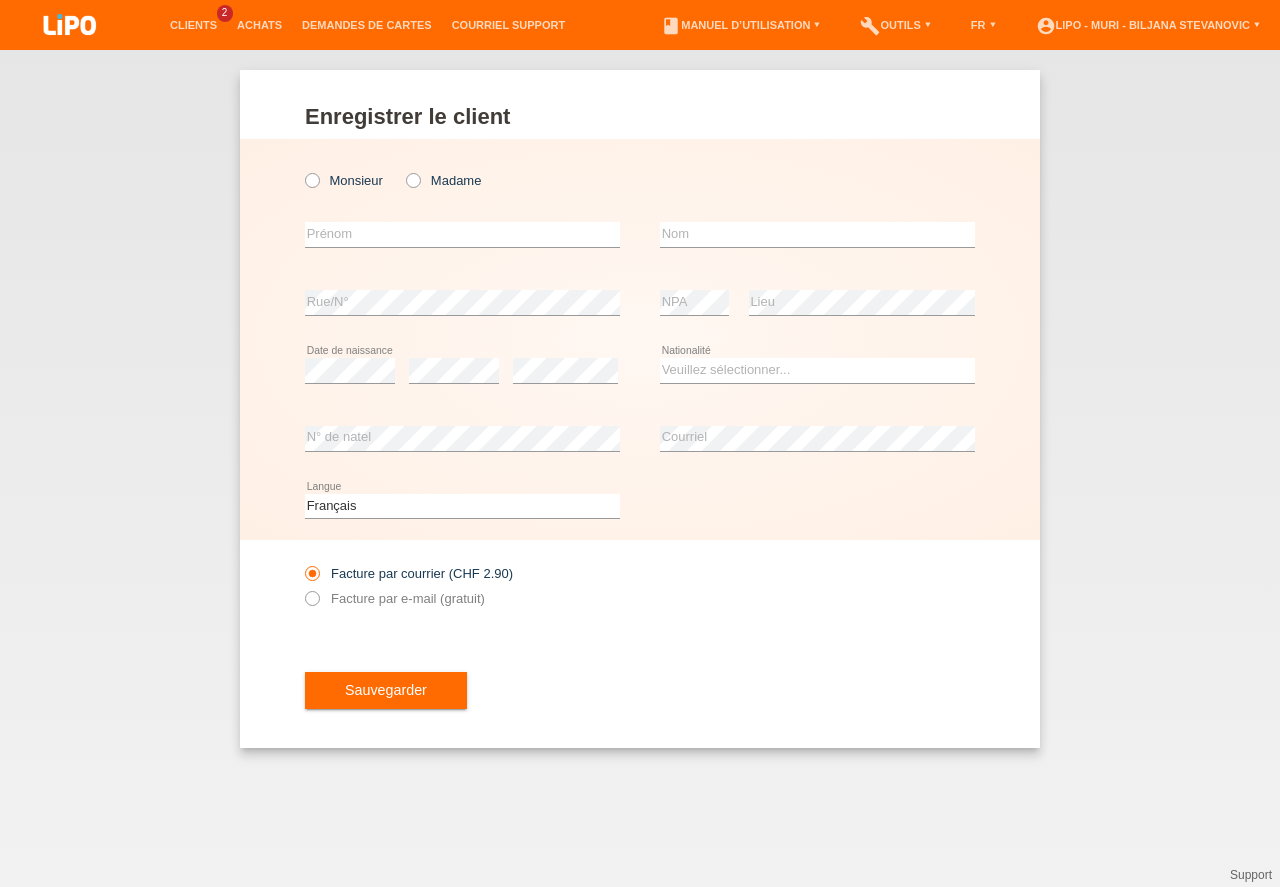 scroll, scrollTop: 0, scrollLeft: 0, axis: both 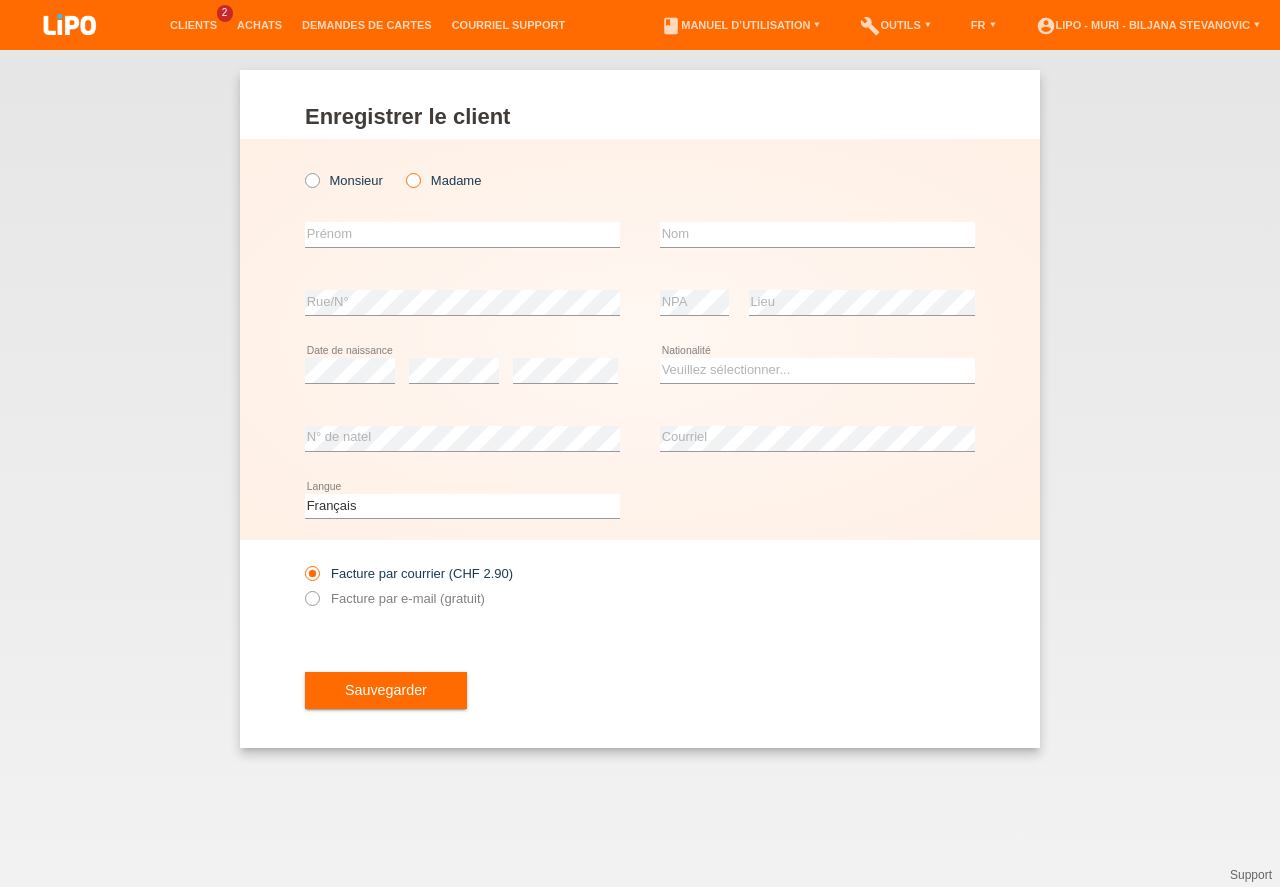 click at bounding box center (403, 170) 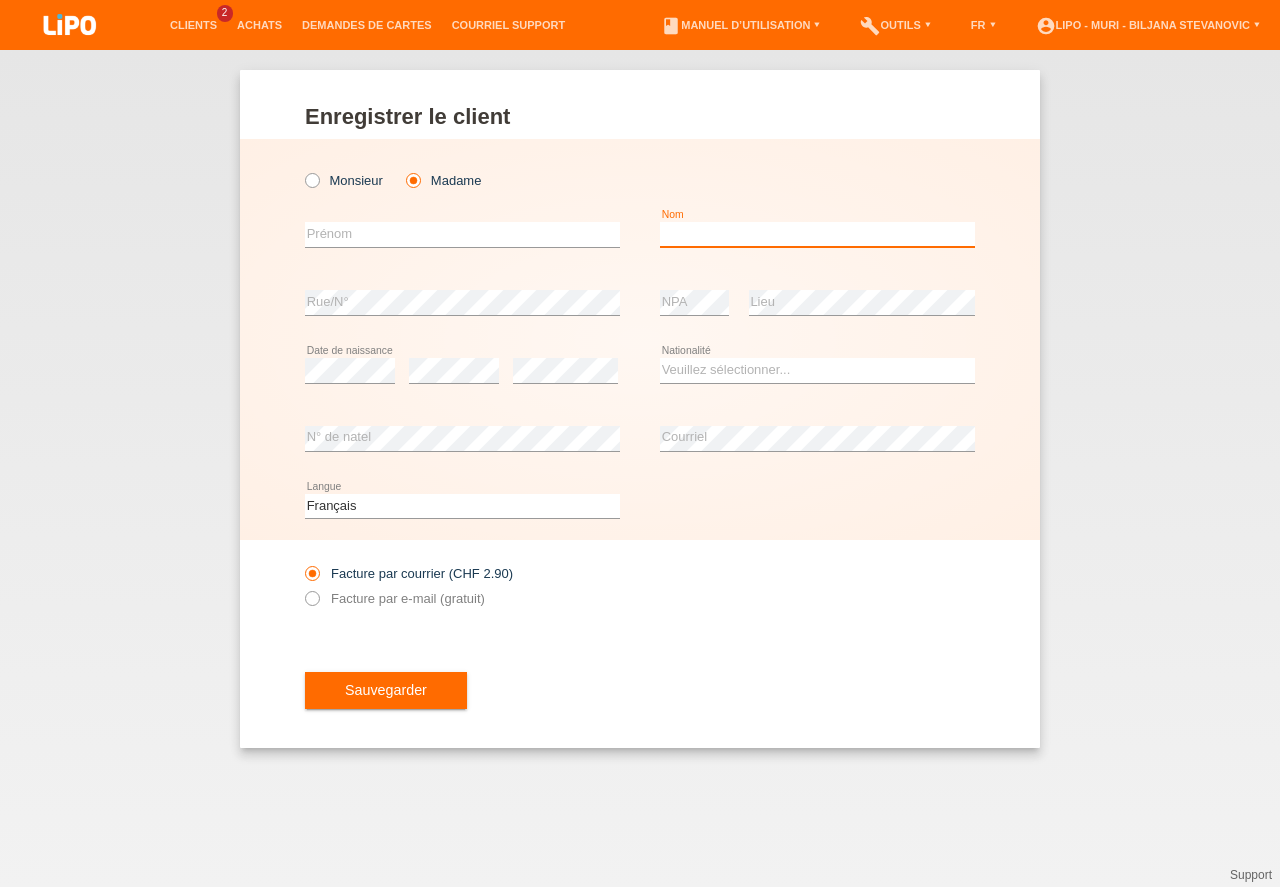 click at bounding box center [817, 234] 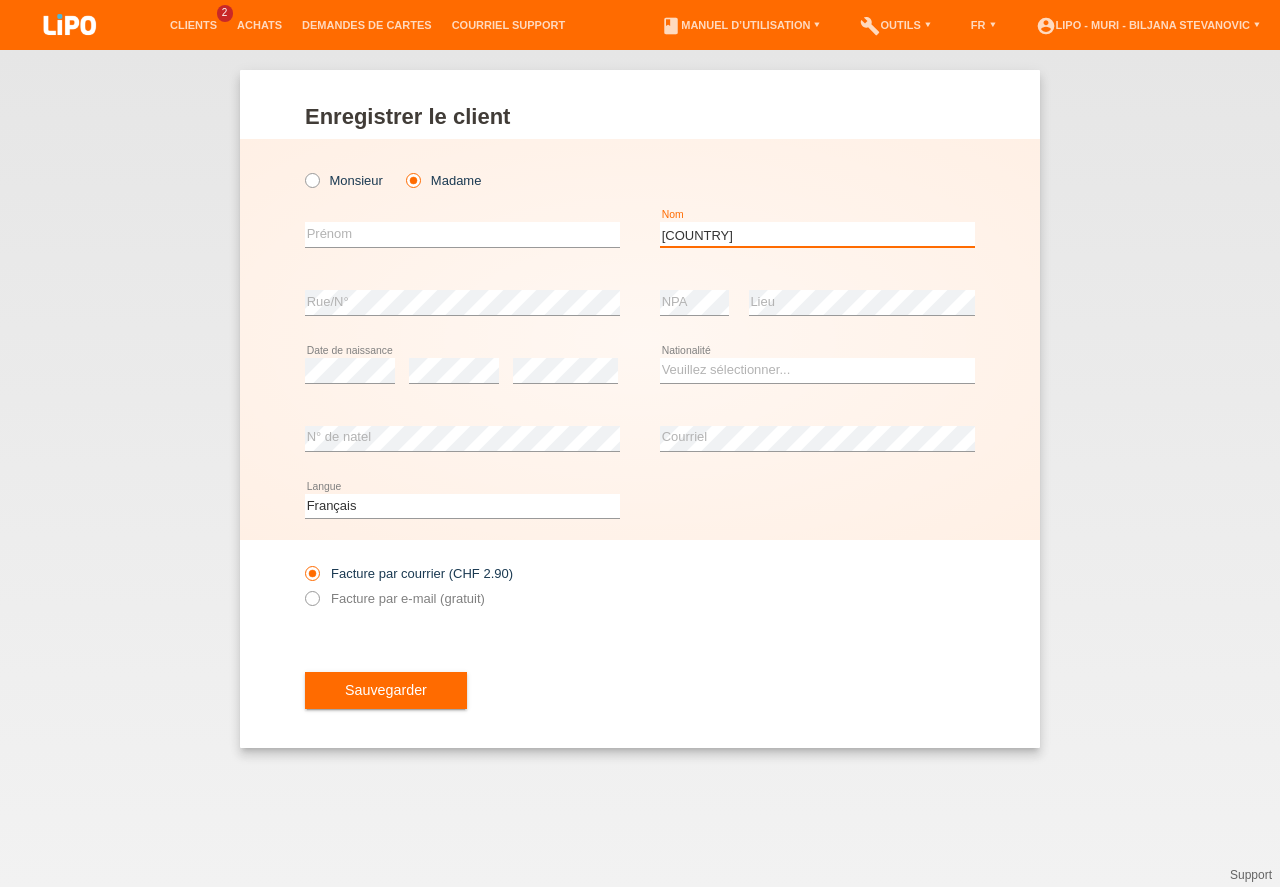 type on "sinnathamby" 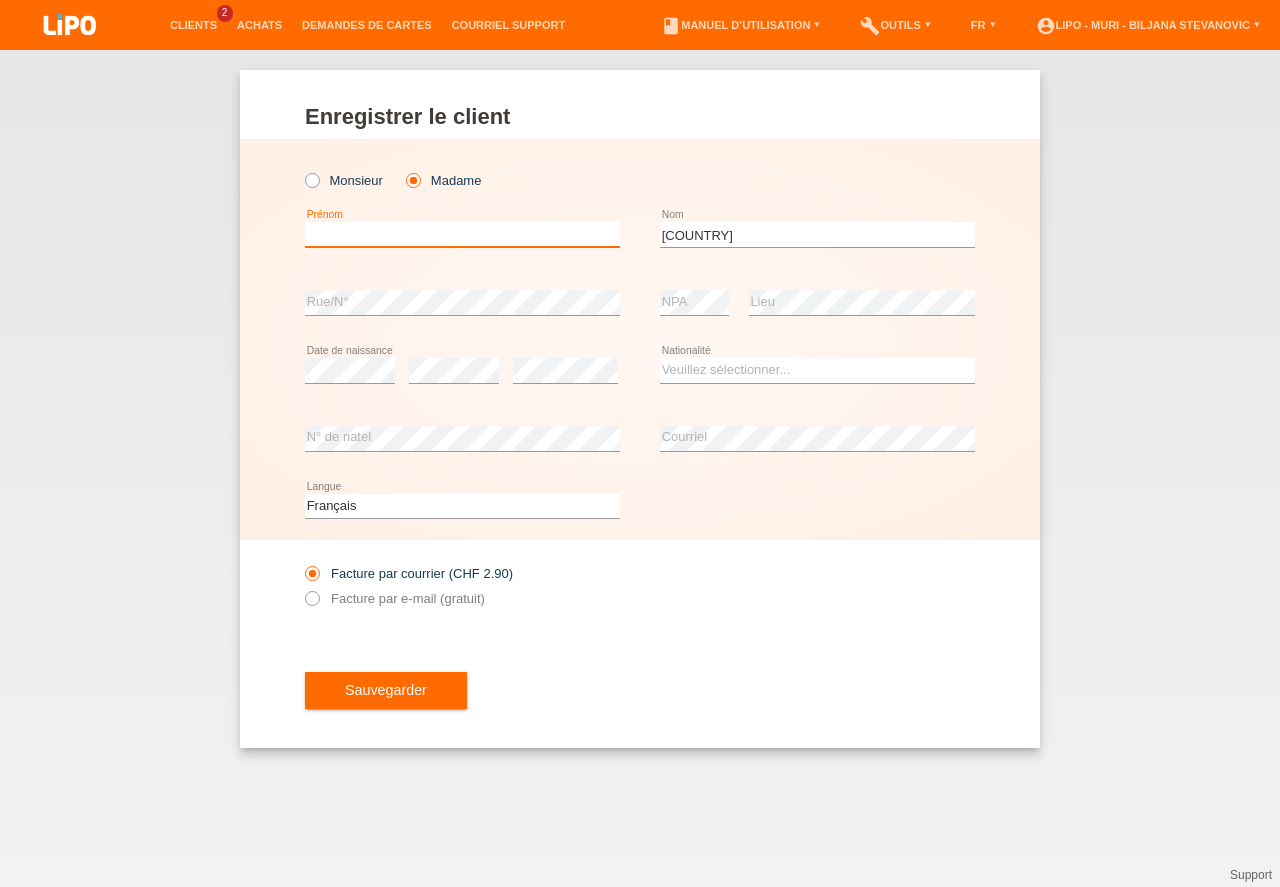 click at bounding box center [462, 234] 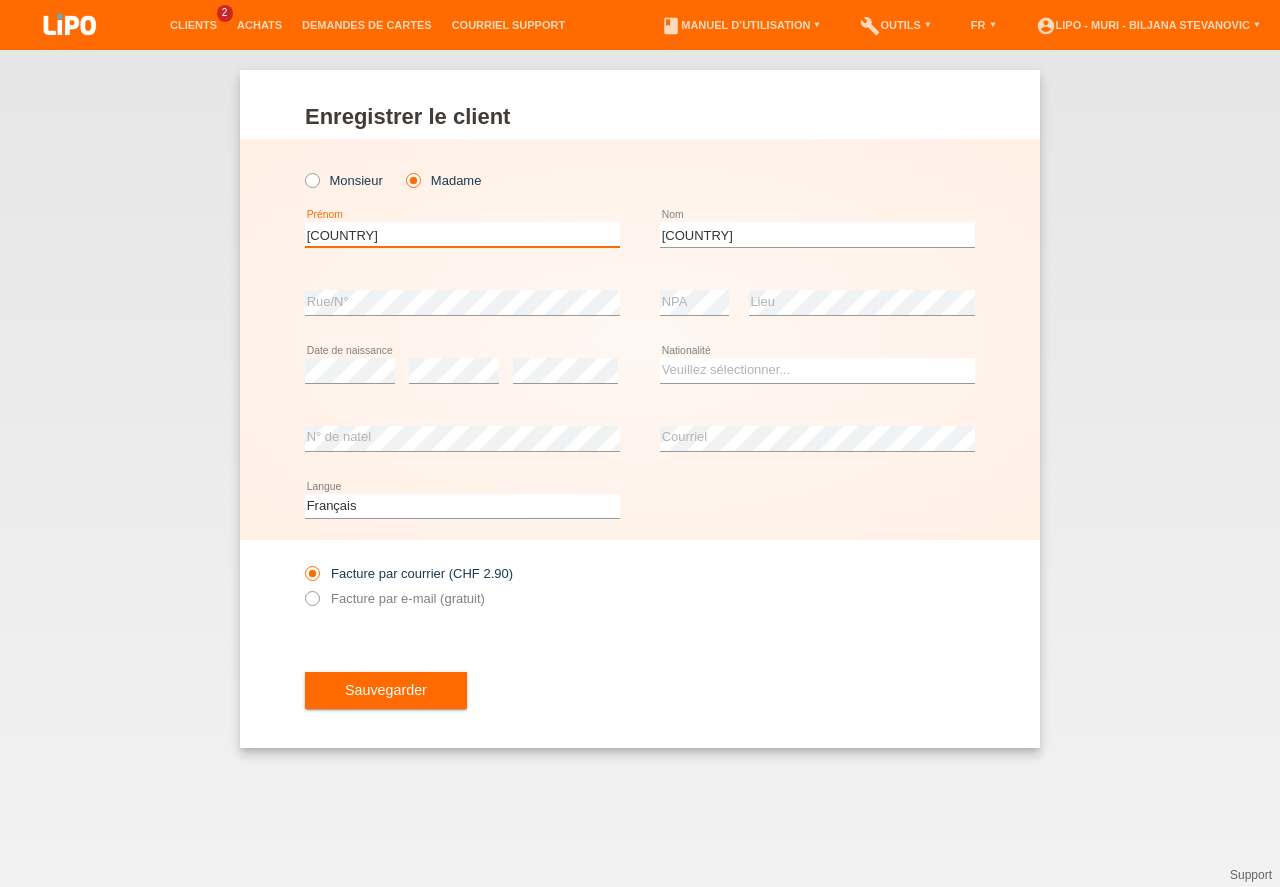type on "nivethan" 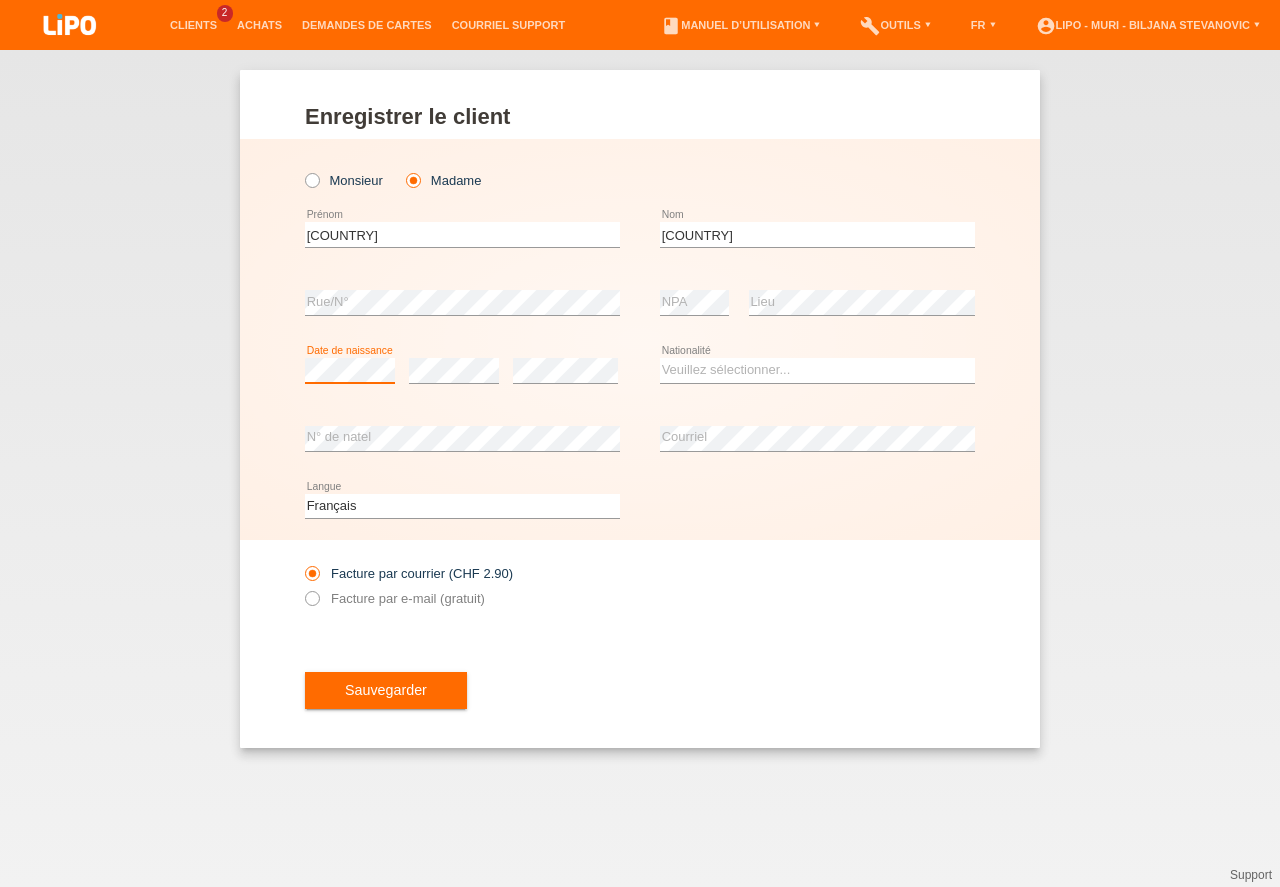 scroll, scrollTop: 0, scrollLeft: 0, axis: both 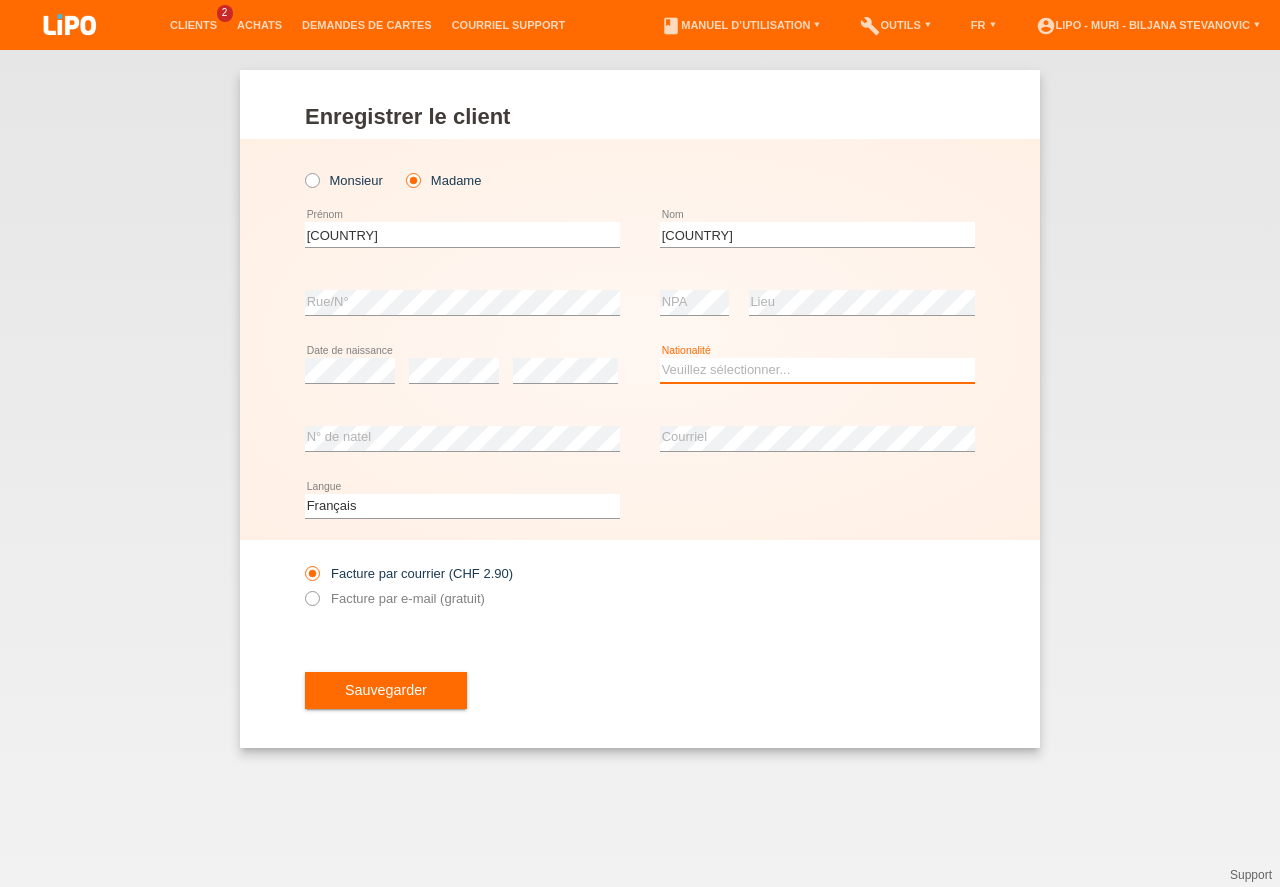 click on "Veuillez sélectionner...
Suisse
Allemagne
Autriche
Liechtenstein
------------
Afghanistan
Afrique du Sud
Åland
Albanie
Algérie Allemagne Andorre Angola Anguilla Antarctique Antigua-et-Barbuda Argentine" at bounding box center [817, 370] 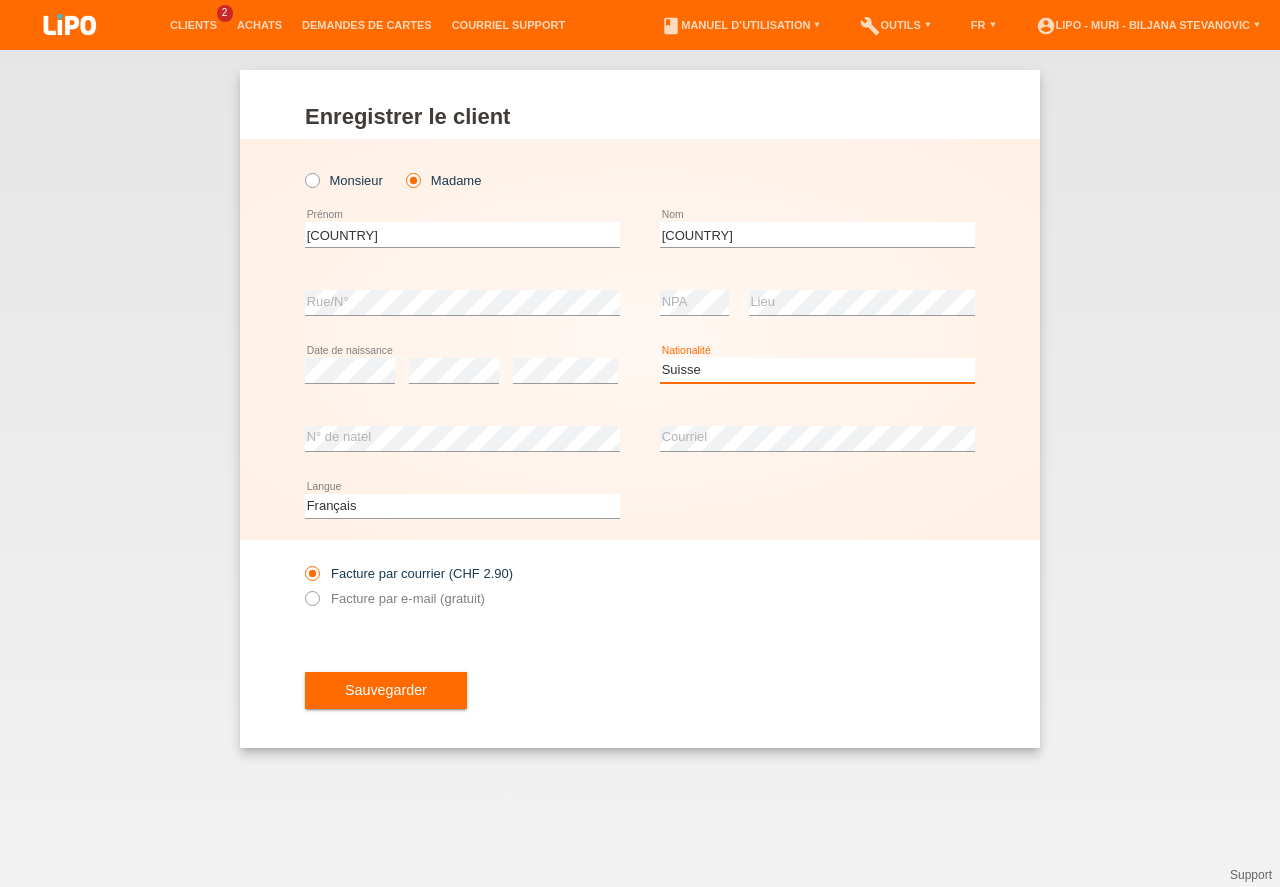 click on "Suisse" at bounding box center [0, 0] 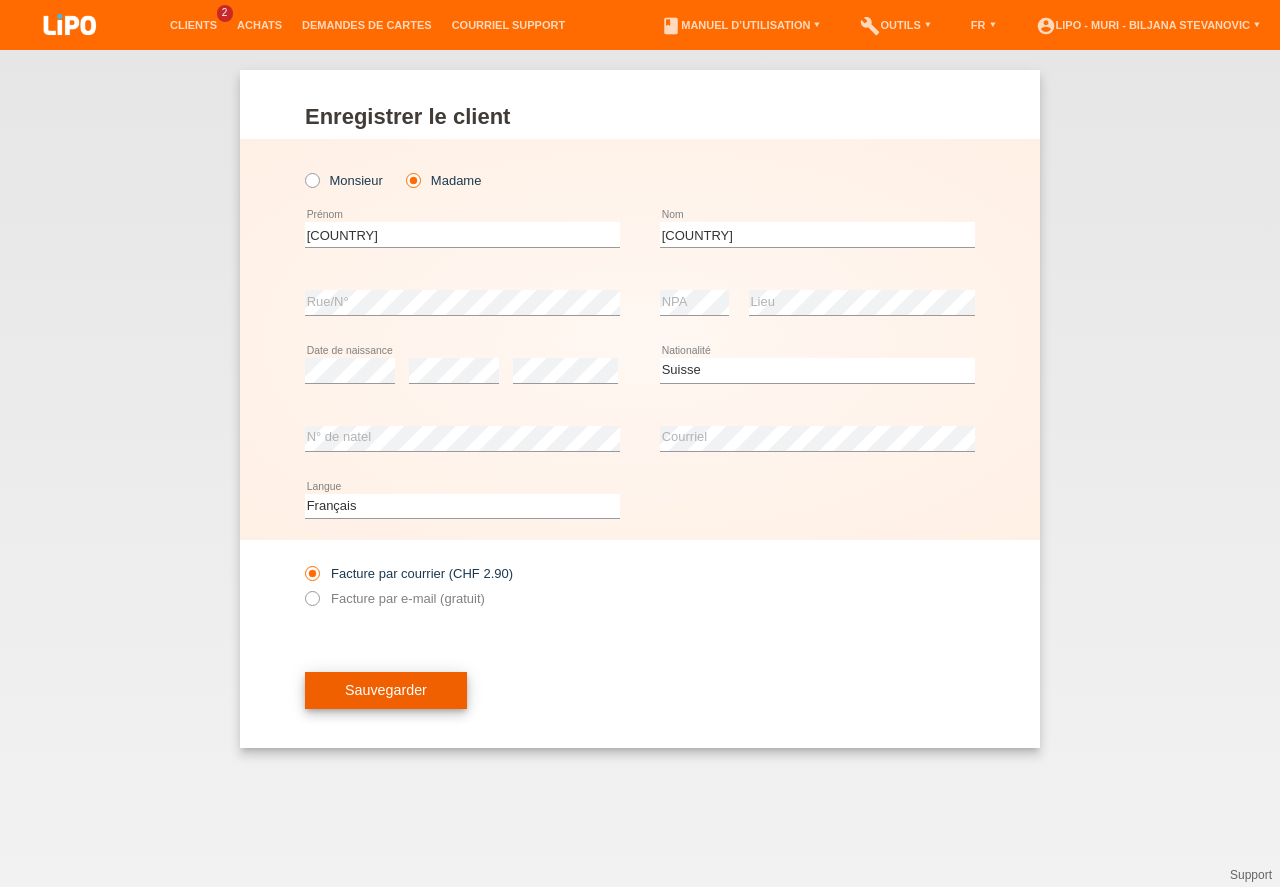 click on "Sauvegarder" at bounding box center [386, 691] 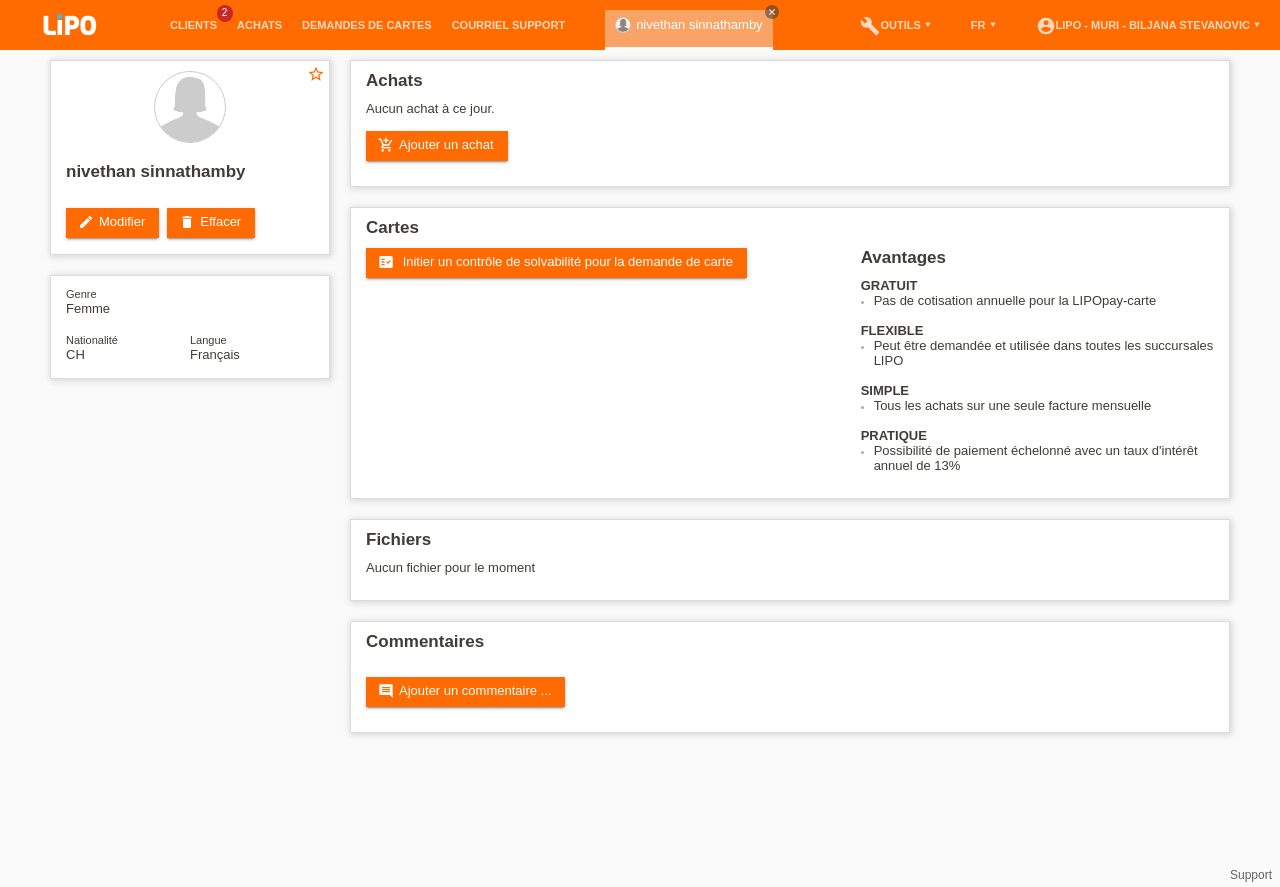 scroll, scrollTop: 0, scrollLeft: 0, axis: both 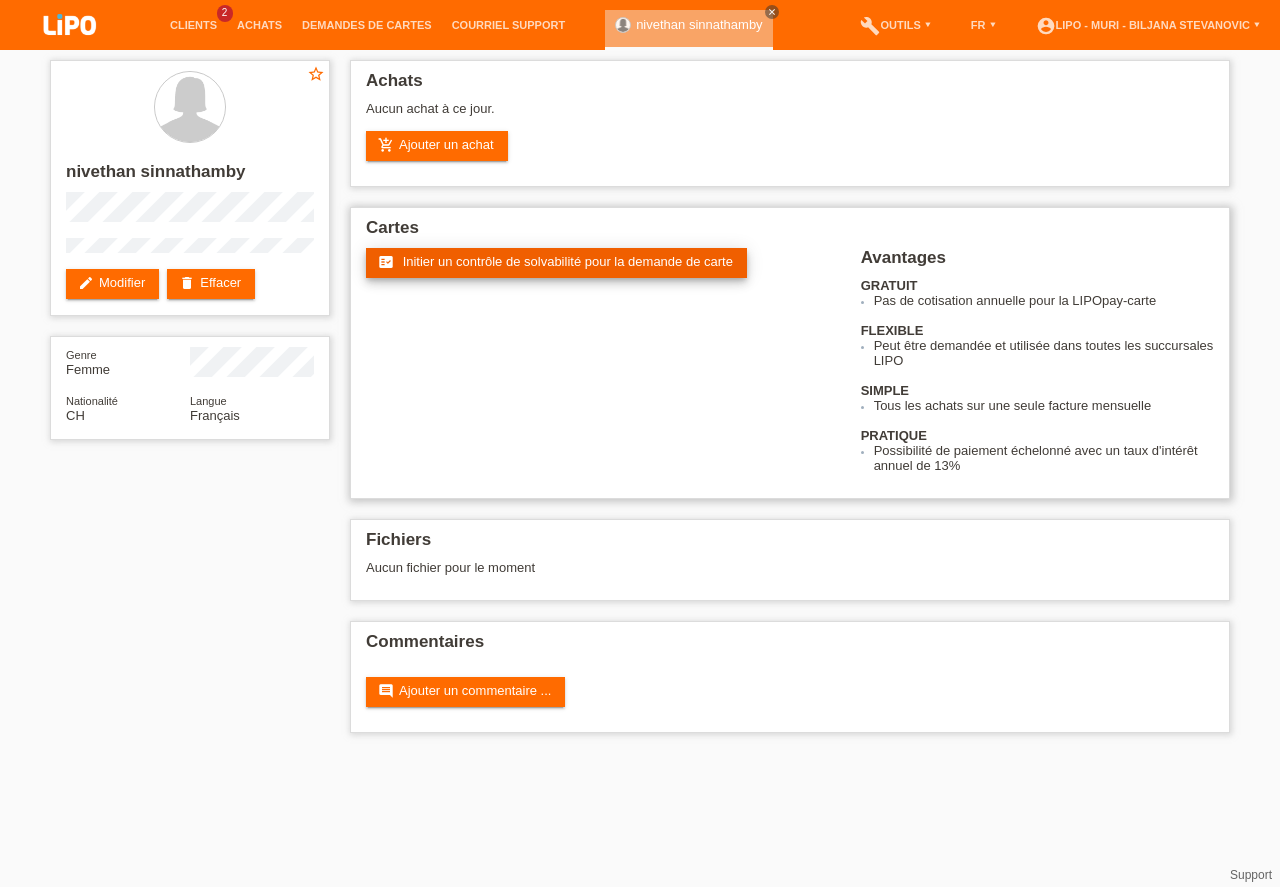 click on "Initier un contrôle de solvabilité pour la demande de carte" at bounding box center (568, 261) 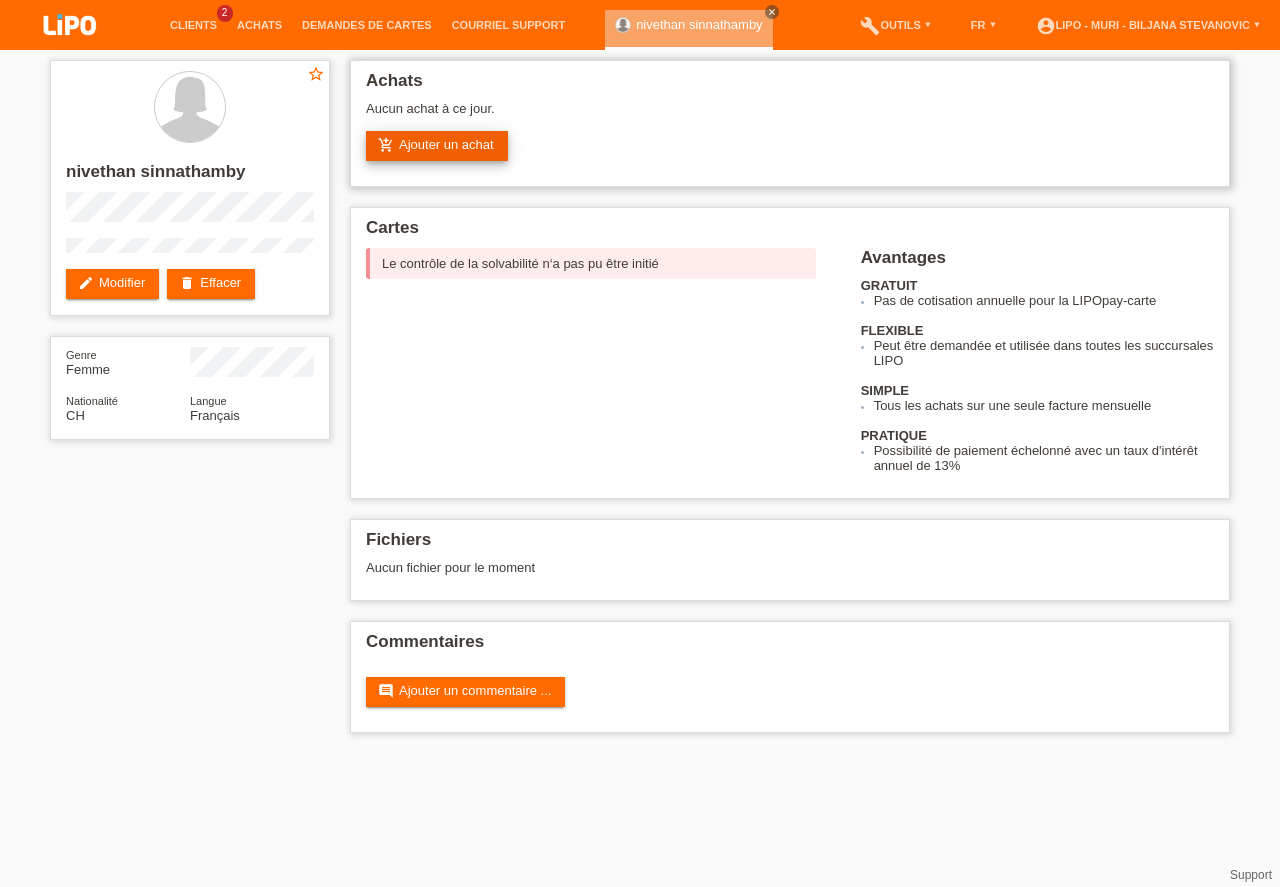 click on "add_shopping_cart  Ajouter un achat" at bounding box center [437, 146] 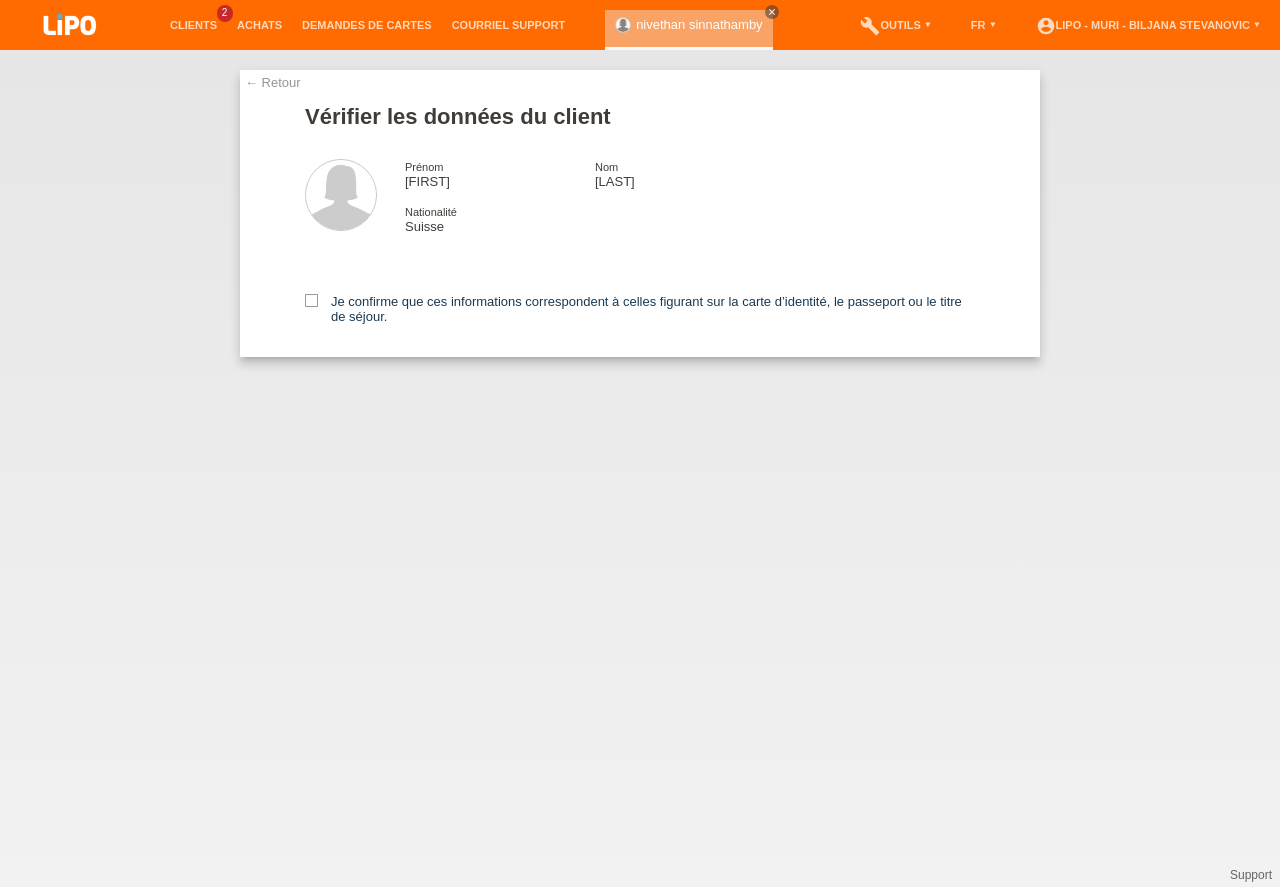 scroll, scrollTop: 0, scrollLeft: 0, axis: both 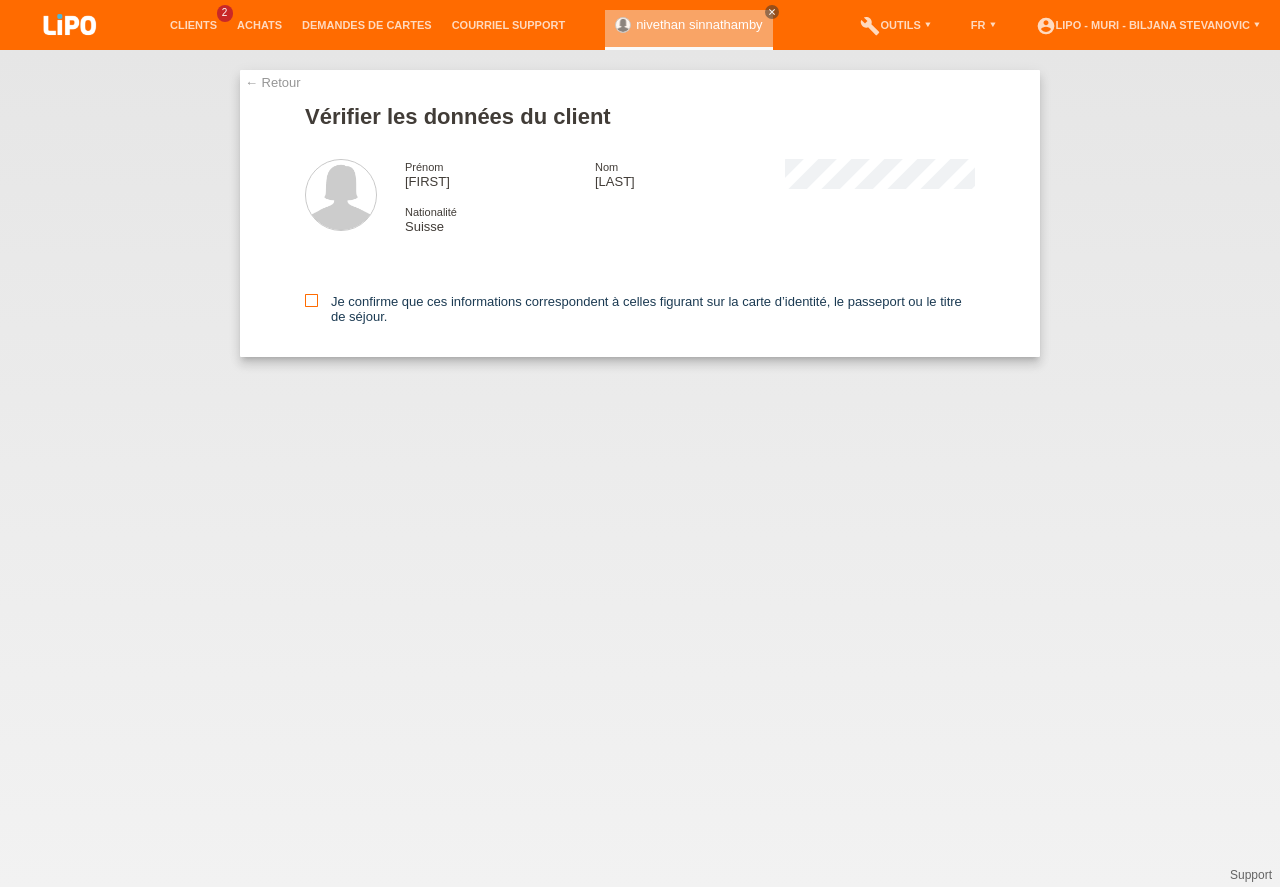 click at bounding box center (311, 300) 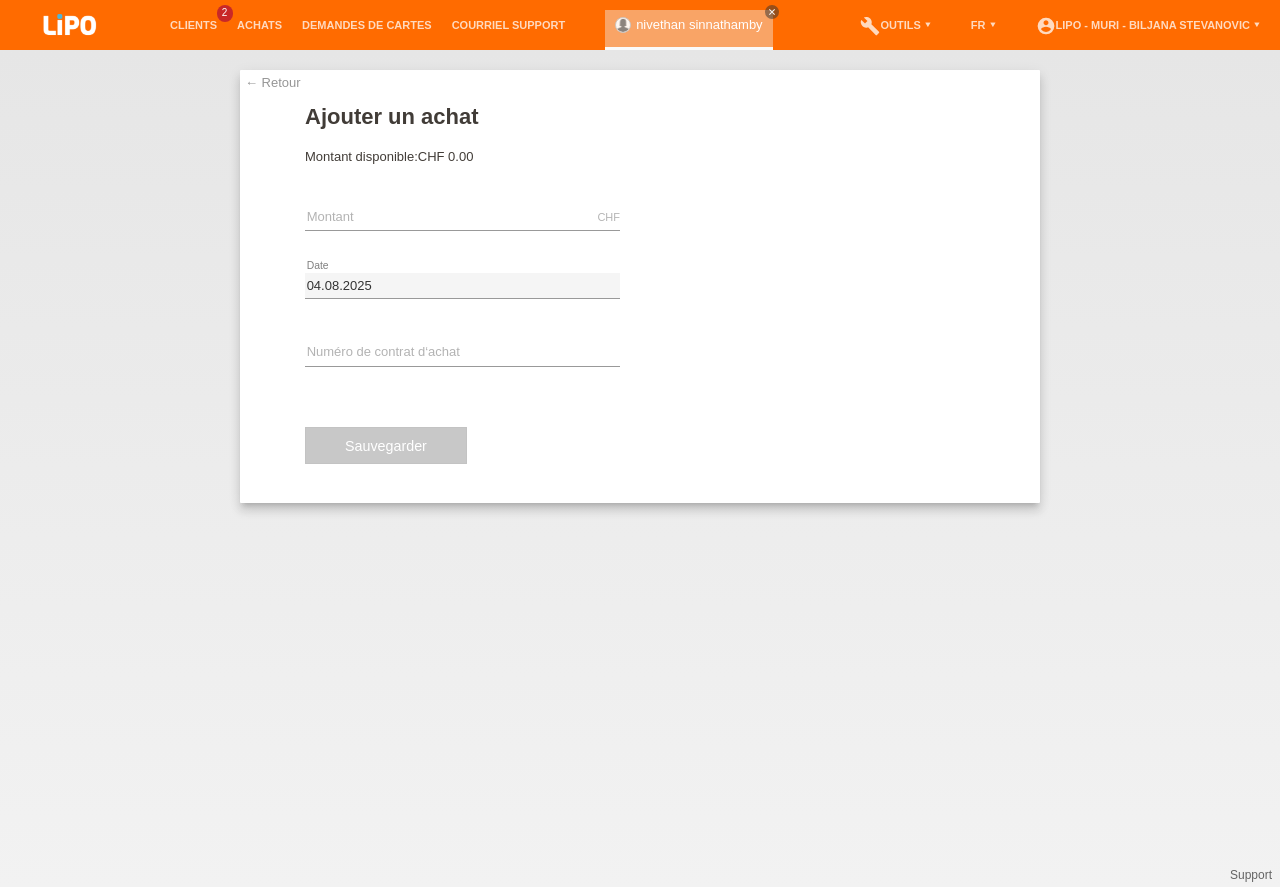 scroll, scrollTop: 0, scrollLeft: 0, axis: both 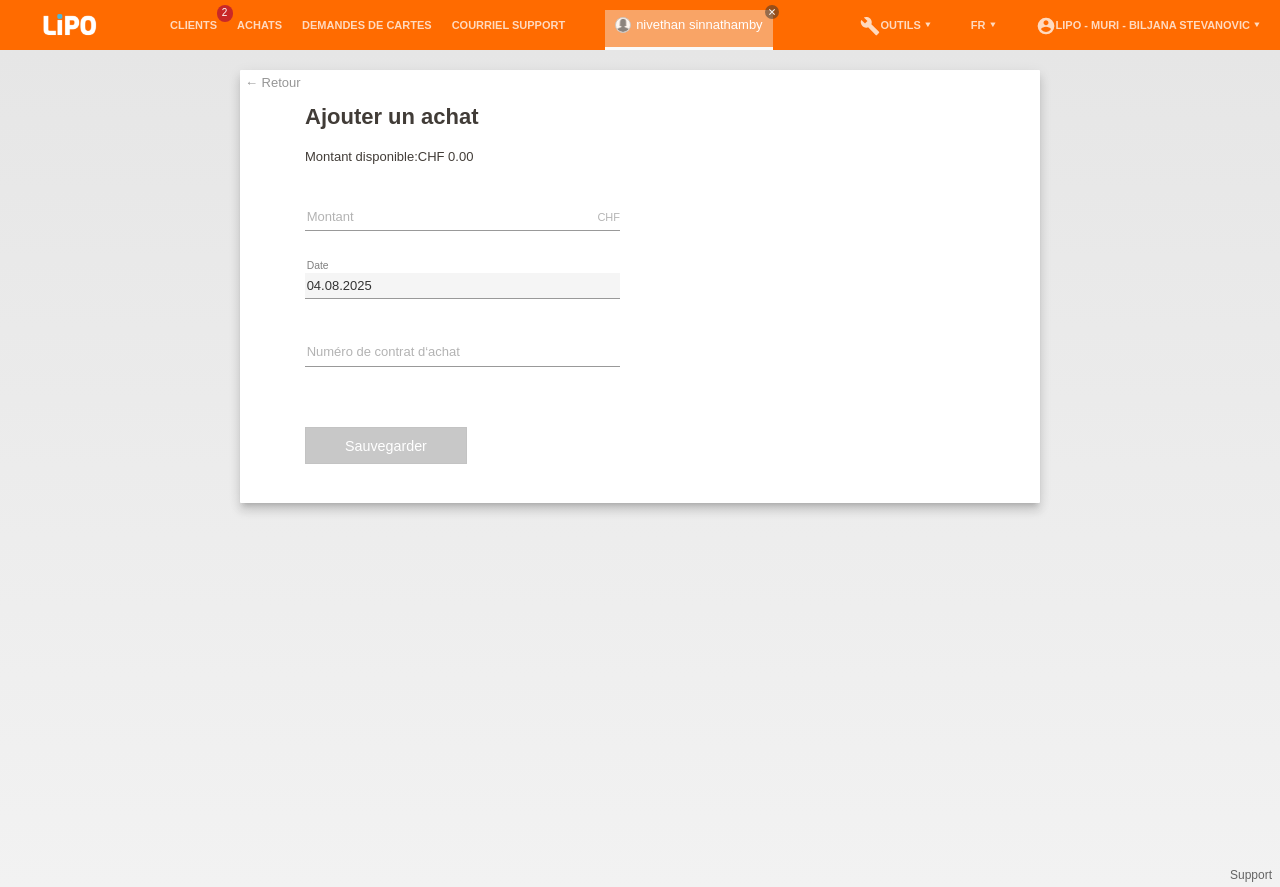 click on "← Retour" at bounding box center (273, 82) 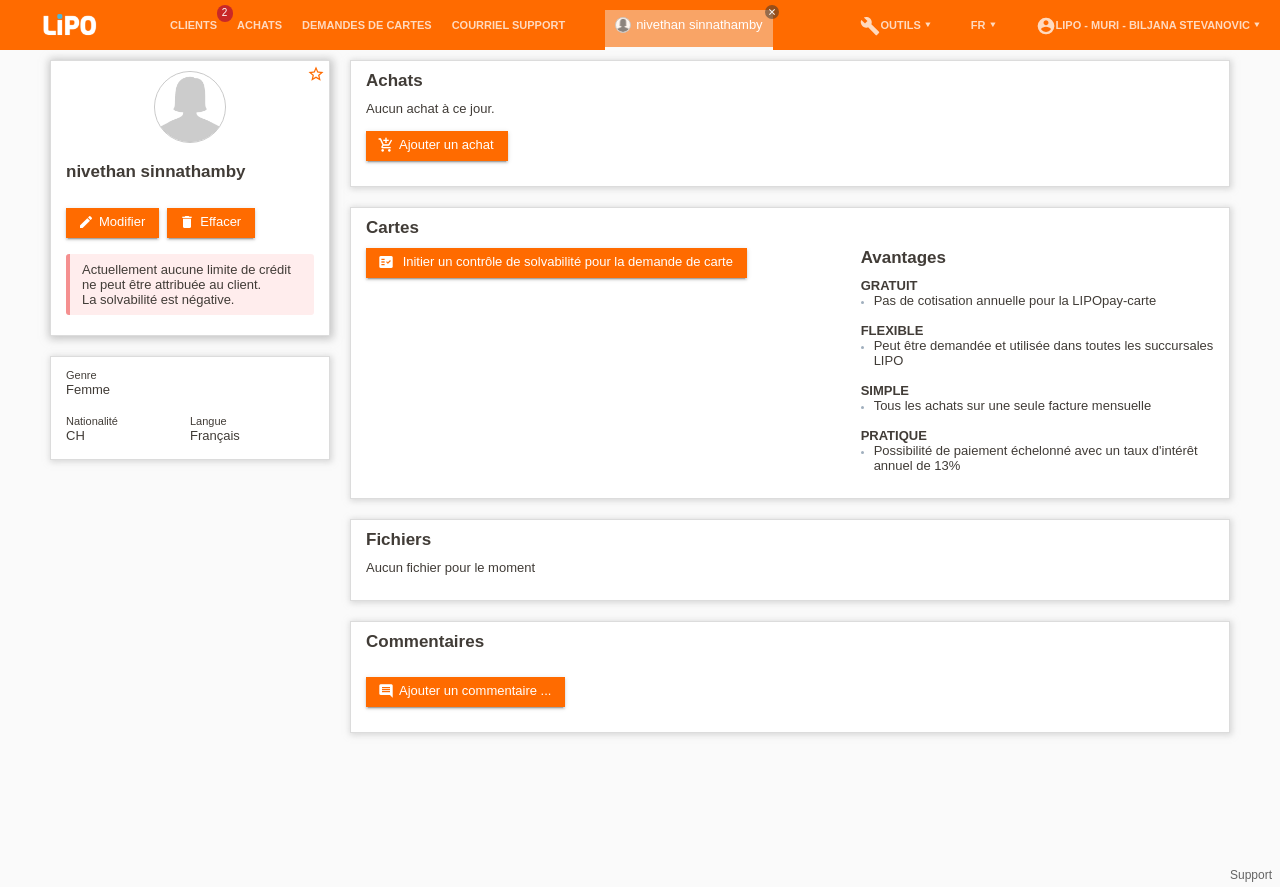 scroll, scrollTop: 0, scrollLeft: 0, axis: both 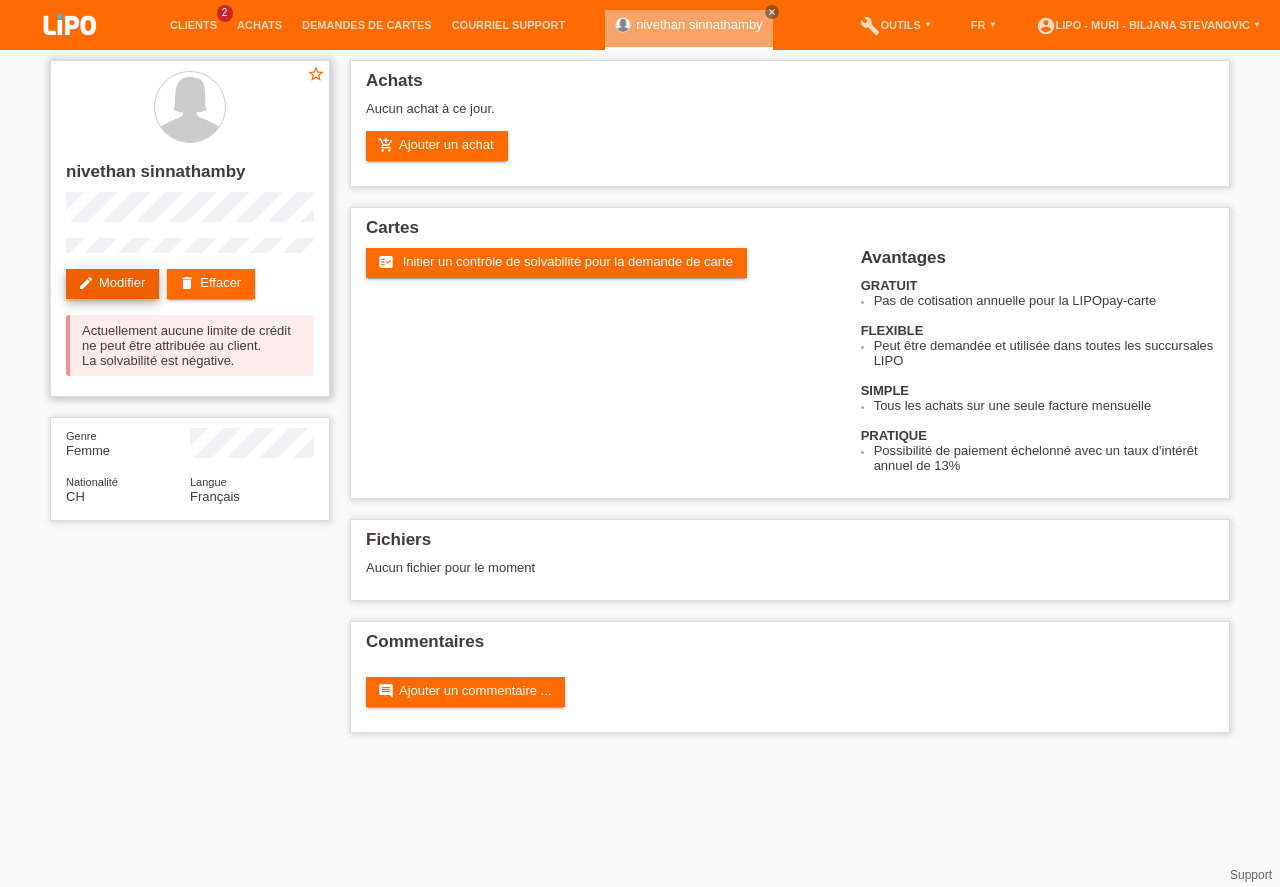 click on "edit  Modifier" at bounding box center (112, 284) 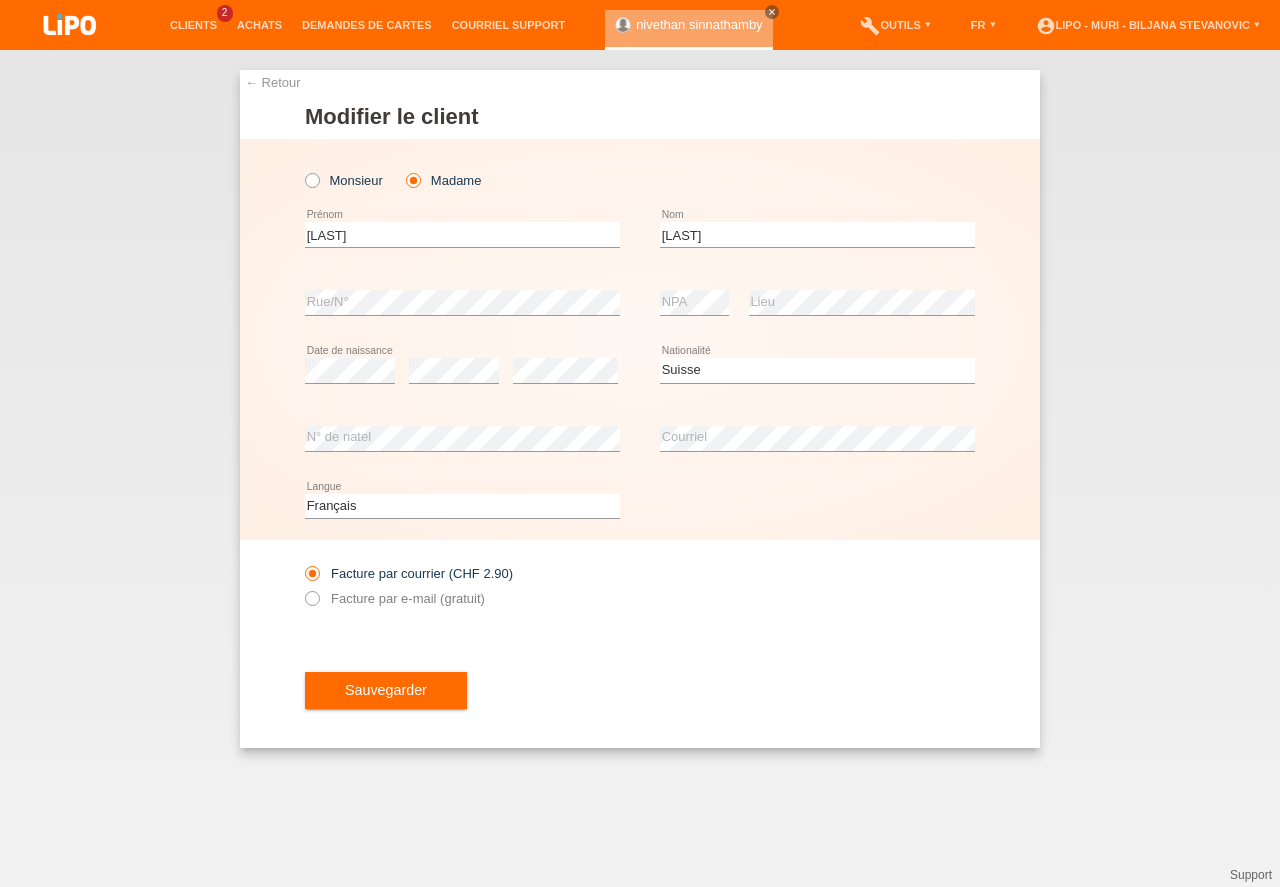 select on "CH" 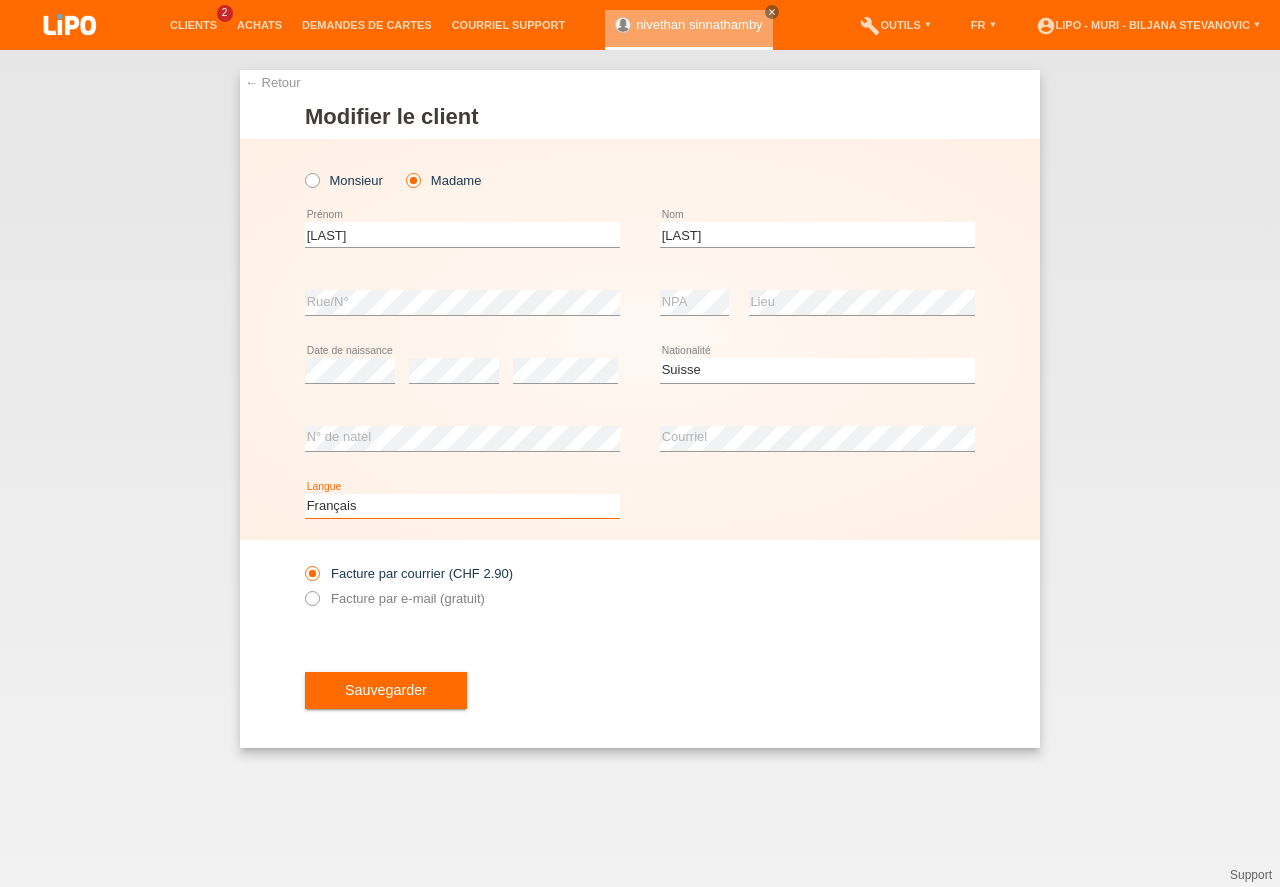 drag, startPoint x: 421, startPoint y: 505, endPoint x: 380, endPoint y: 558, distance: 67.00746 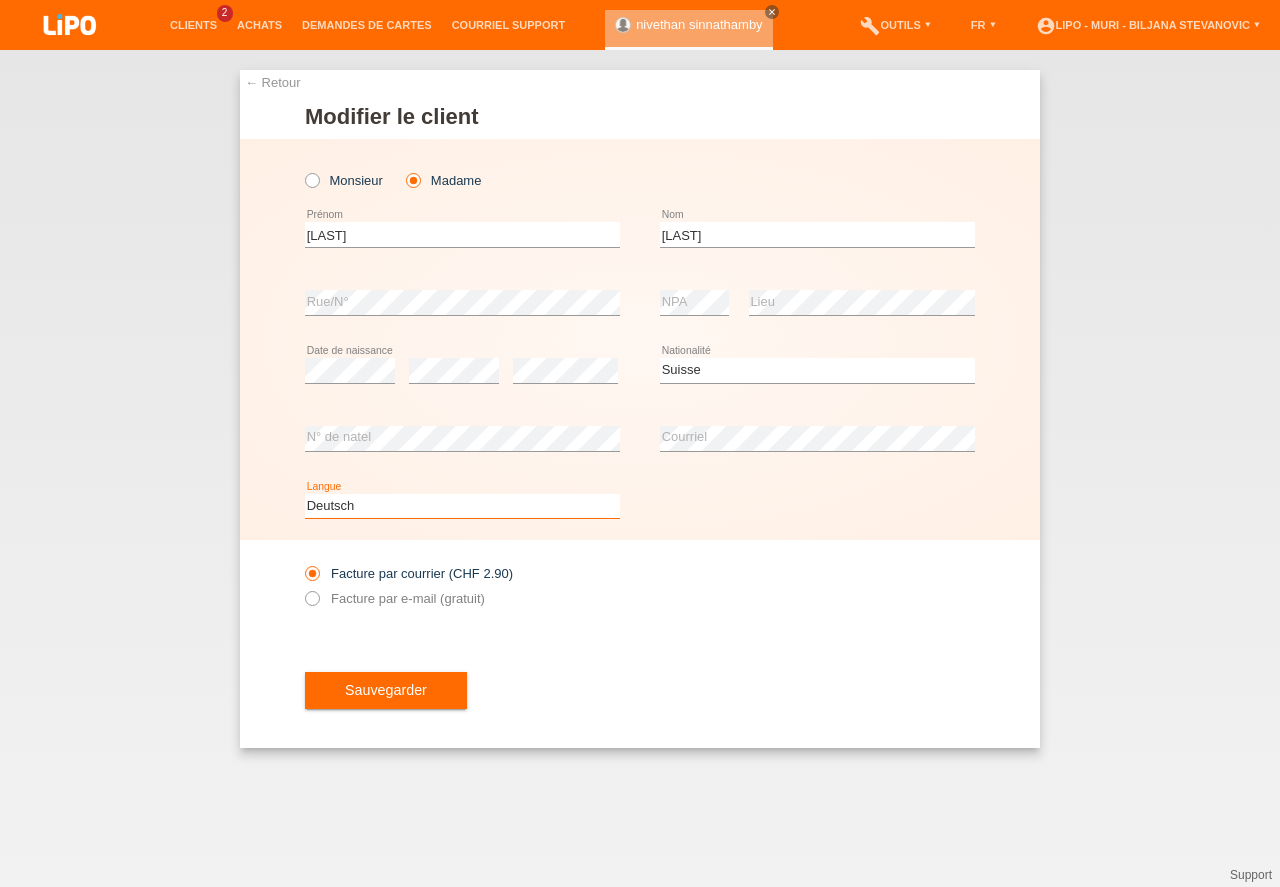click on "Deutsch" at bounding box center (0, 0) 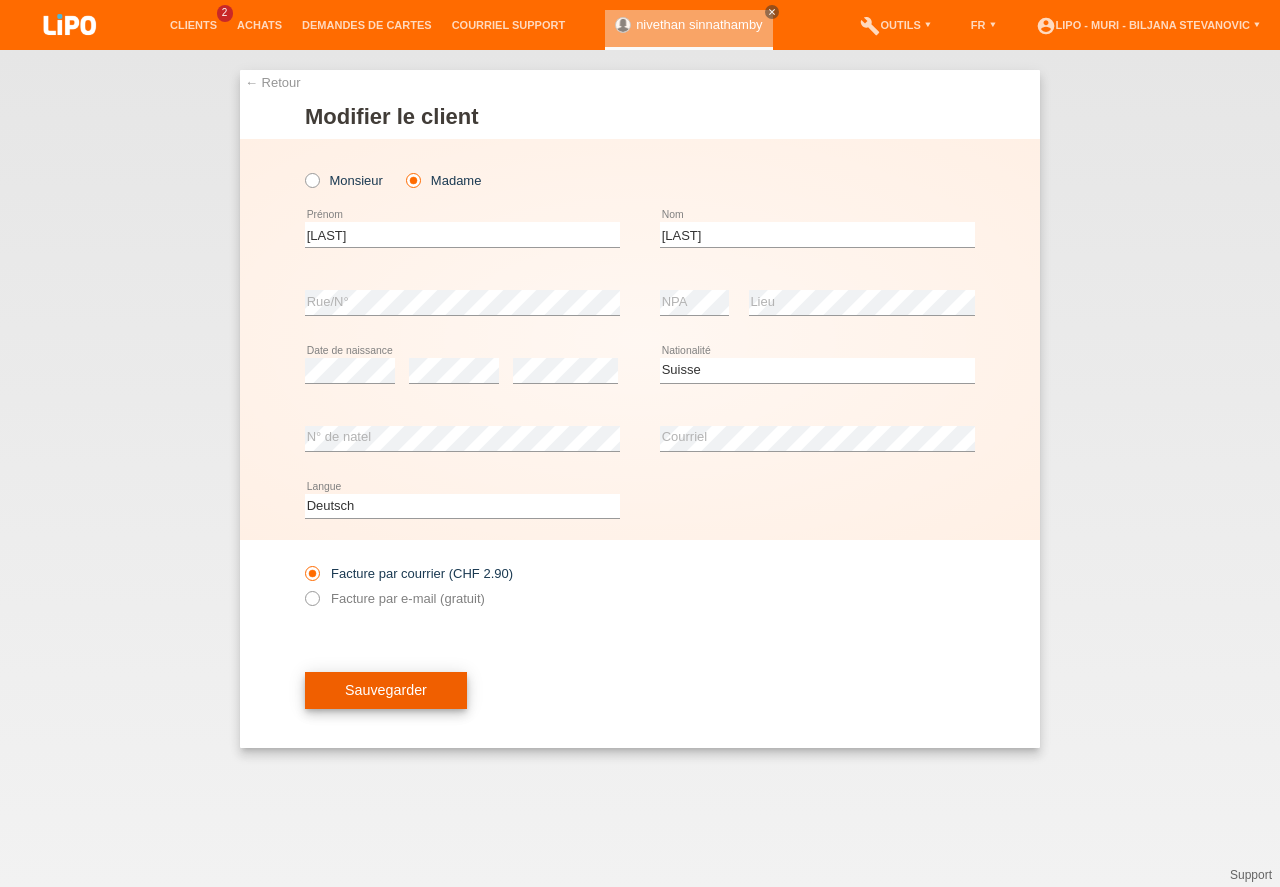 click on "Sauvegarder" at bounding box center (386, 691) 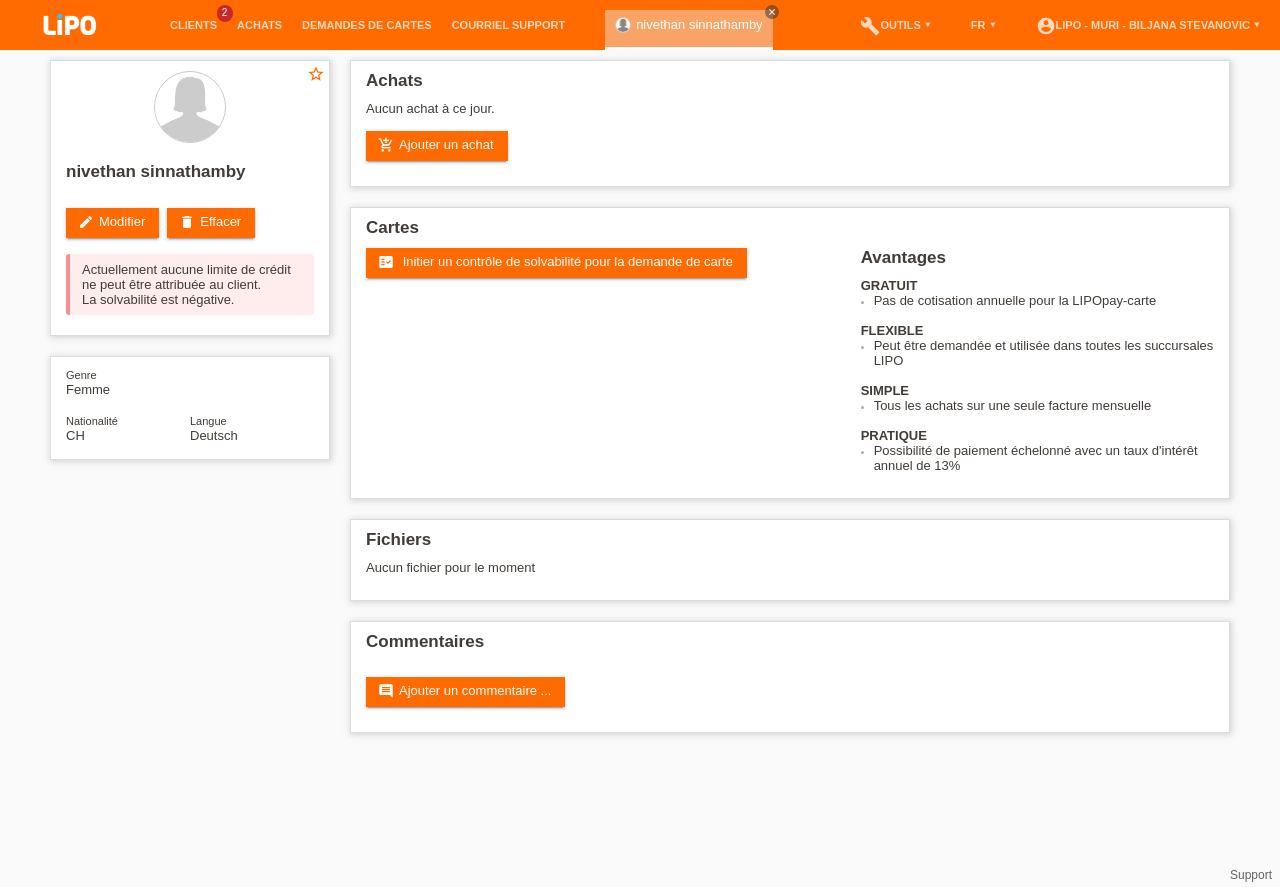 scroll, scrollTop: 0, scrollLeft: 0, axis: both 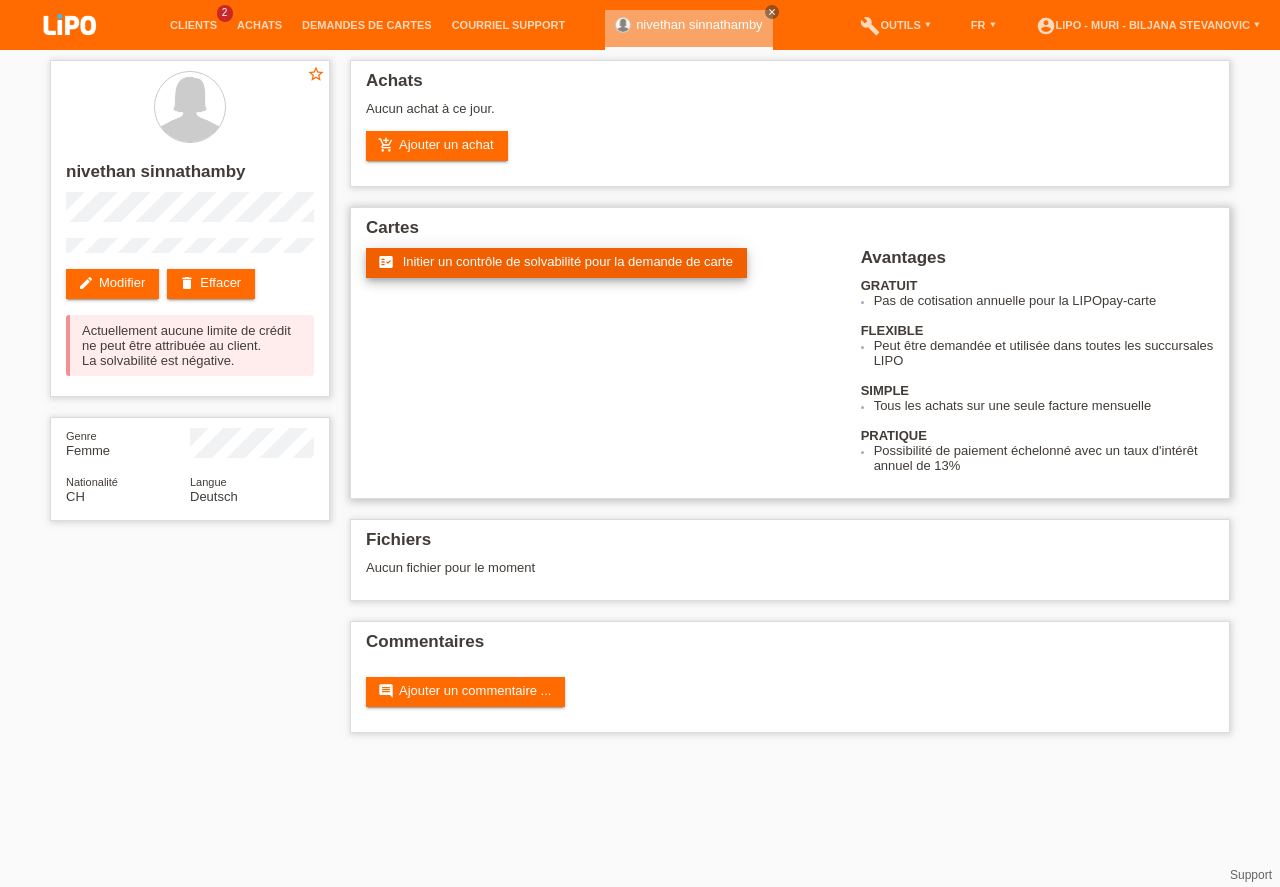 click on "Initier un contrôle de solvabilité pour la demande de carte" at bounding box center [568, 261] 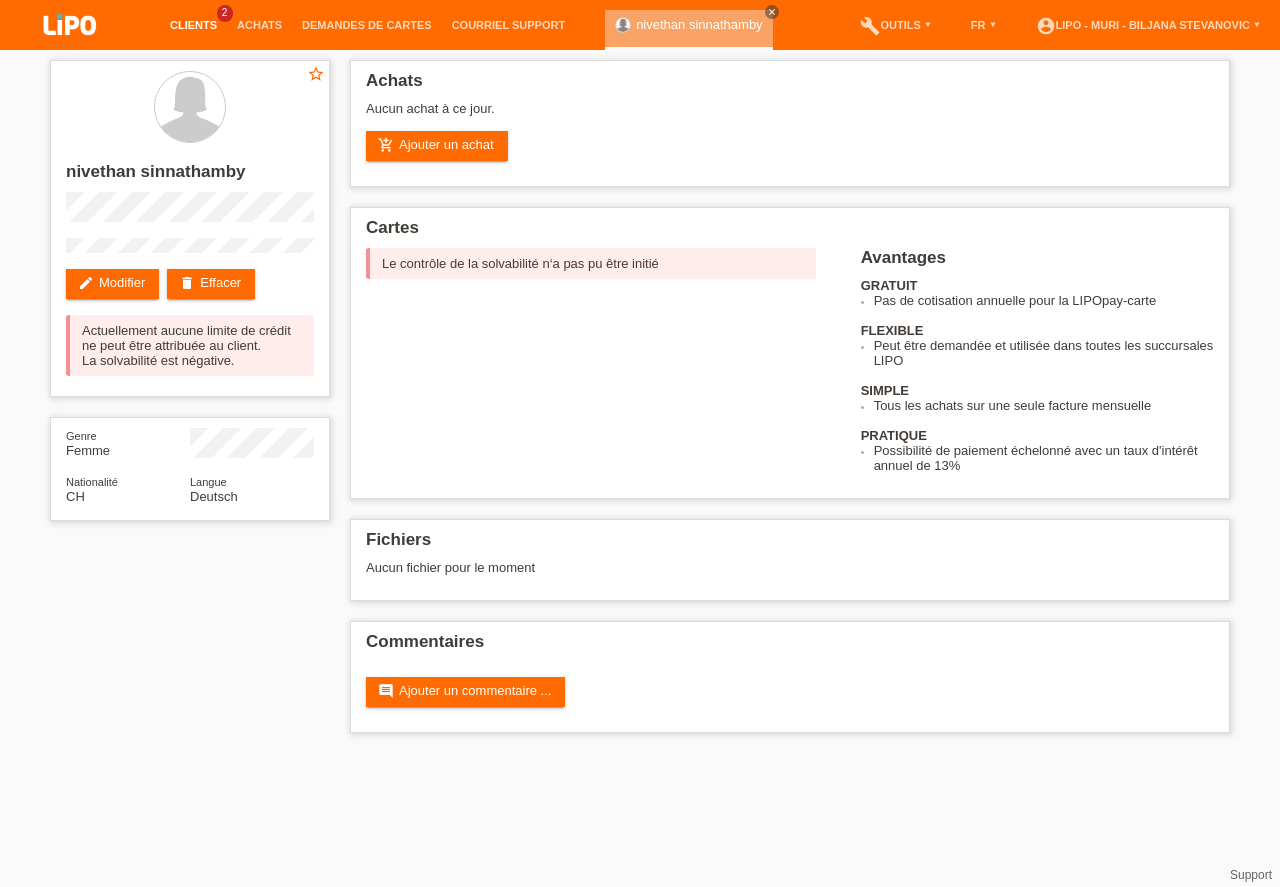 click on "Clients" at bounding box center (193, 25) 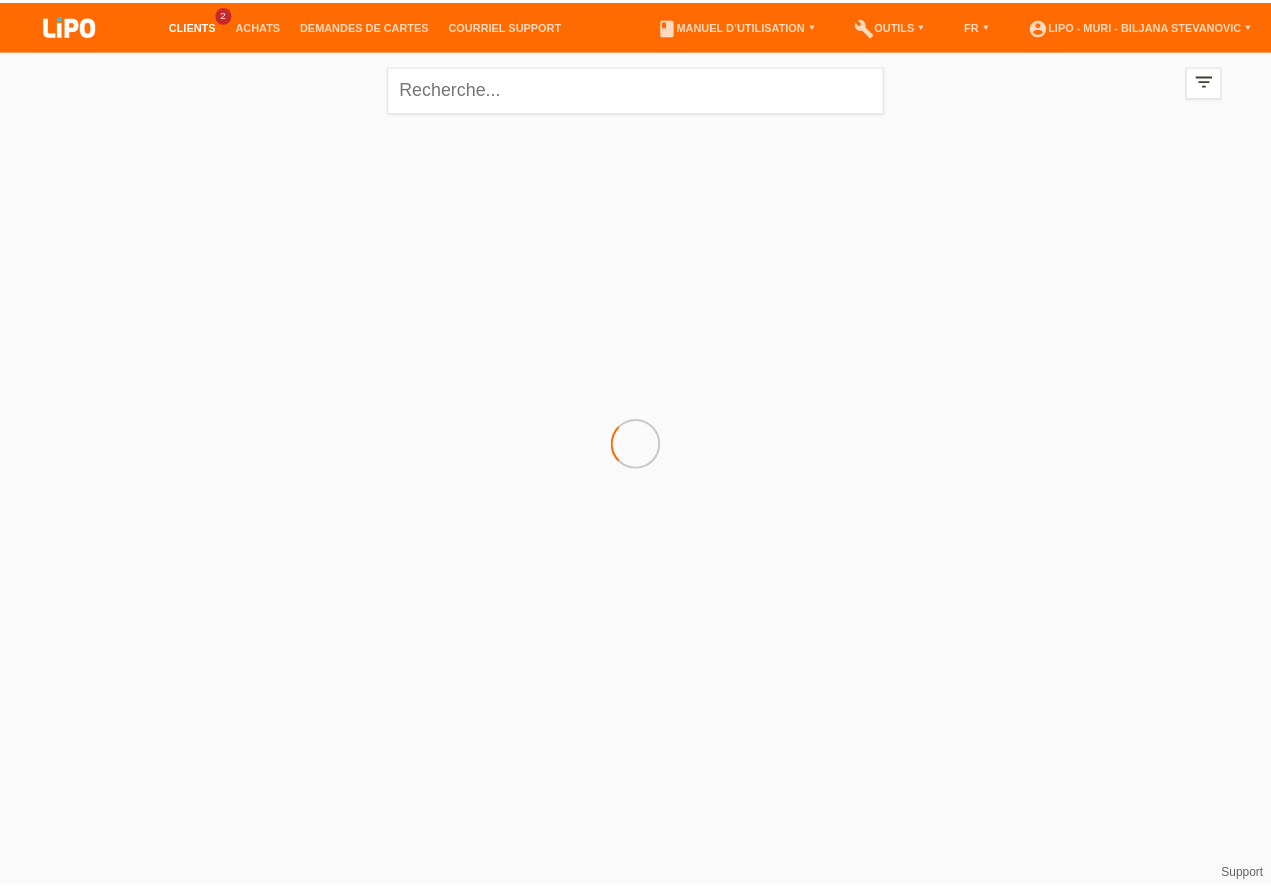 scroll, scrollTop: 0, scrollLeft: 0, axis: both 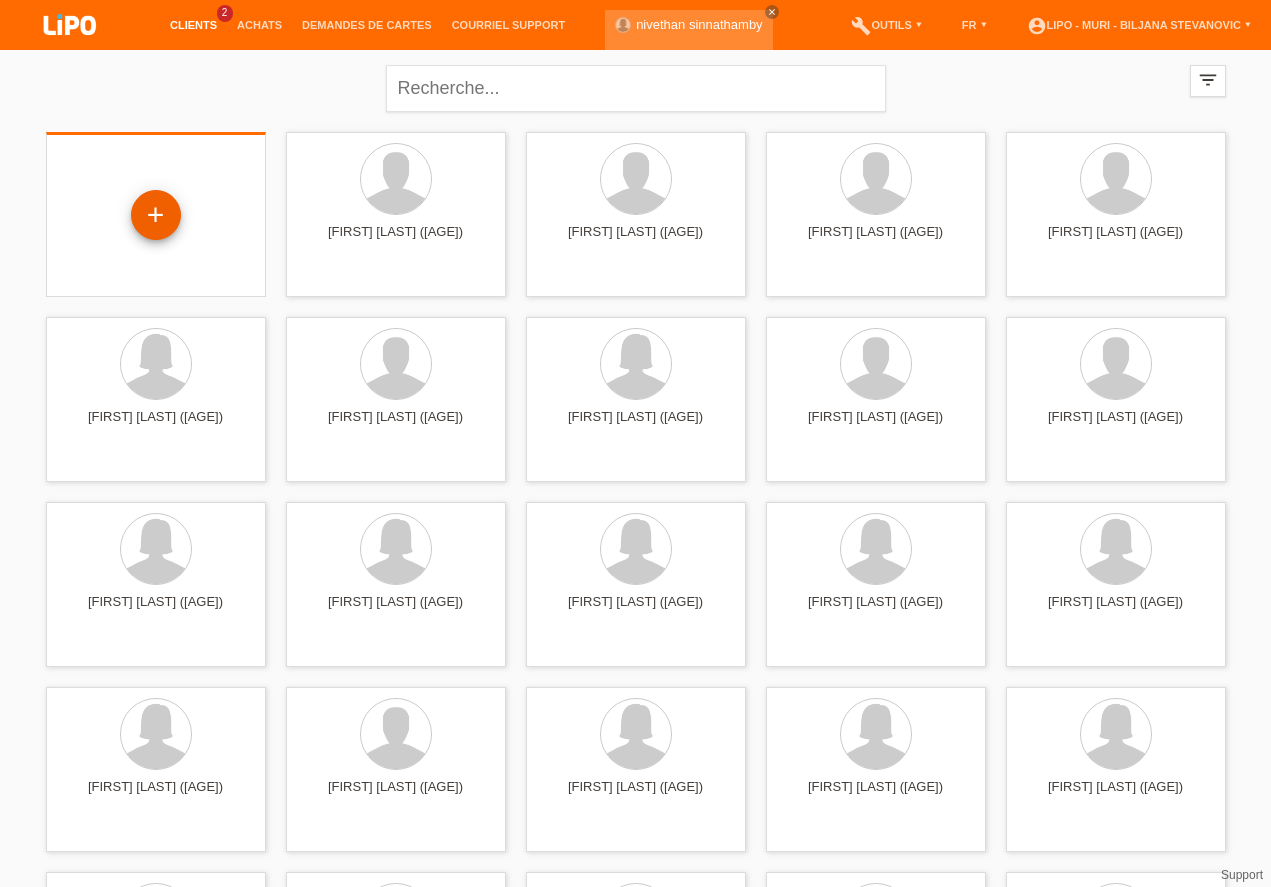 click on "+" at bounding box center (156, 215) 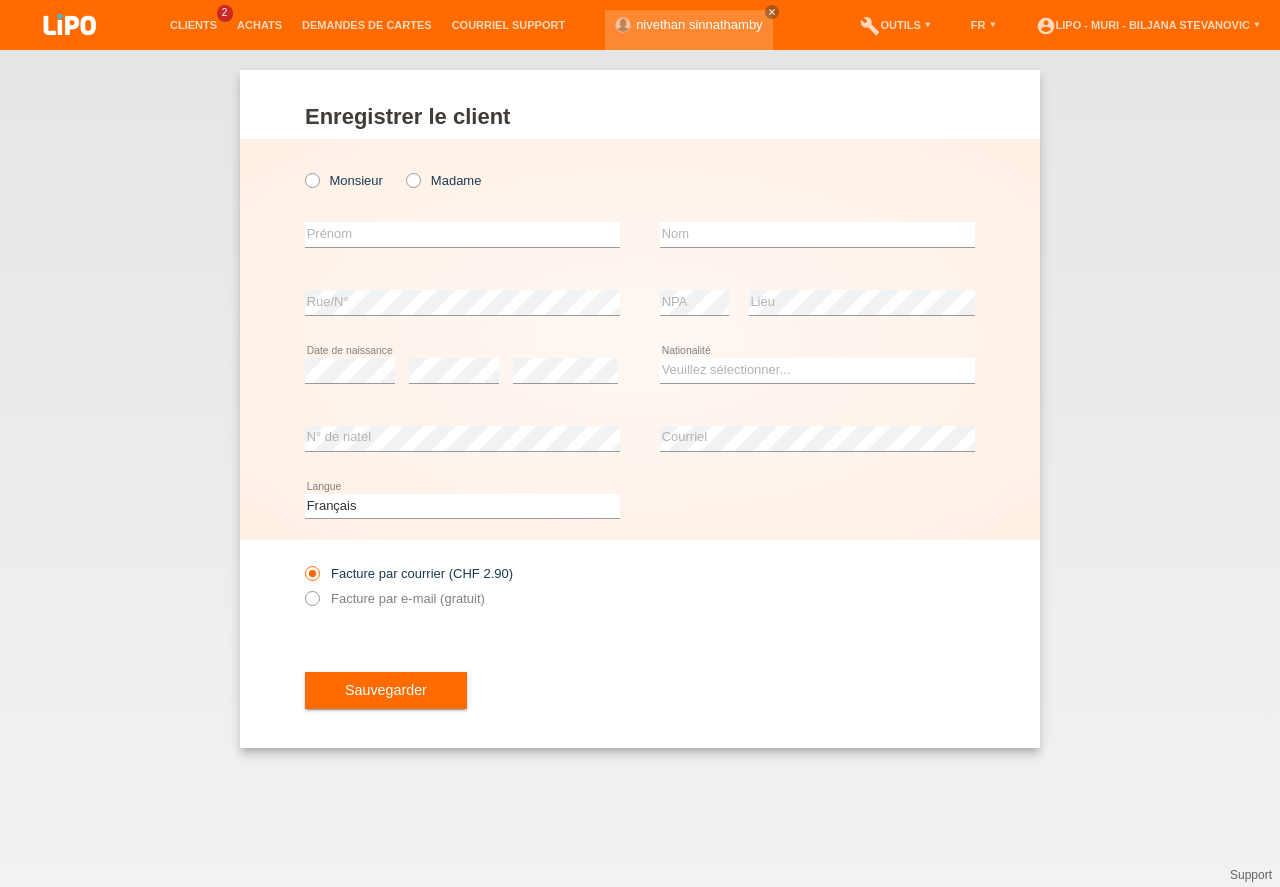 click at bounding box center [403, 170] 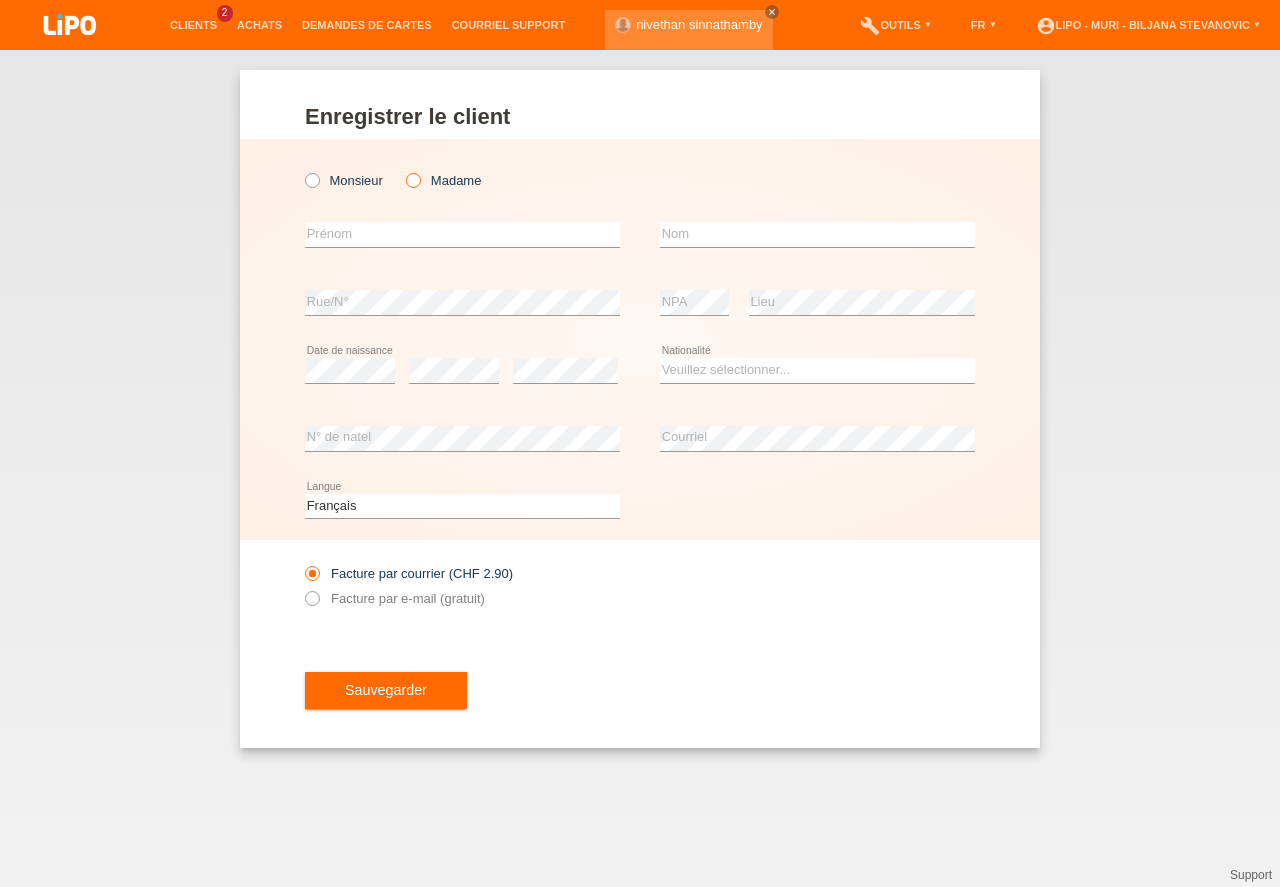 click at bounding box center (403, 170) 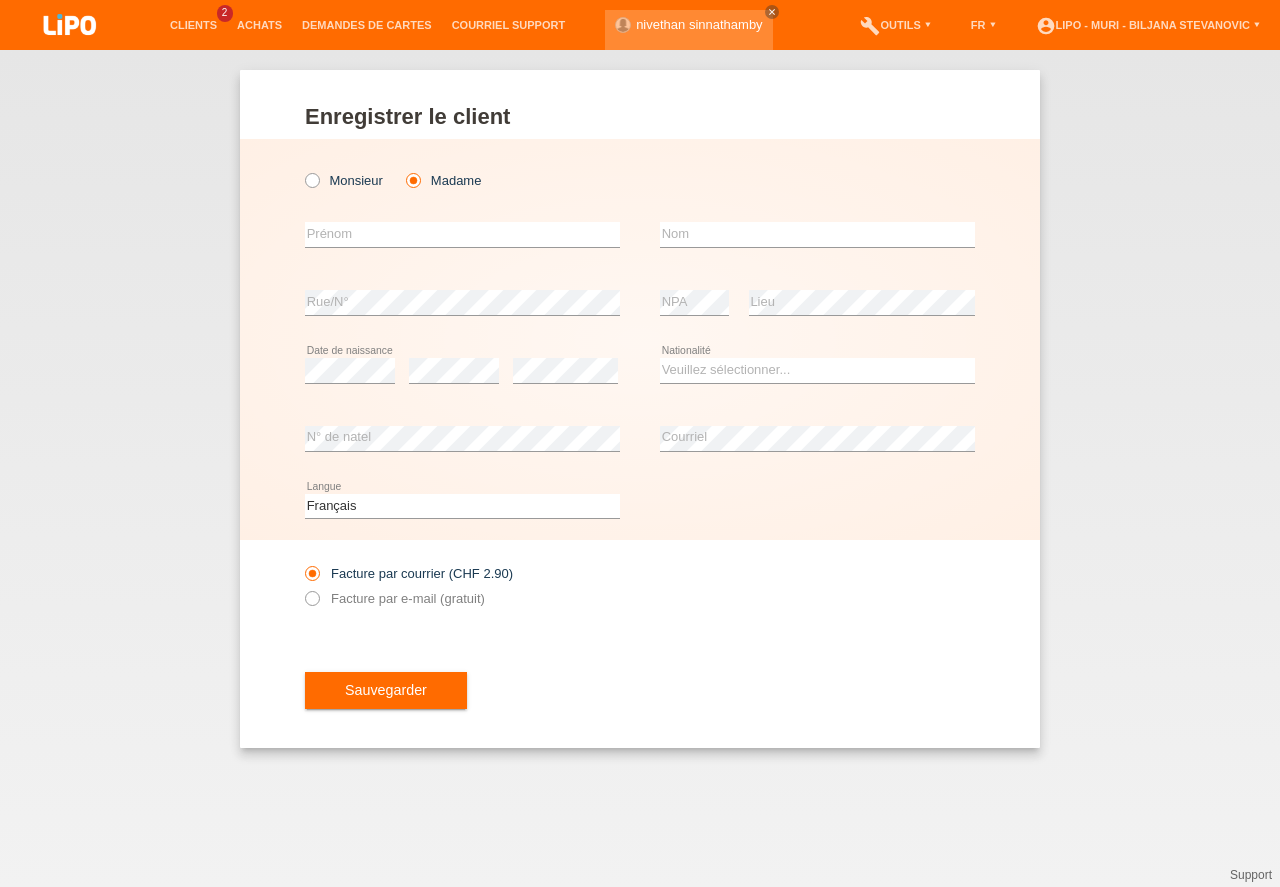 click on "error
Prénom" at bounding box center (462, 235) 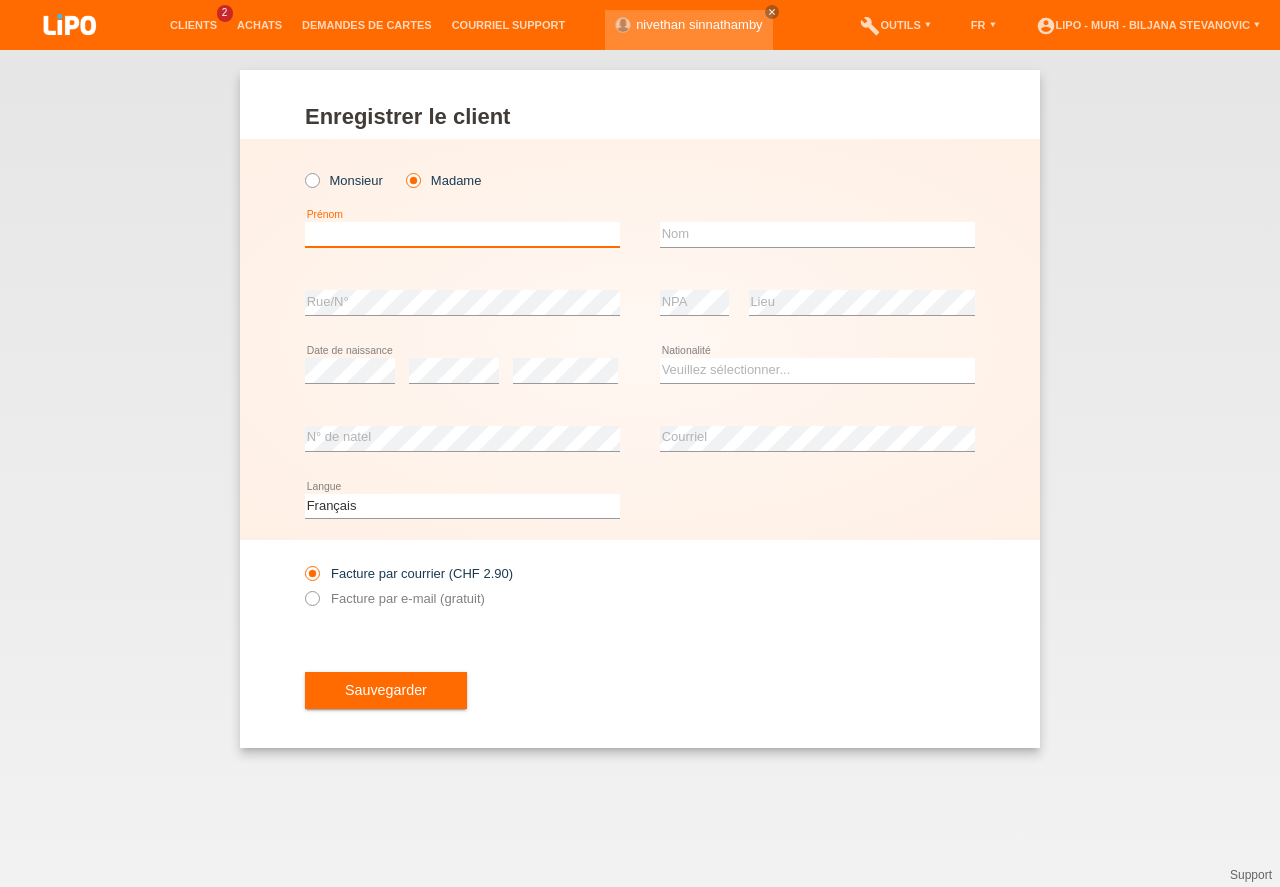 click at bounding box center (462, 234) 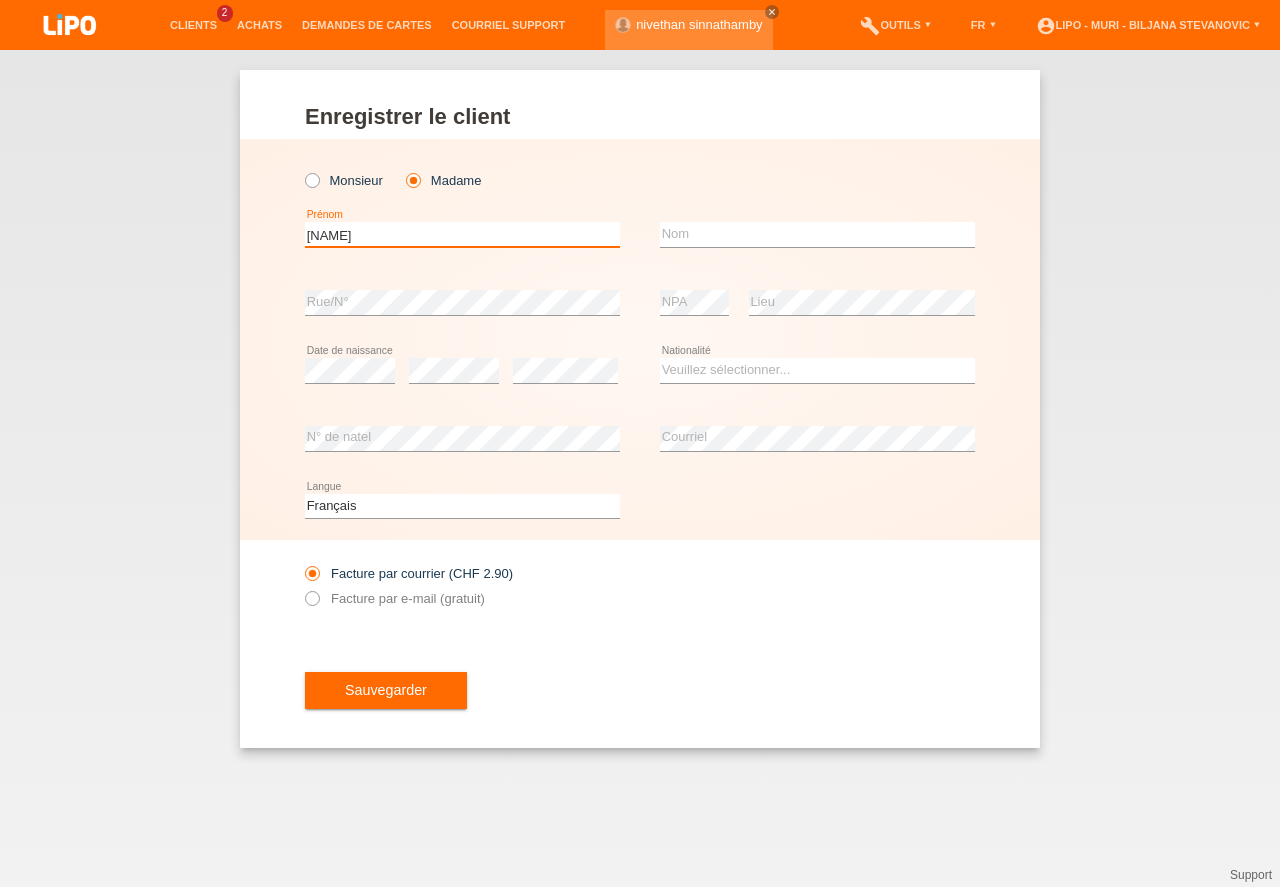 type on "janusha" 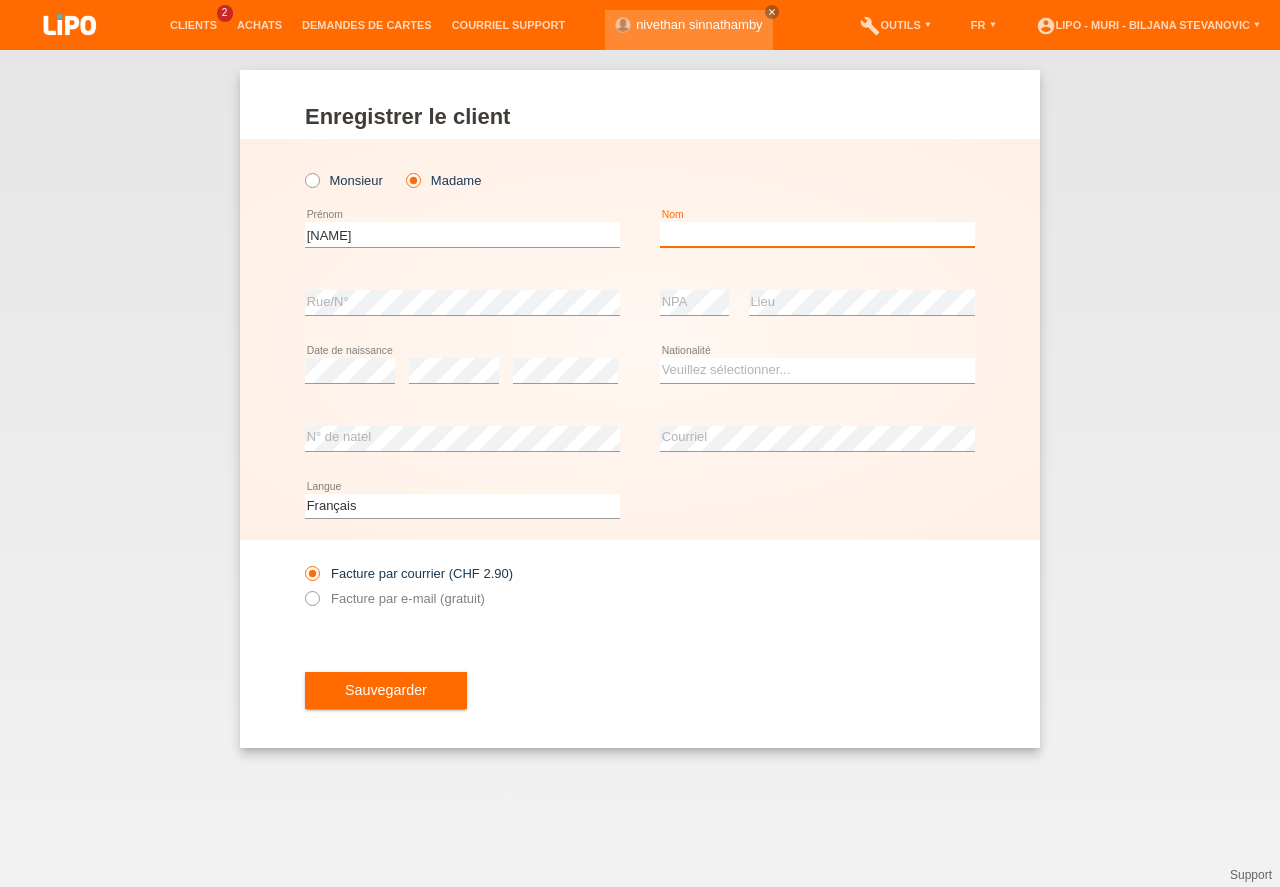 drag, startPoint x: 673, startPoint y: 237, endPoint x: 587, endPoint y: 221, distance: 87.47571 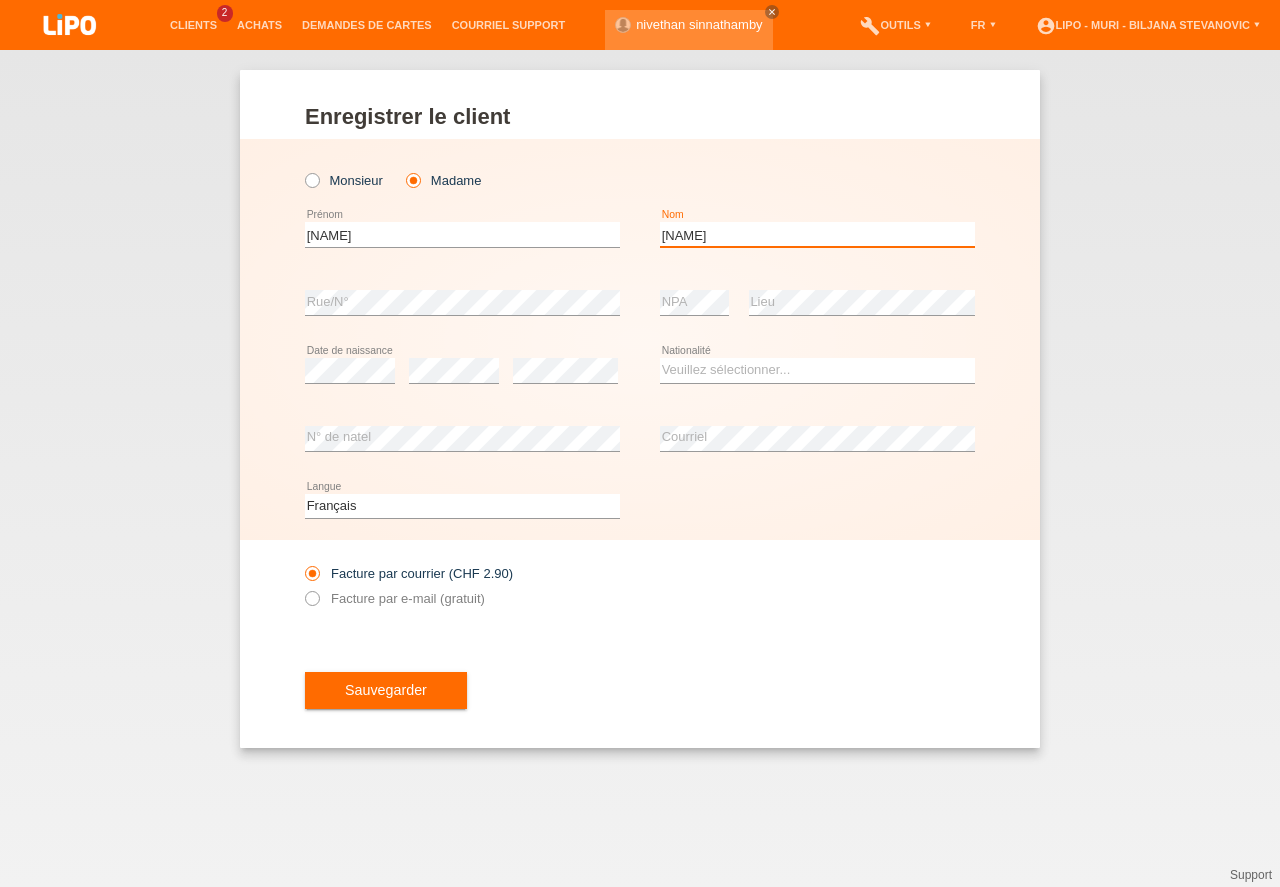 type on "nivethan" 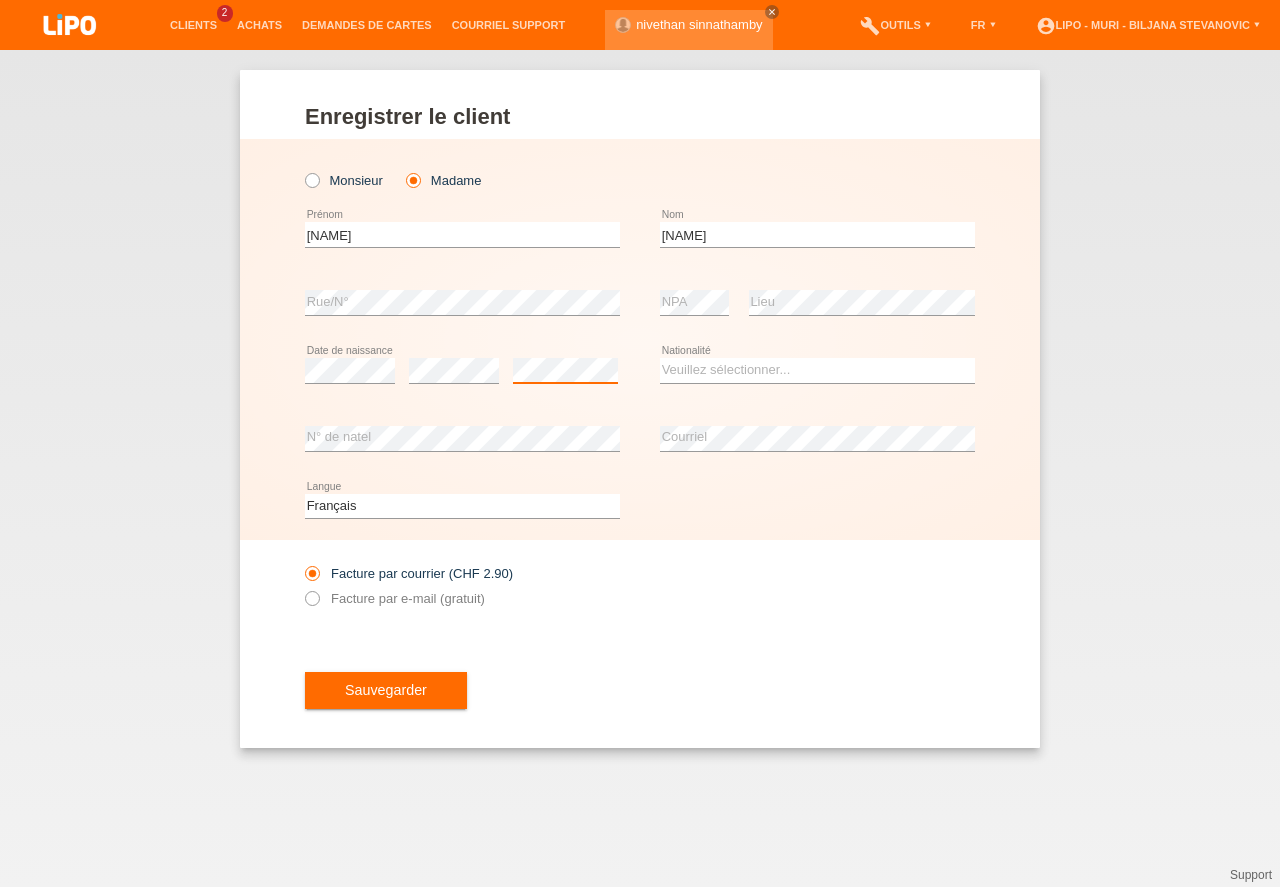 scroll, scrollTop: 0, scrollLeft: 0, axis: both 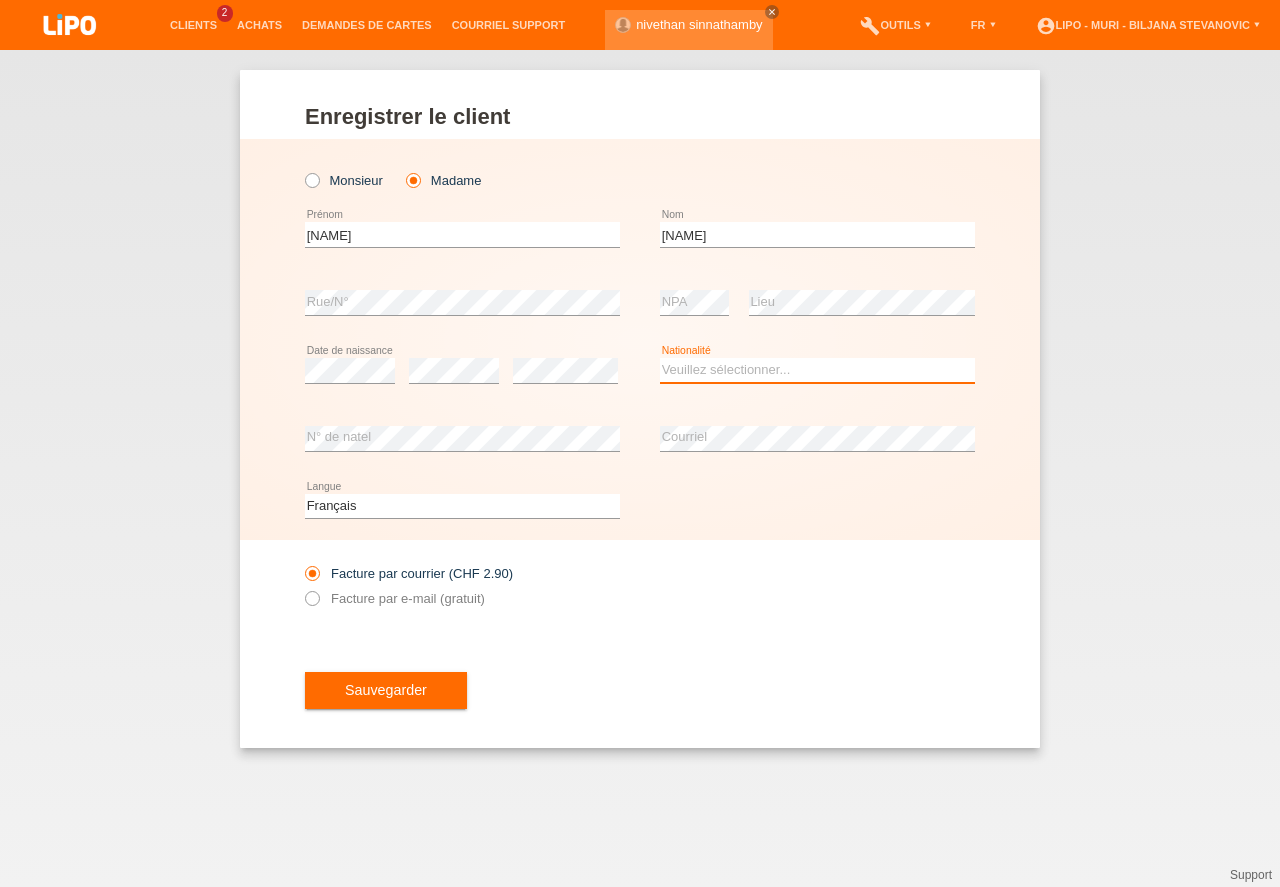 click on "Veuillez sélectionner...
Suisse
Allemagne
Autriche
Liechtenstein
------------
Afghanistan
Afrique du Sud
Åland
Albanie
Algérie Allemagne Andorre Angola Anguilla Antarctique Antigua-et-Barbuda Argentine" at bounding box center [817, 370] 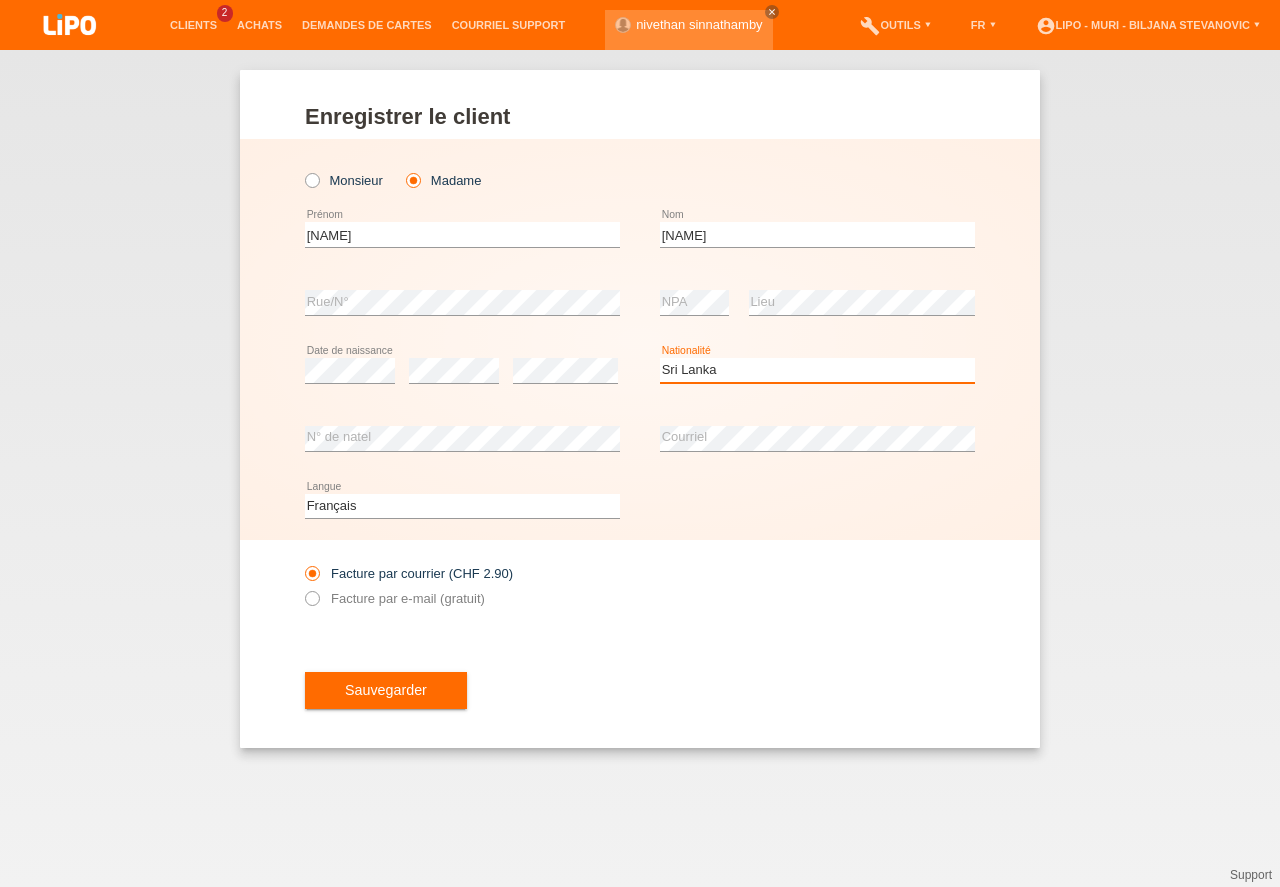 click on "Sri Lanka" at bounding box center [0, 0] 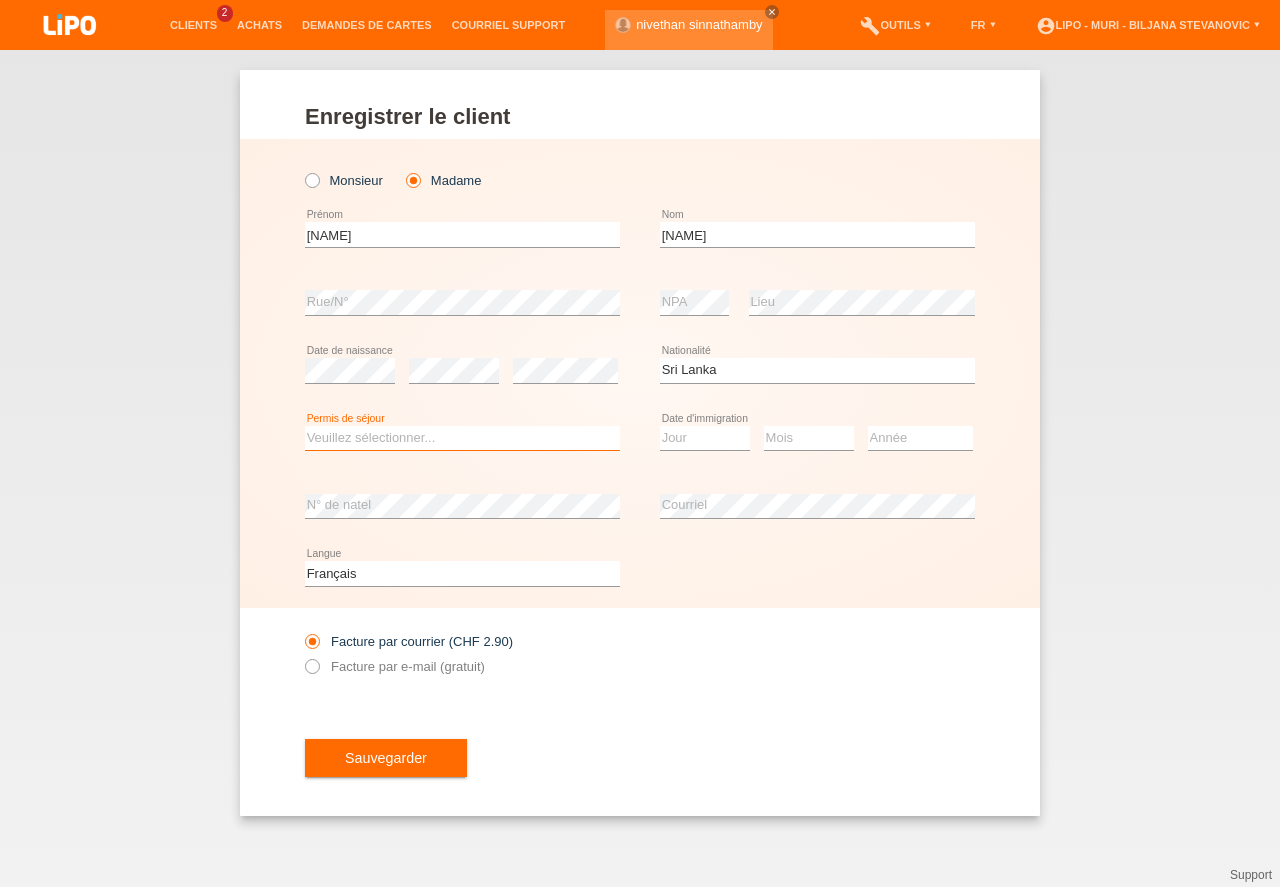 click on "Veuillez sélectionner...
C
B
B - Statut de réfugié
Autre" at bounding box center [462, 438] 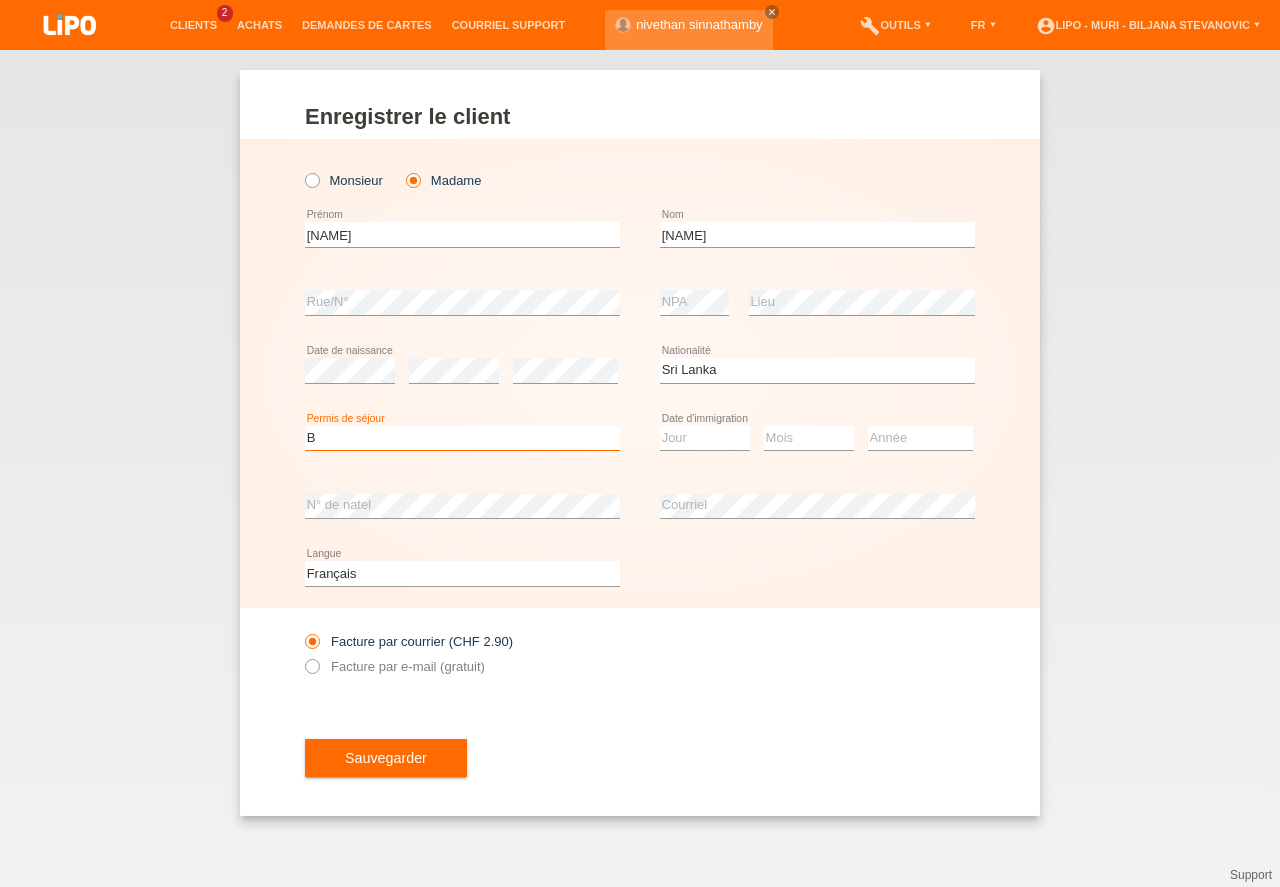 click on "B" at bounding box center (0, 0) 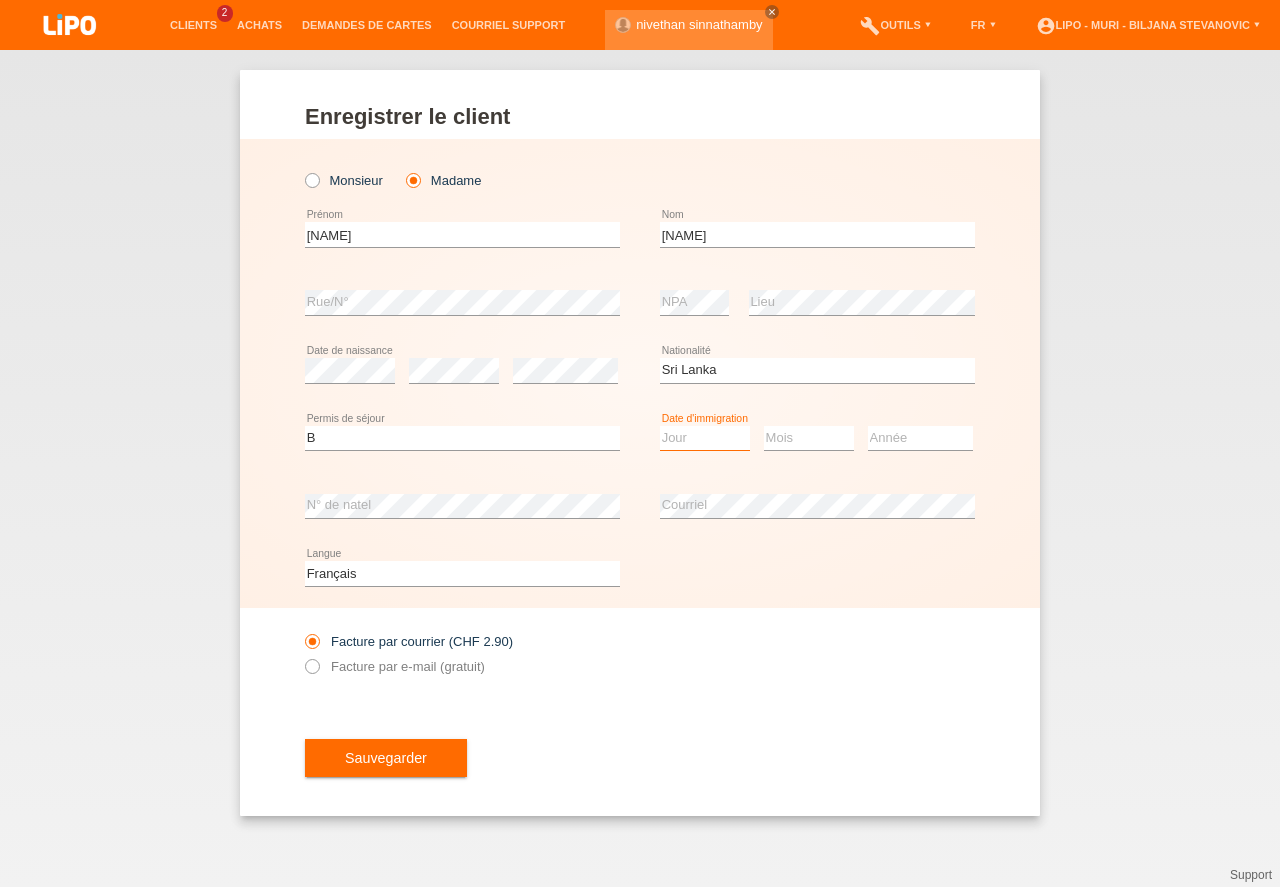 click on "Jour
01
02
03
04
05
06
07
08
09
10 11" at bounding box center [705, 438] 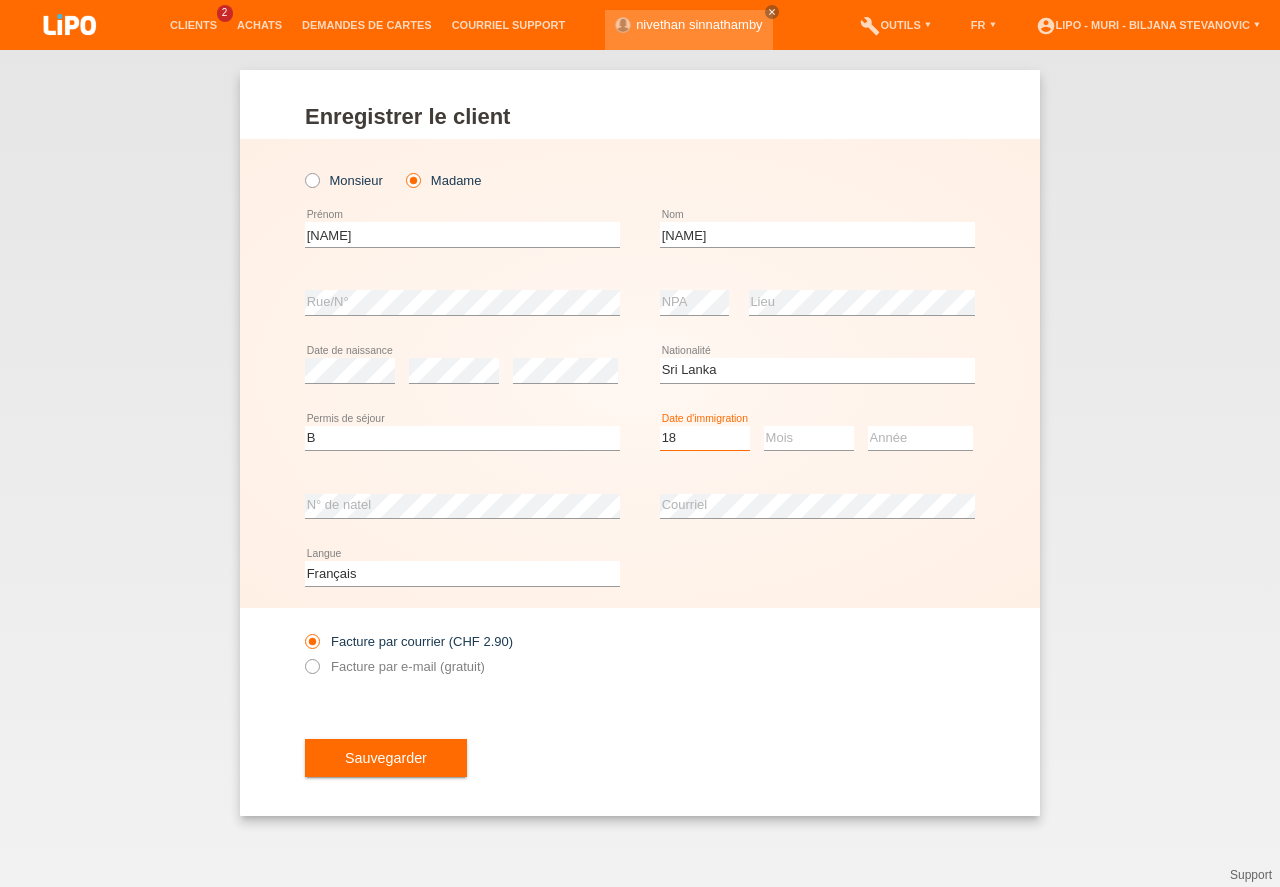 click on "18" at bounding box center [0, 0] 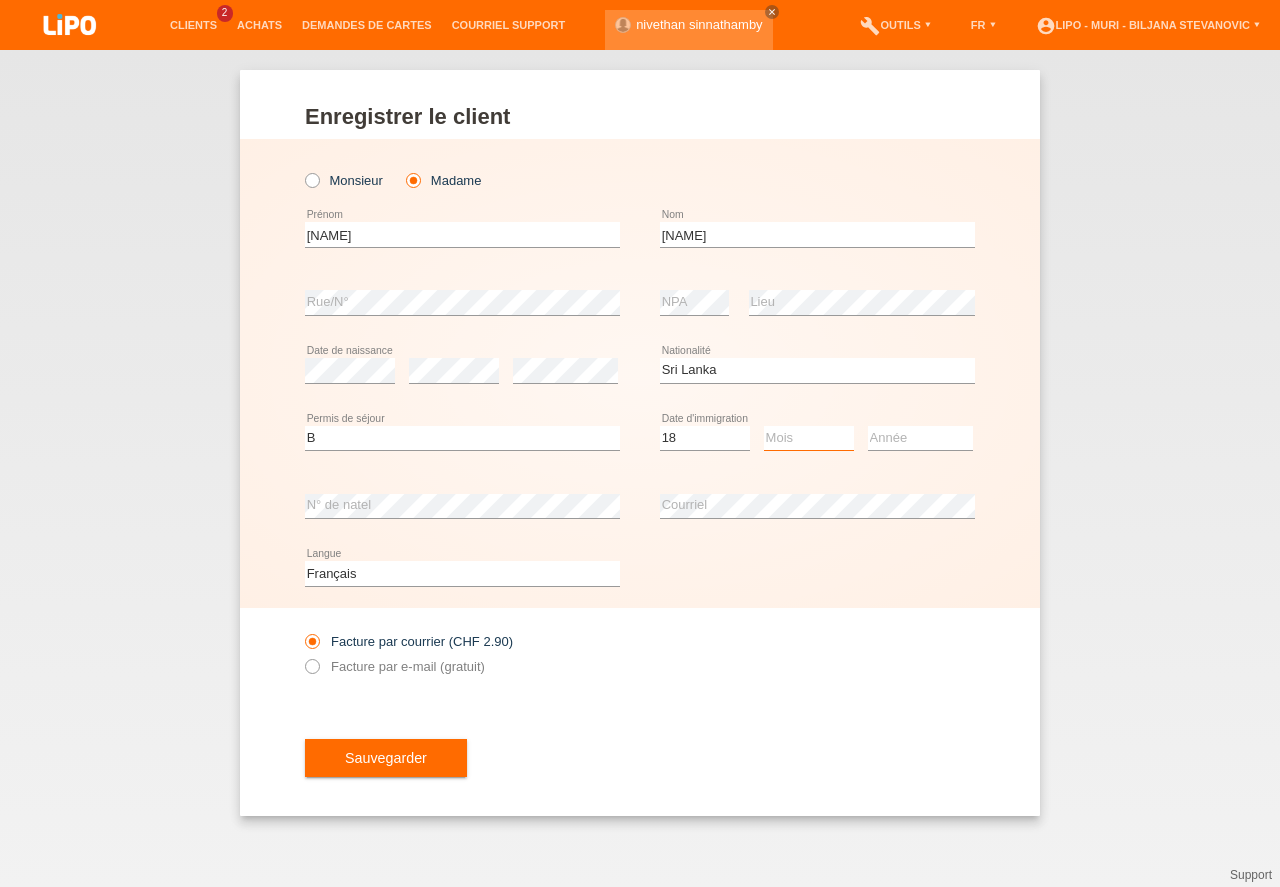 click on "Mois
01
02
03
04
05
06
07
08
09
10 11" at bounding box center (809, 438) 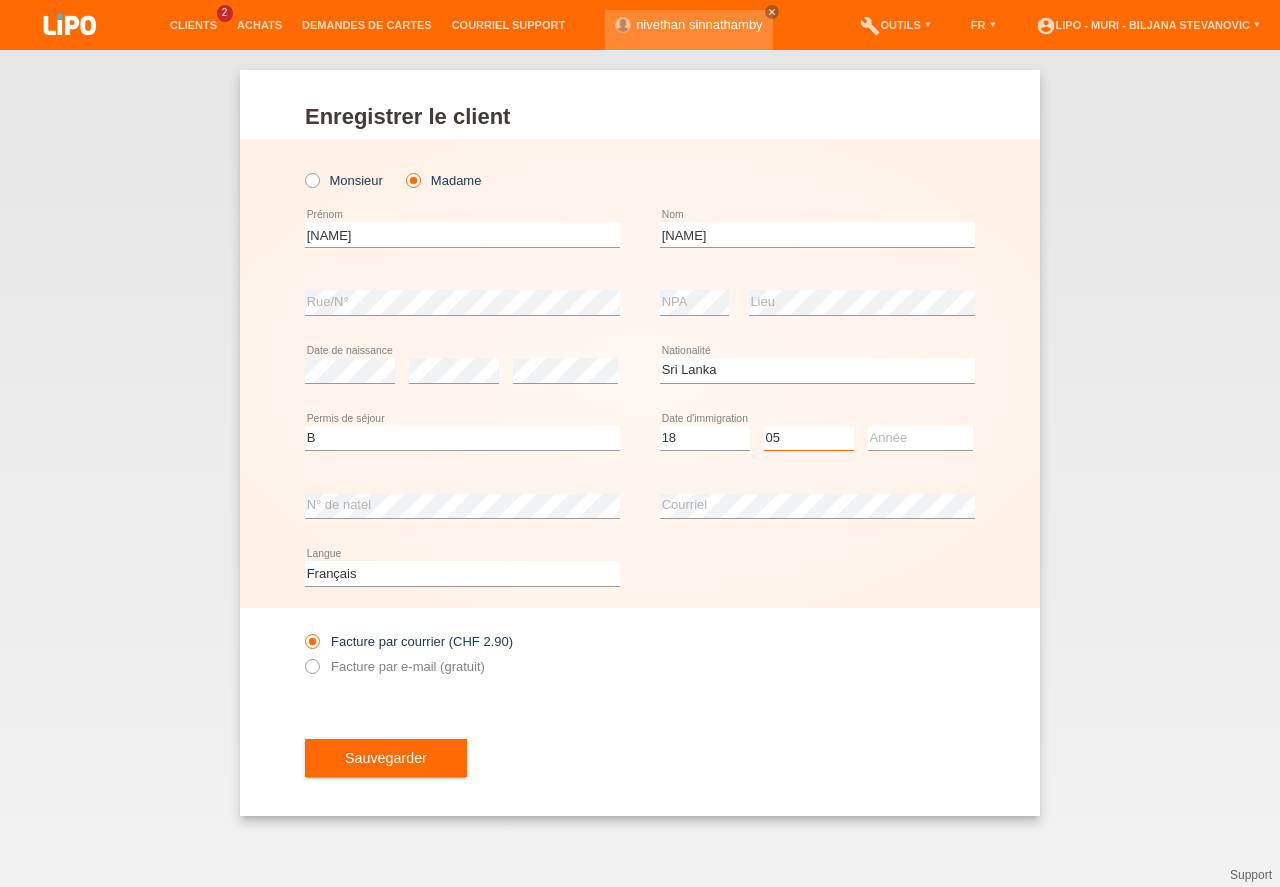 click on "05" at bounding box center [0, 0] 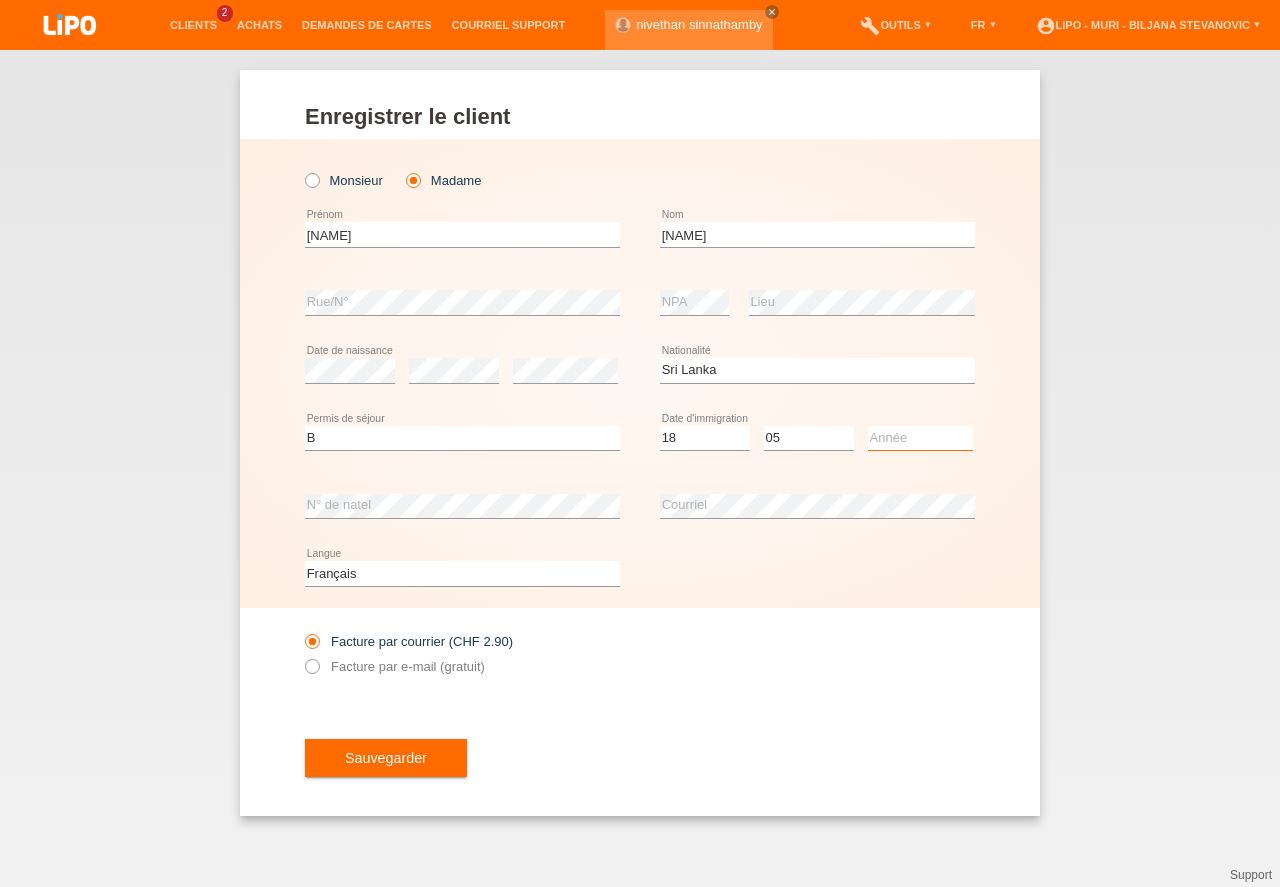 click on "Année
2025
2024
2023
2022
2021
2020
2019
2018
2017 2016 2015 2014 2013 2012 2011 2010 2009 2008 2007 2006 2005 2004 2003 2002 2001" at bounding box center (920, 438) 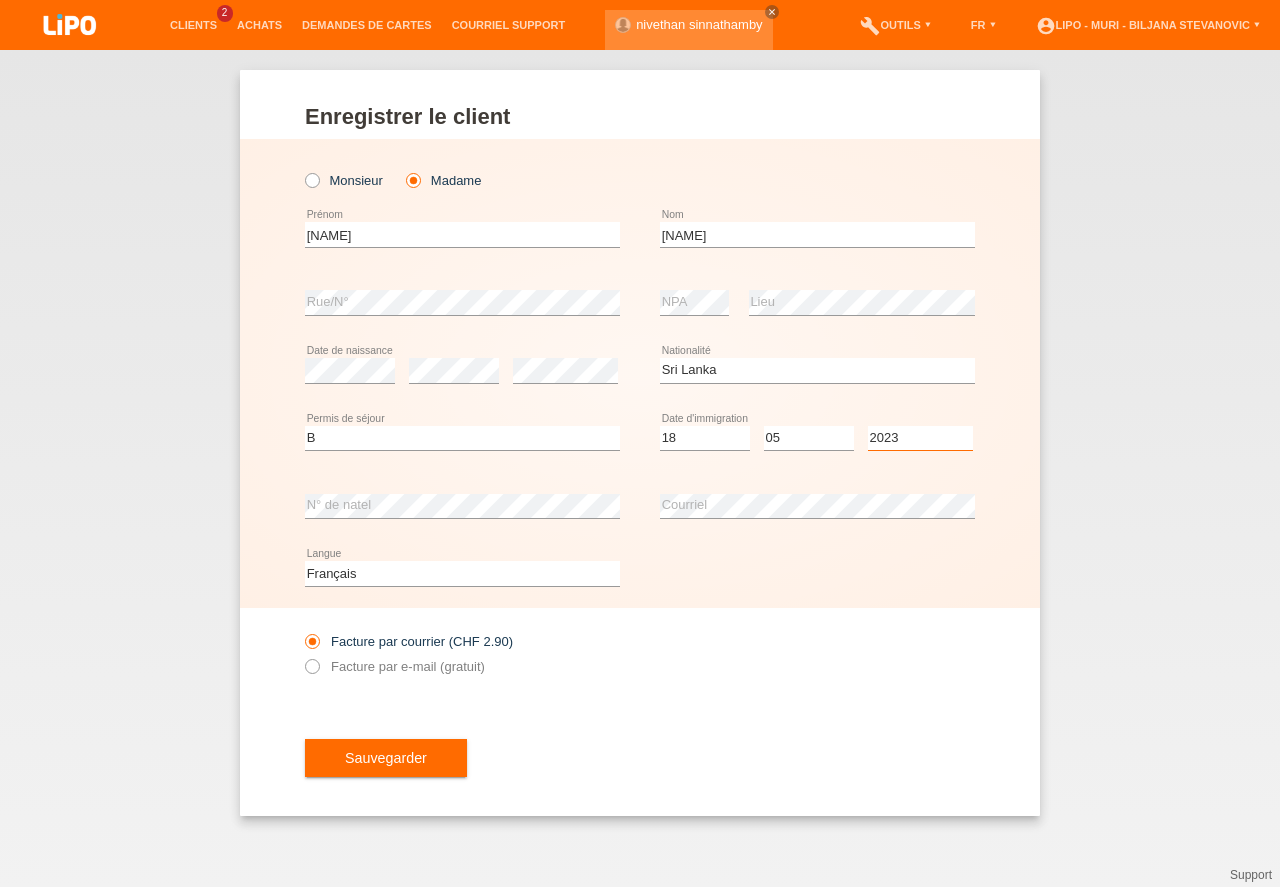 click on "2023" at bounding box center [0, 0] 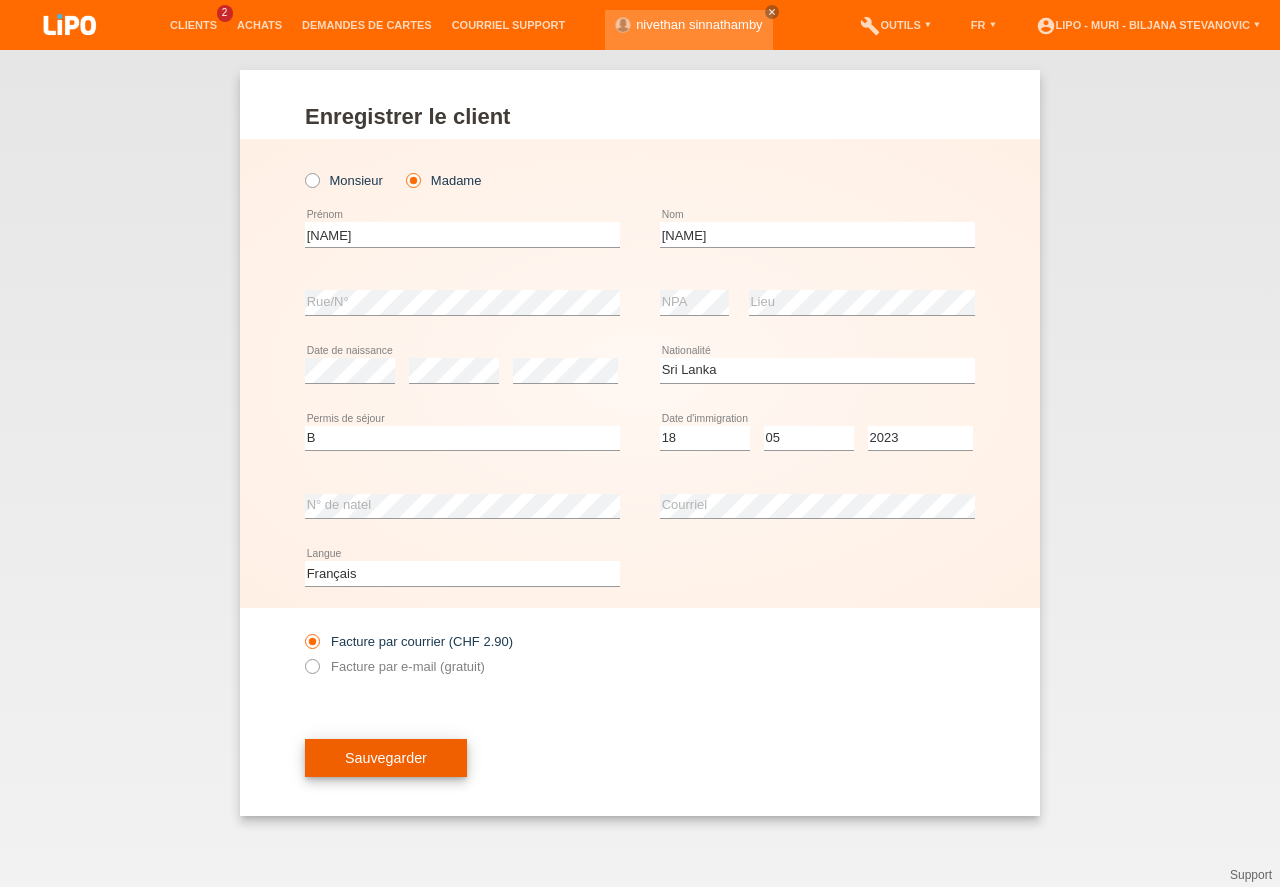 click on "Sauvegarder" at bounding box center [386, 758] 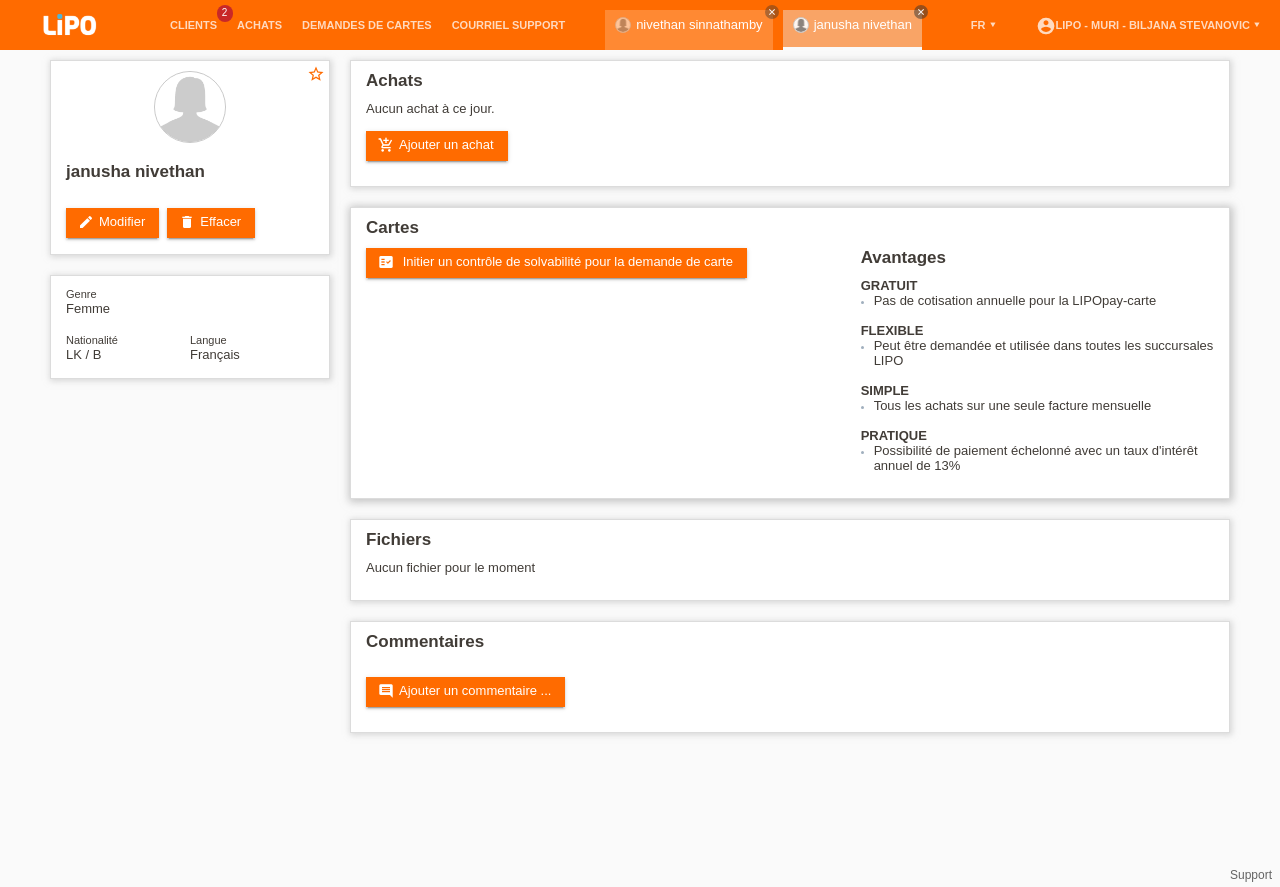 scroll, scrollTop: 0, scrollLeft: 0, axis: both 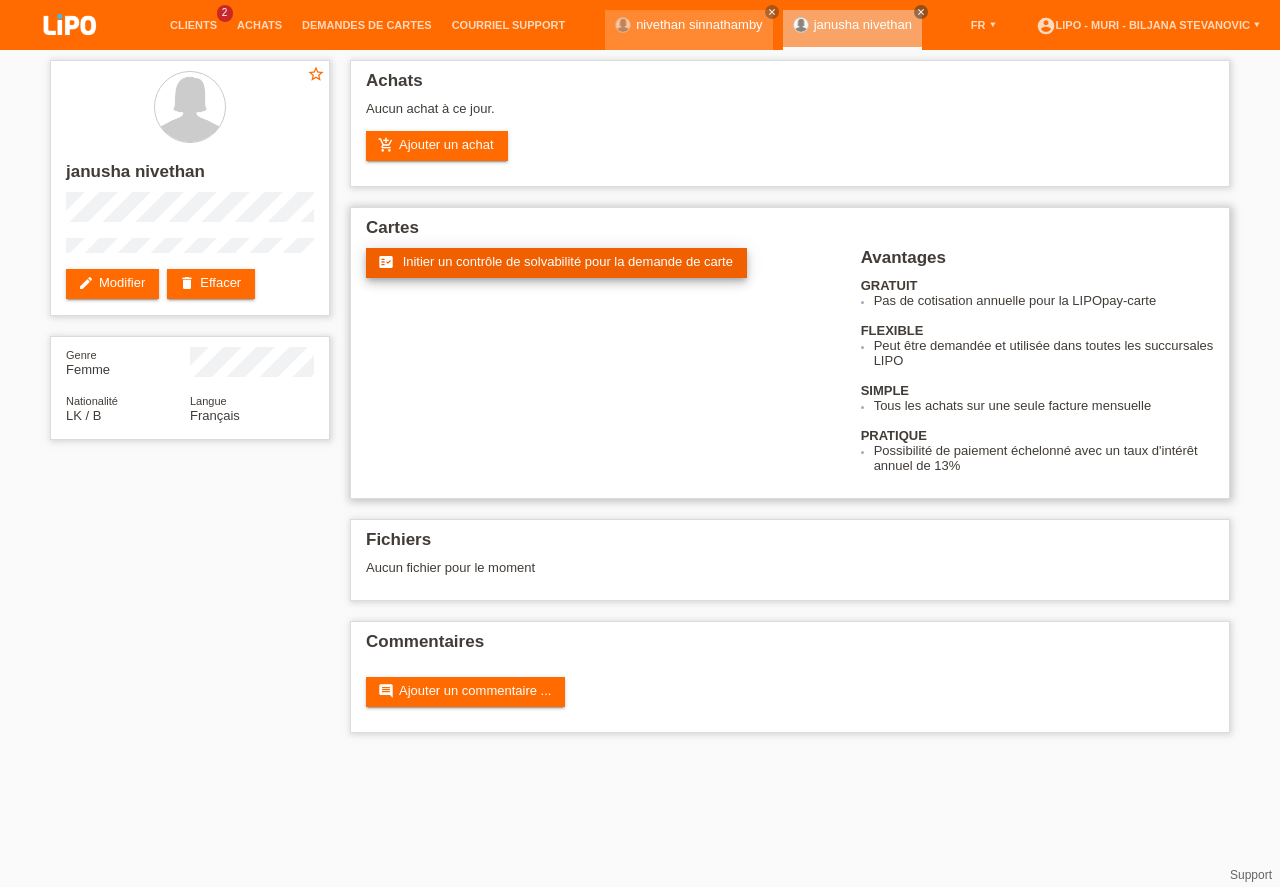 click on "Initier un contrôle de solvabilité pour la demande de carte" at bounding box center (568, 261) 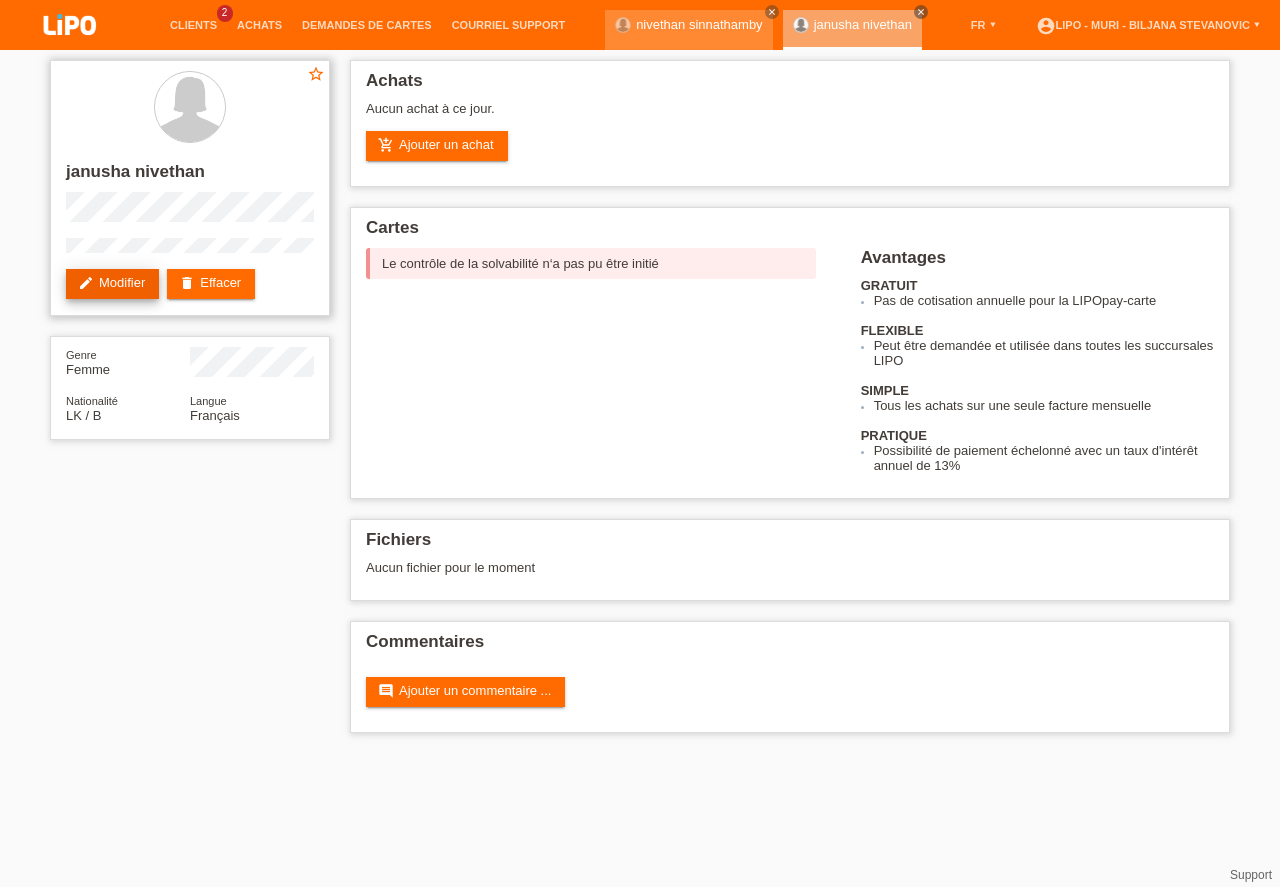 click on "edit  Modifier" at bounding box center (112, 284) 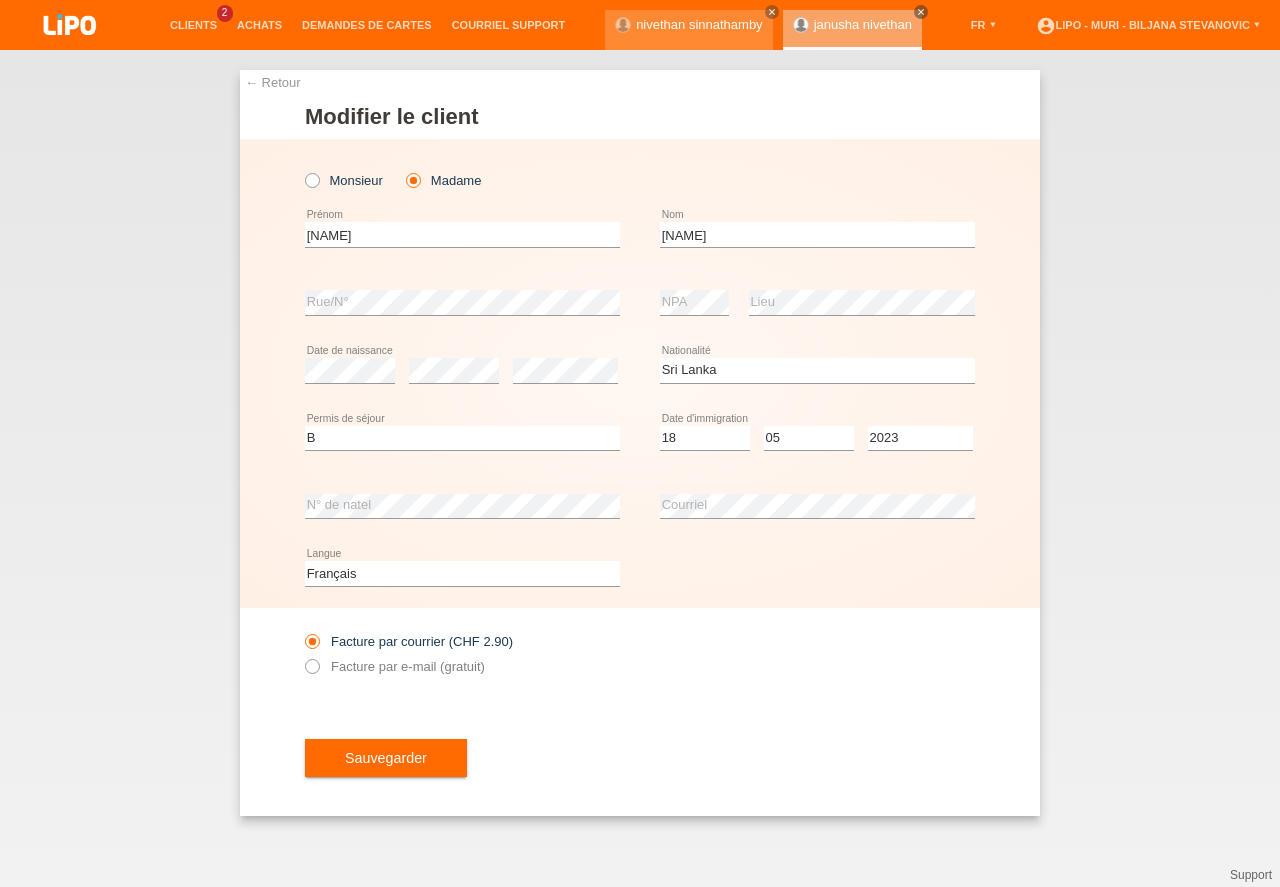 select on "LK" 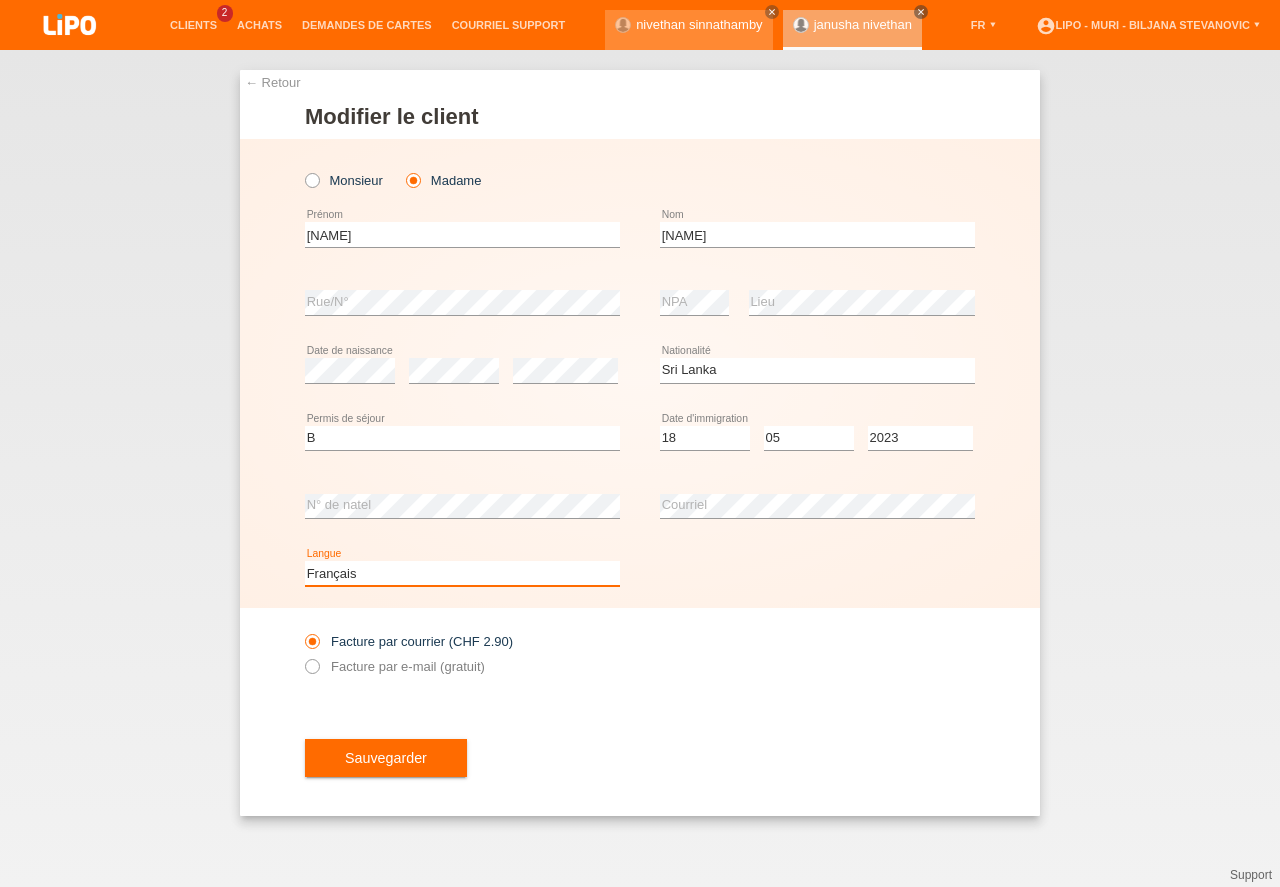 click on "Deutsch
Français
Italiano
English" at bounding box center [462, 573] 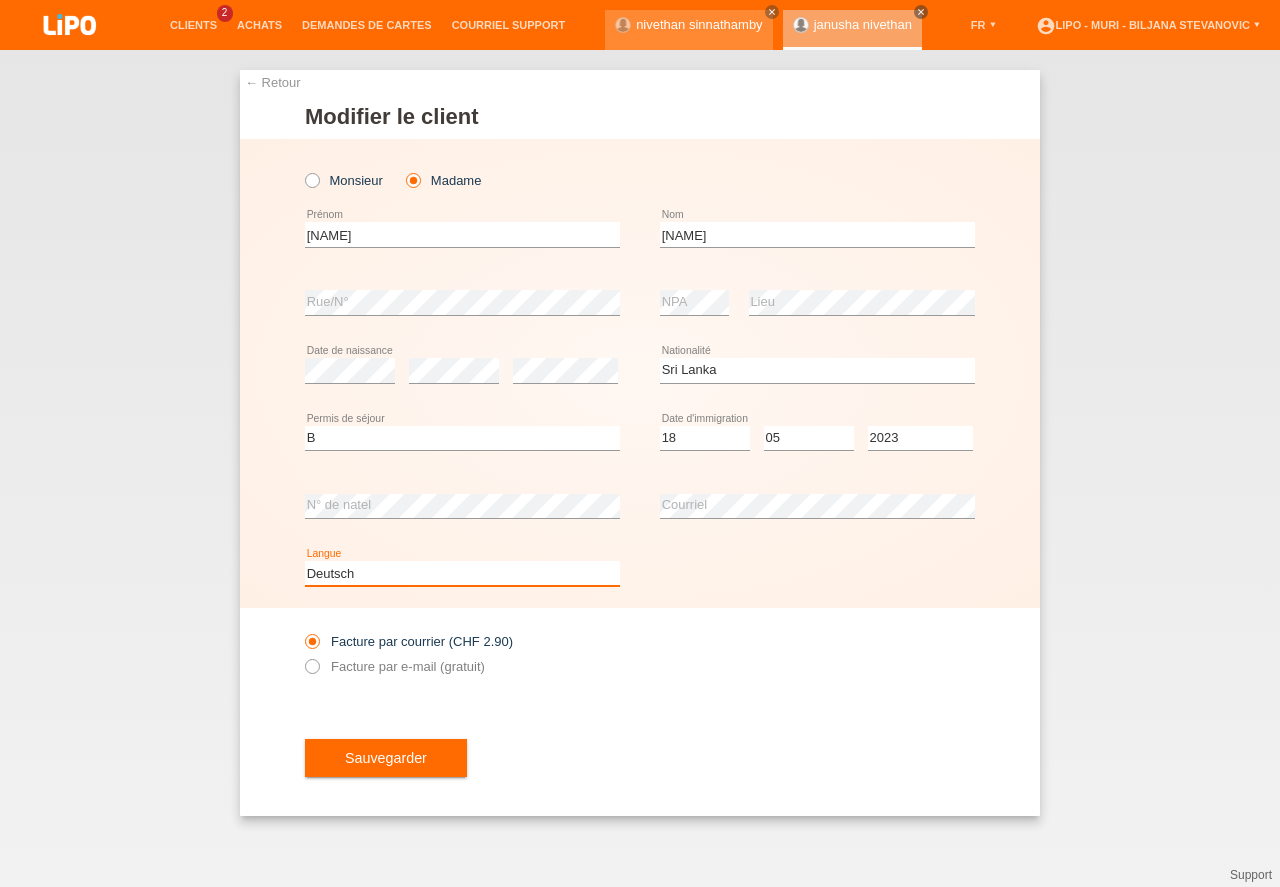 click on "Deutsch" at bounding box center (0, 0) 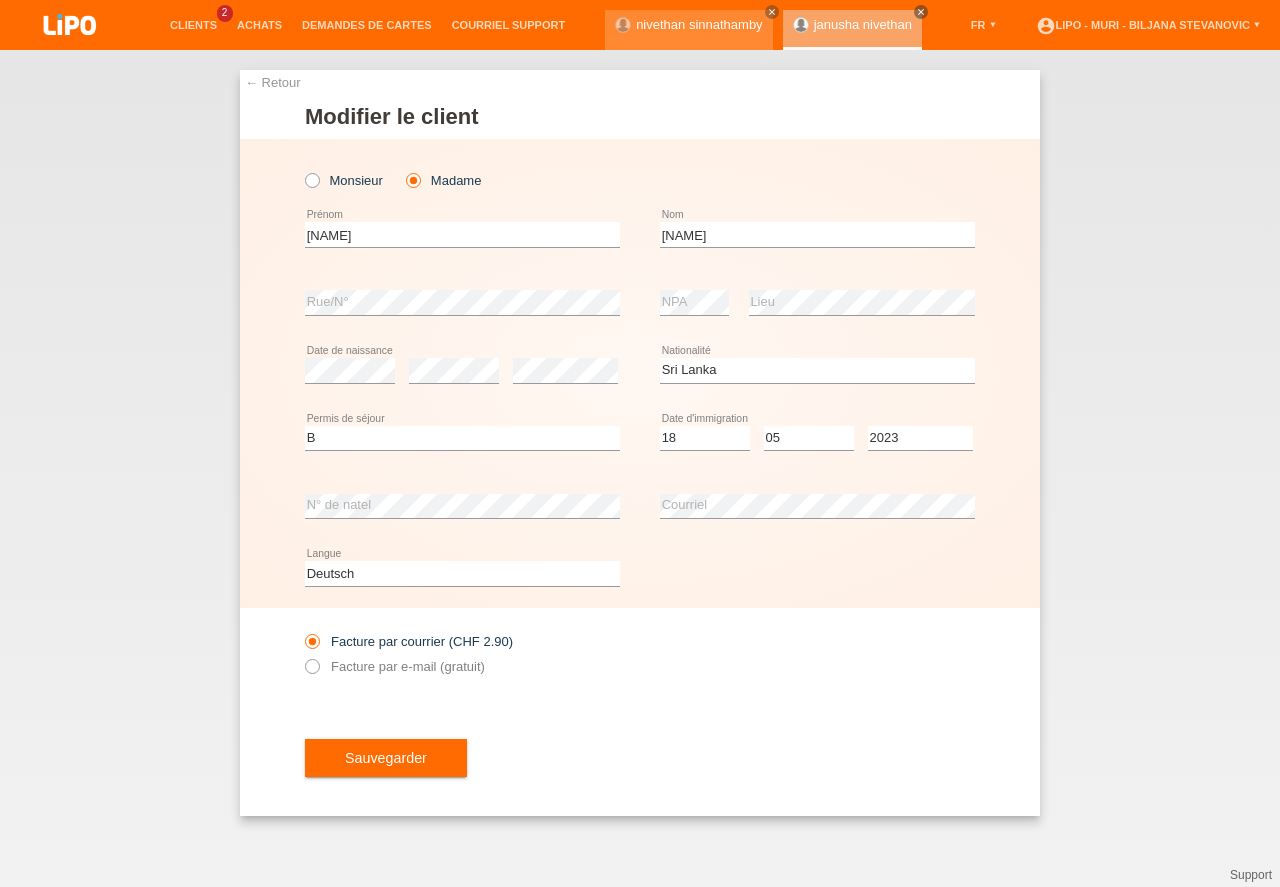 click on "← Retour
Modifier le client
Monsieur
Madame
janusha error error" at bounding box center (640, 468) 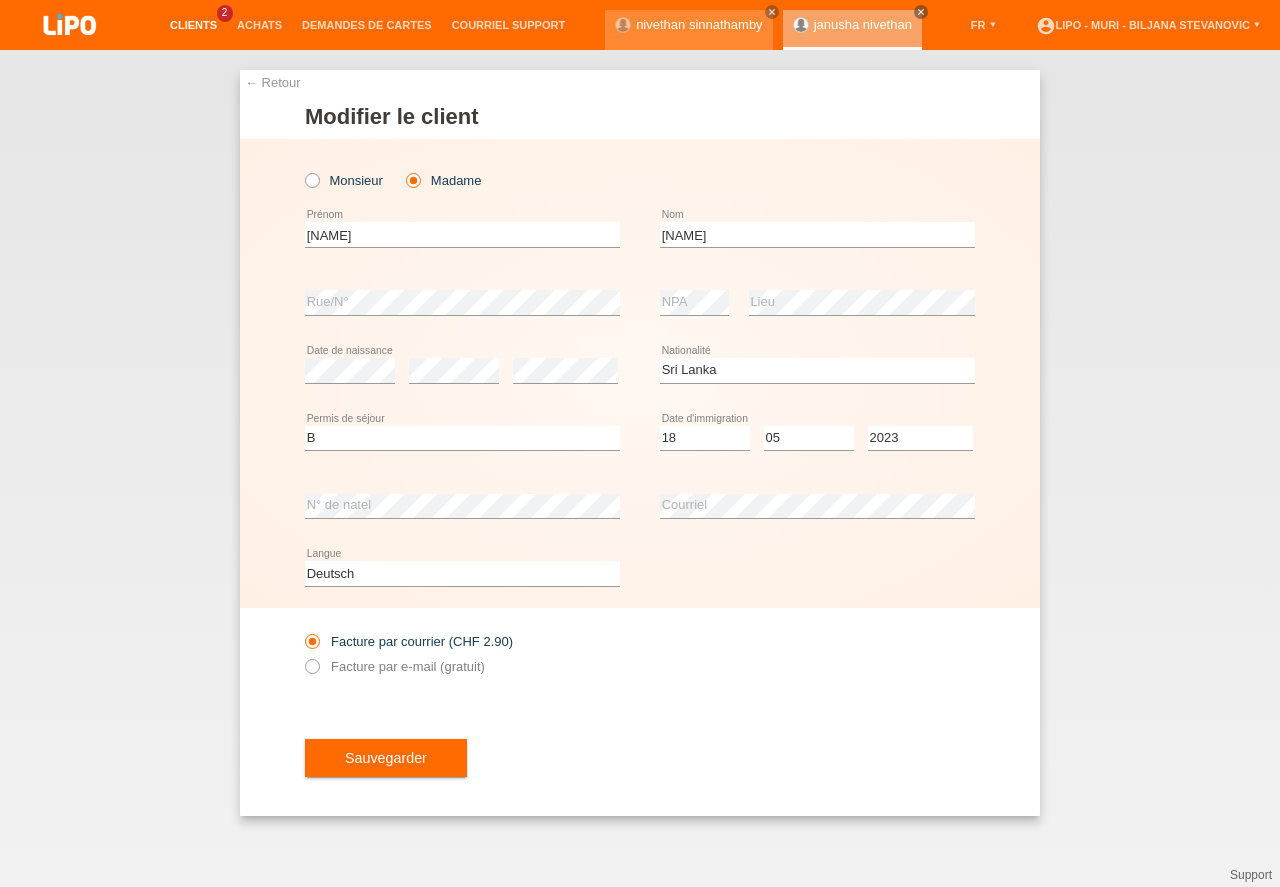 click on "Clients" at bounding box center [193, 25] 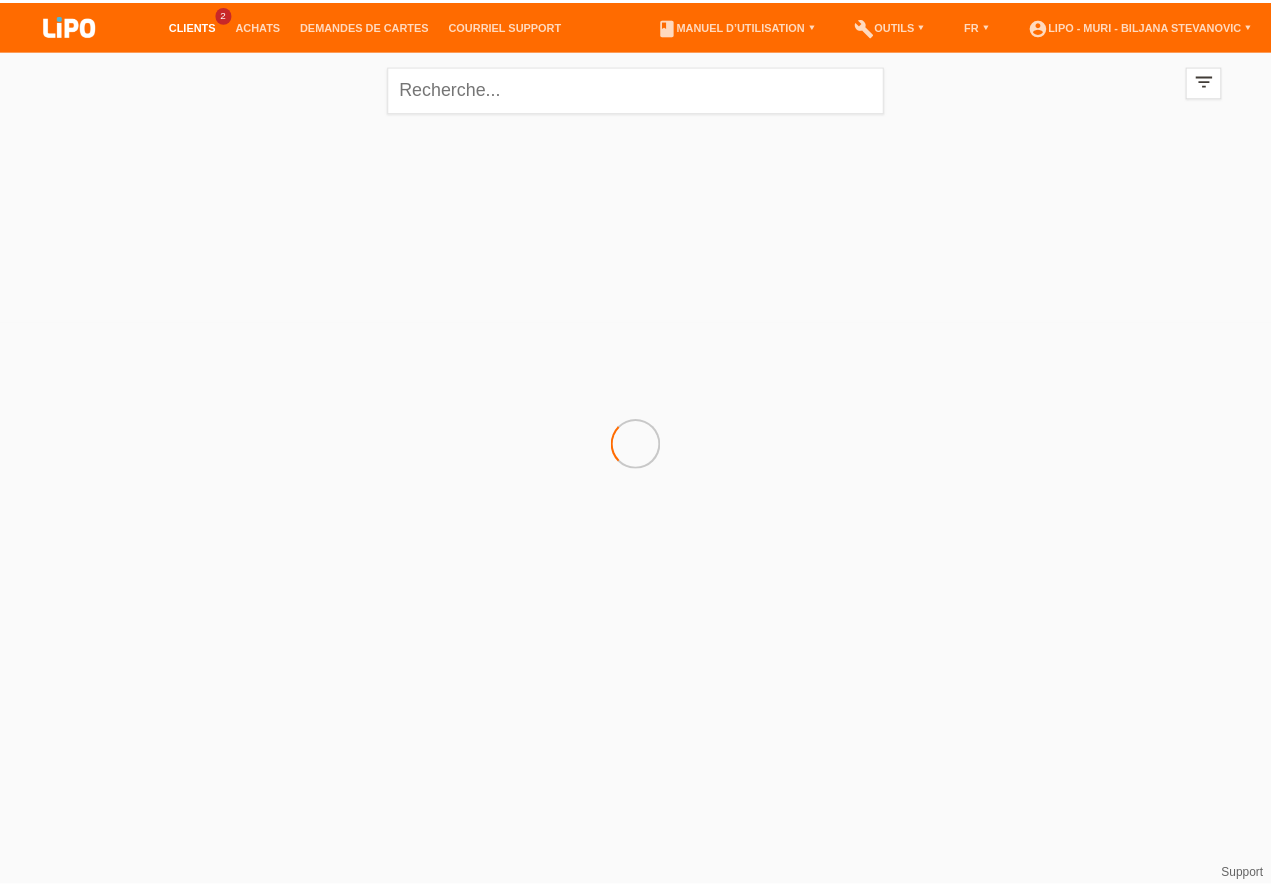 scroll, scrollTop: 0, scrollLeft: 0, axis: both 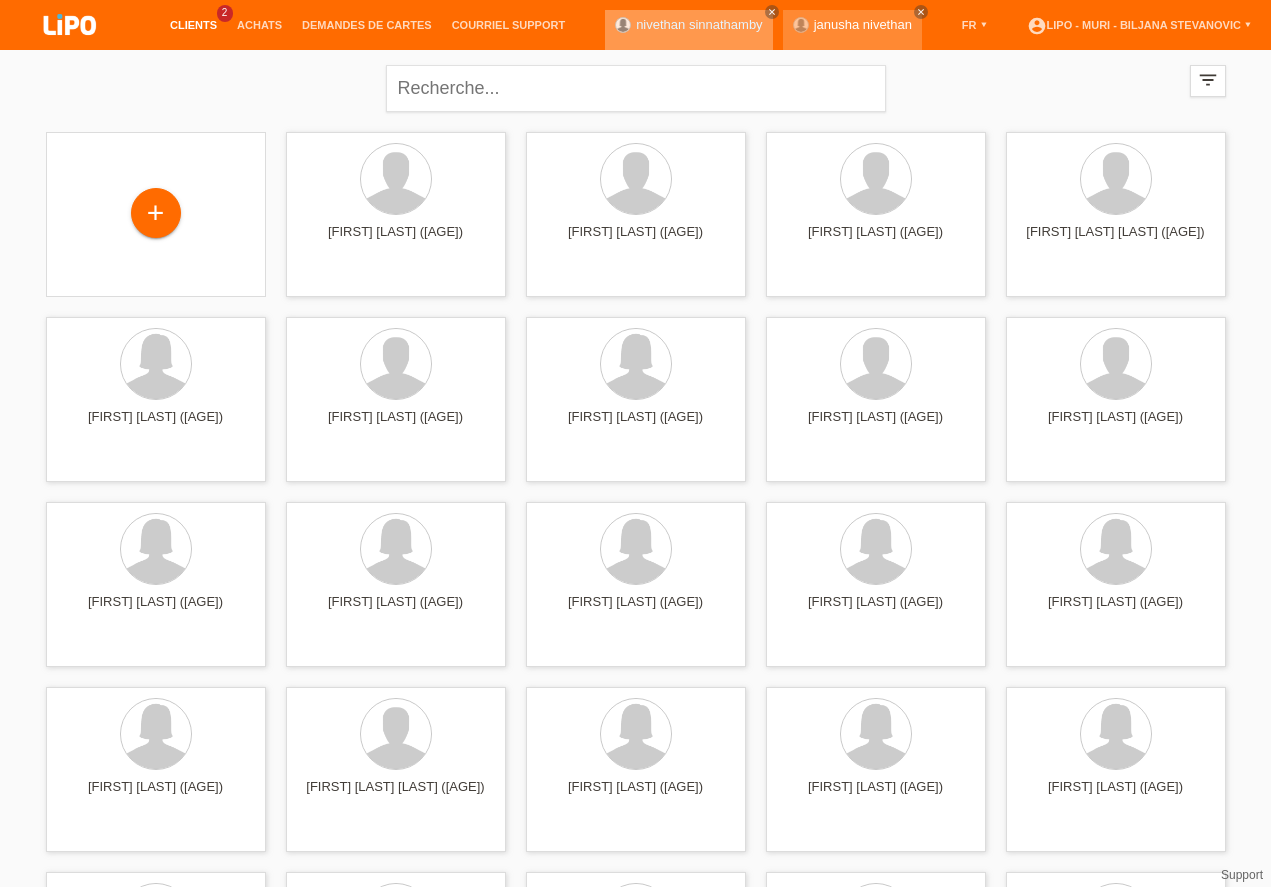 click on "nivethan sinnathamby" at bounding box center (699, 24) 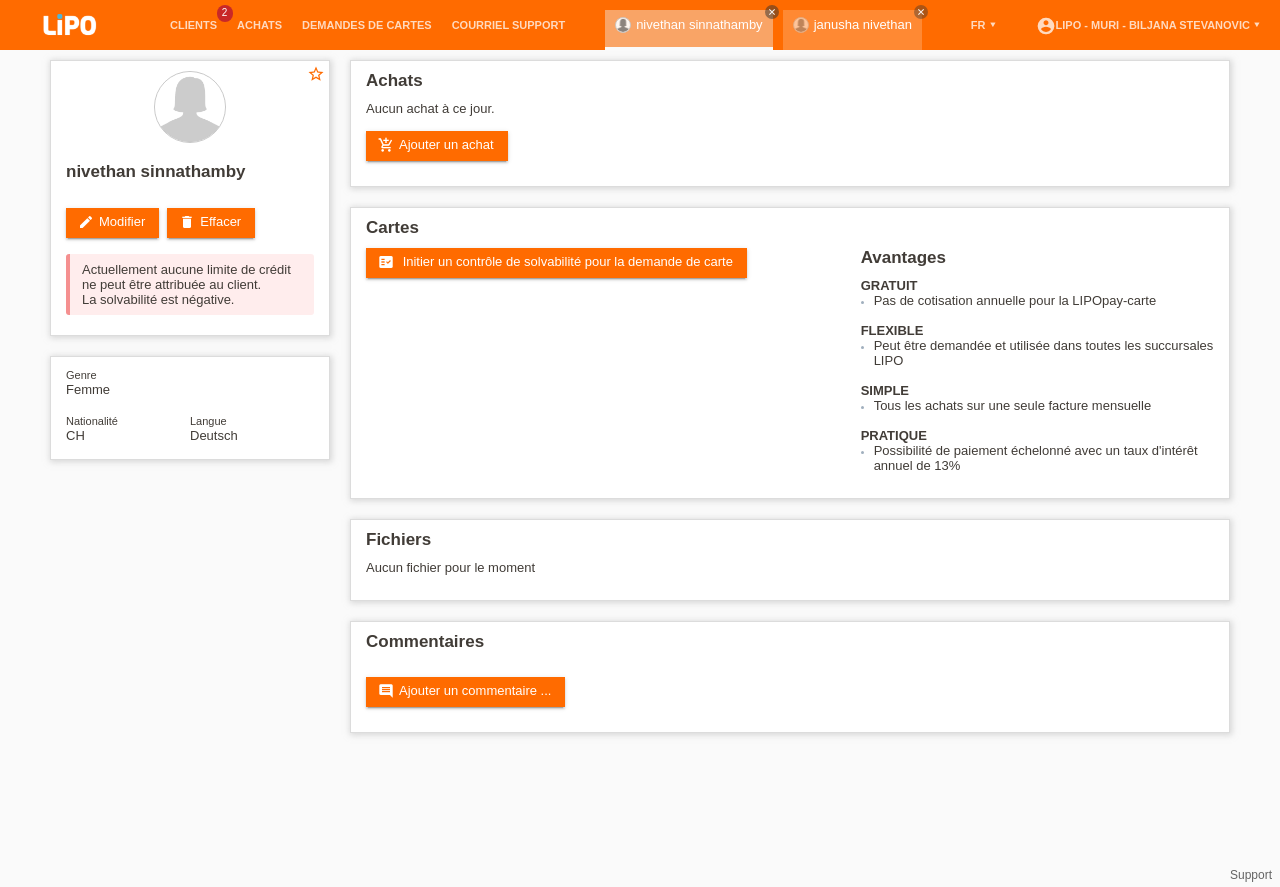 scroll, scrollTop: 0, scrollLeft: 0, axis: both 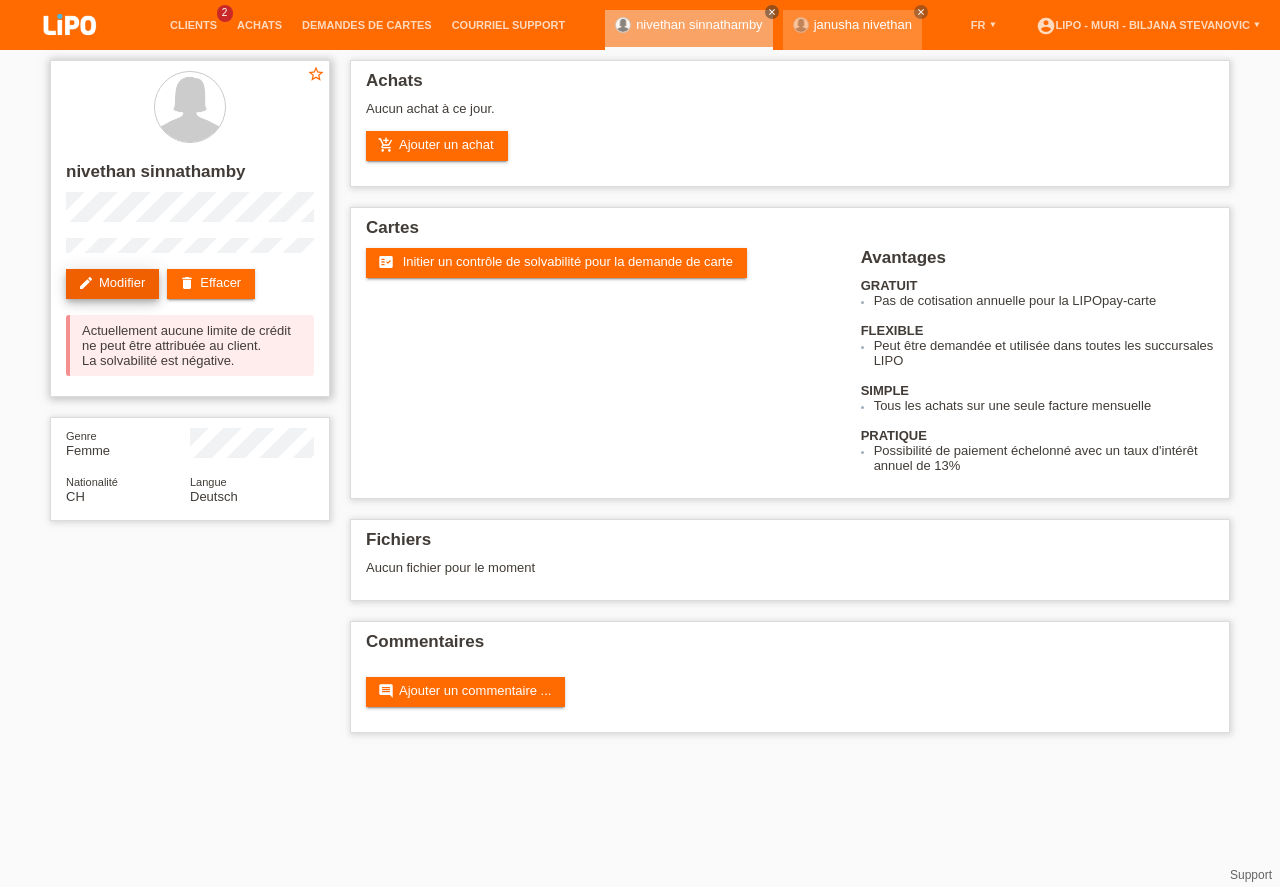 click on "edit  Modifier" at bounding box center (112, 284) 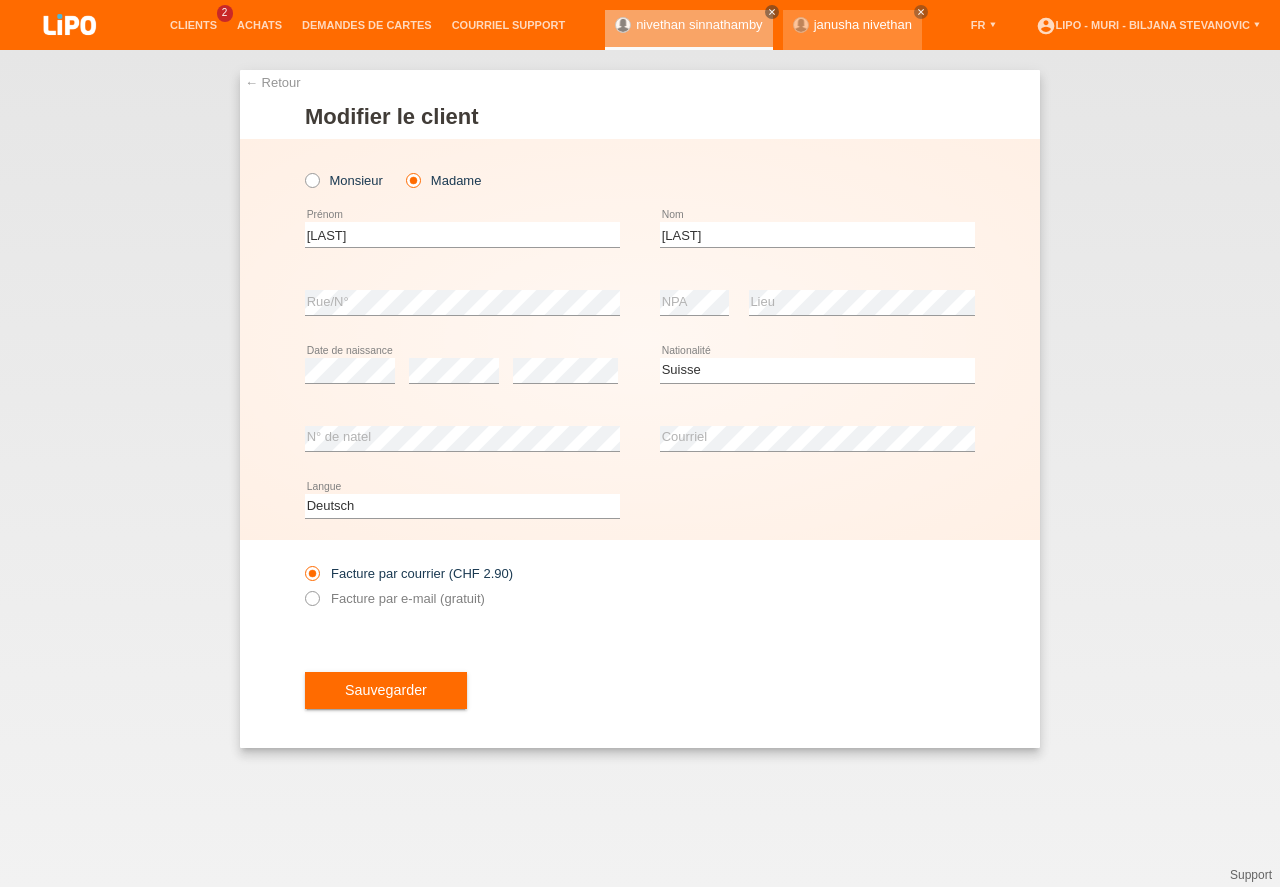 select on "CH" 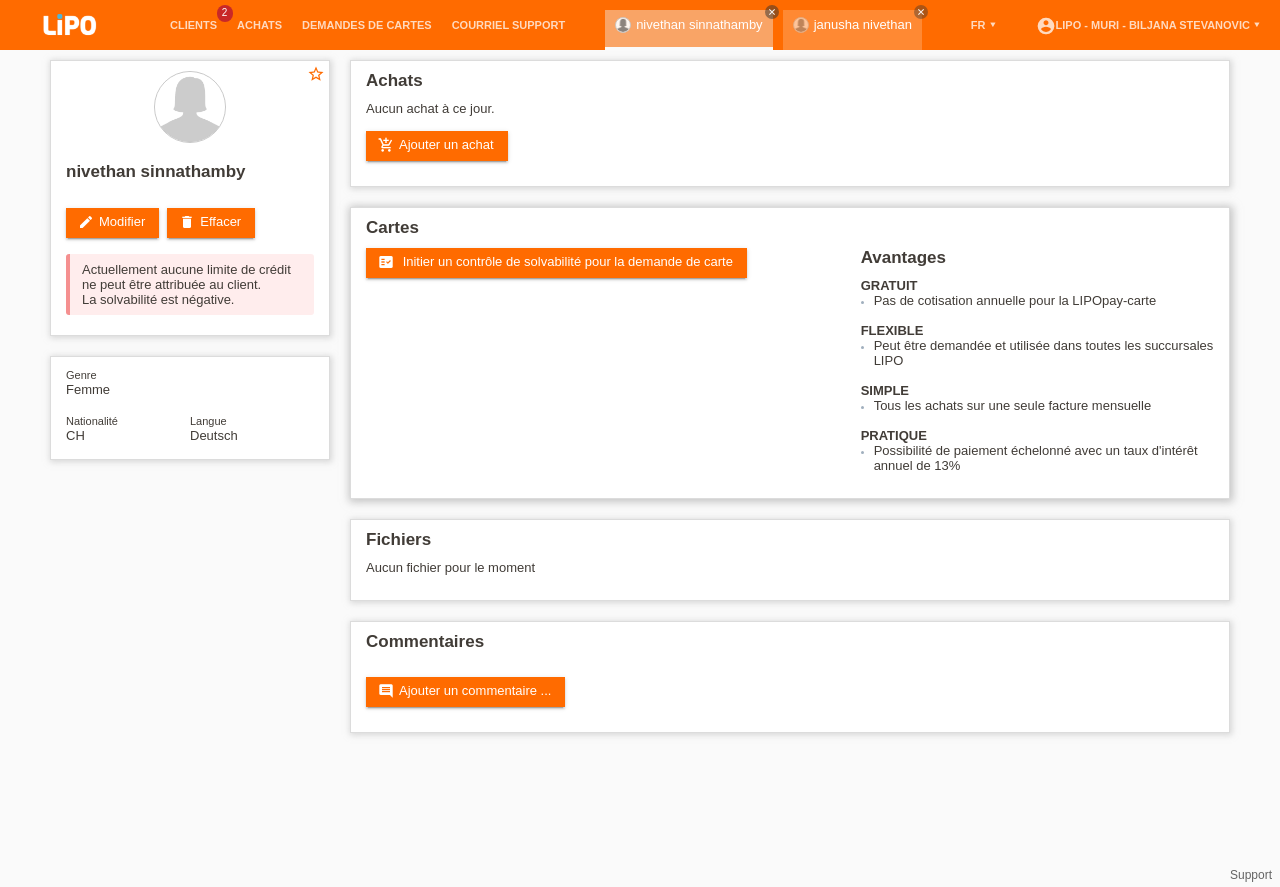 scroll, scrollTop: 0, scrollLeft: 0, axis: both 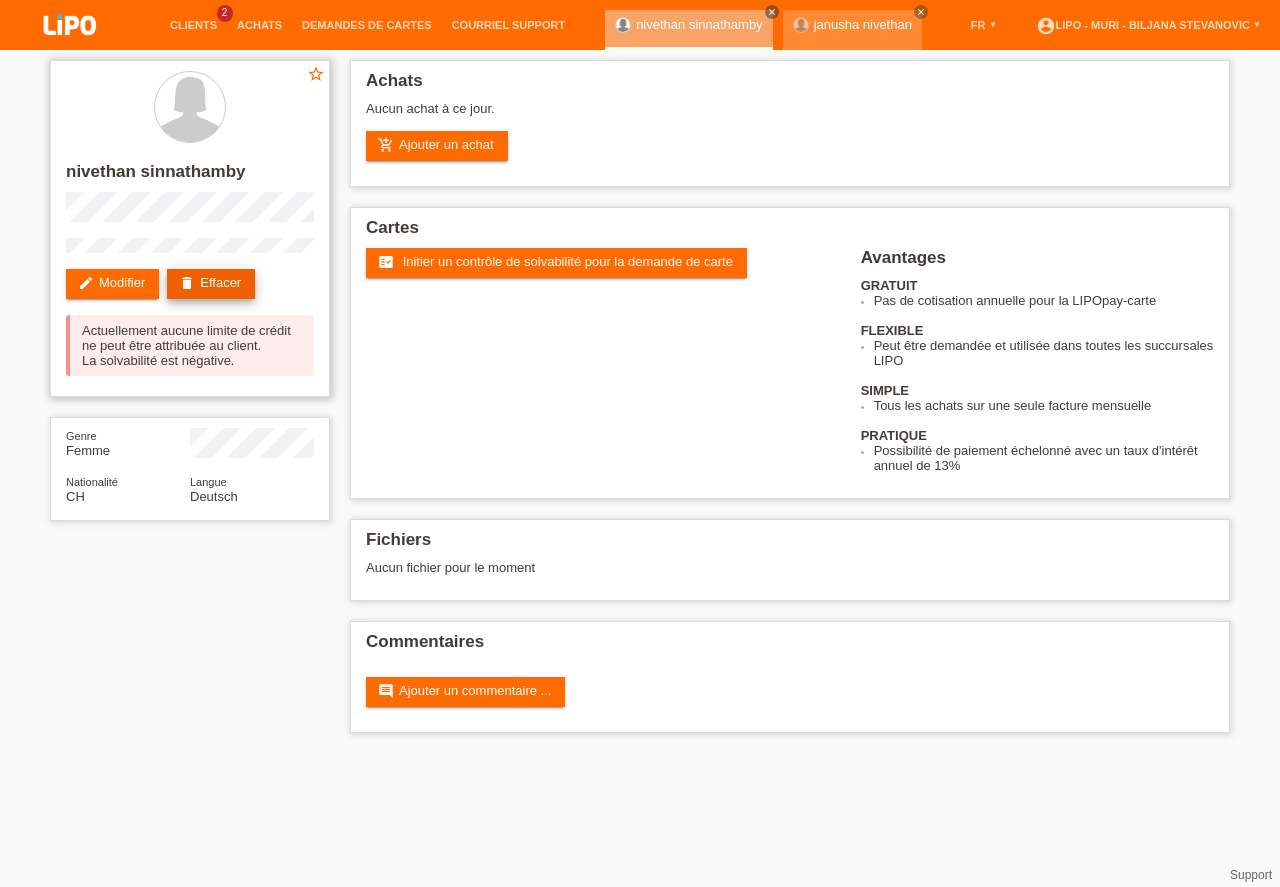 click on "delete  Effacer" at bounding box center [211, 284] 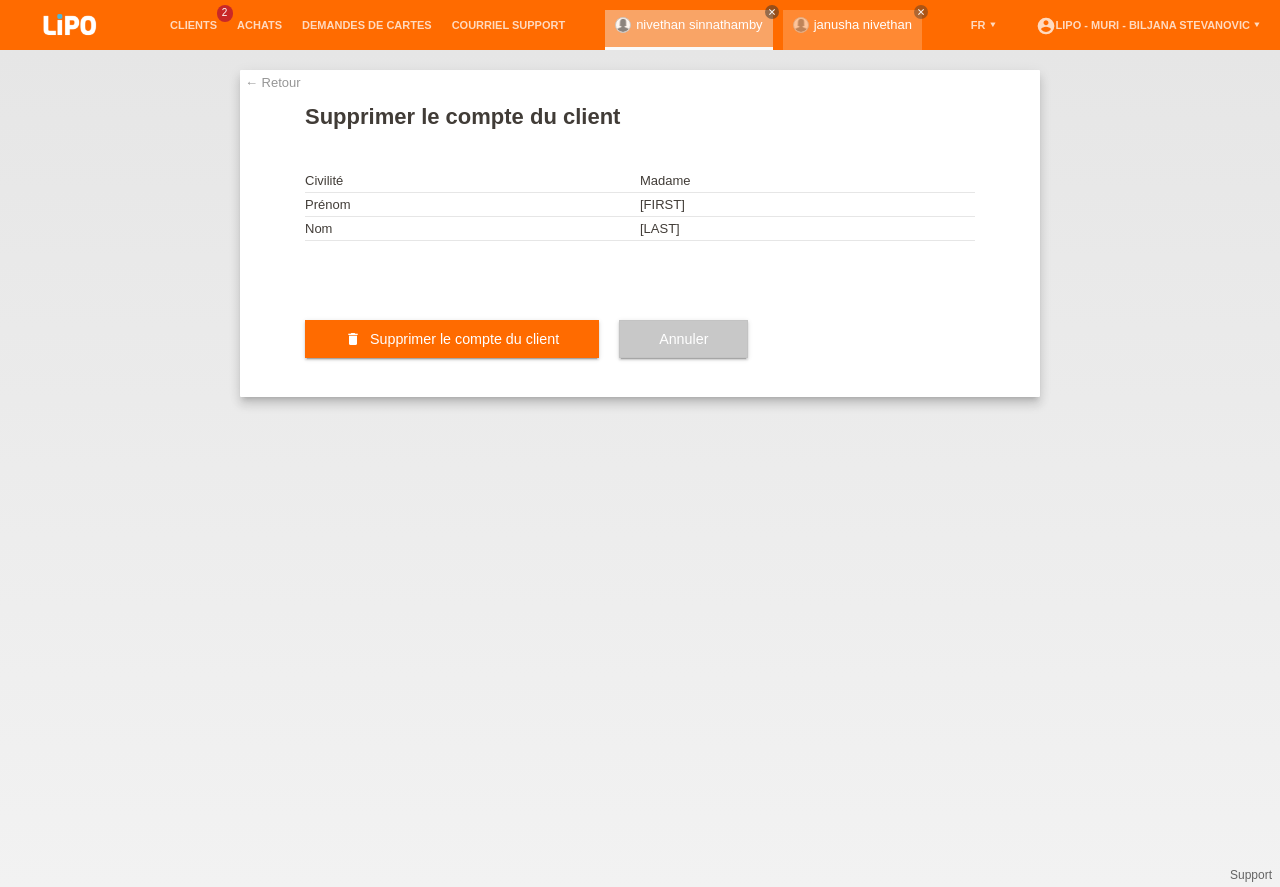scroll, scrollTop: 0, scrollLeft: 0, axis: both 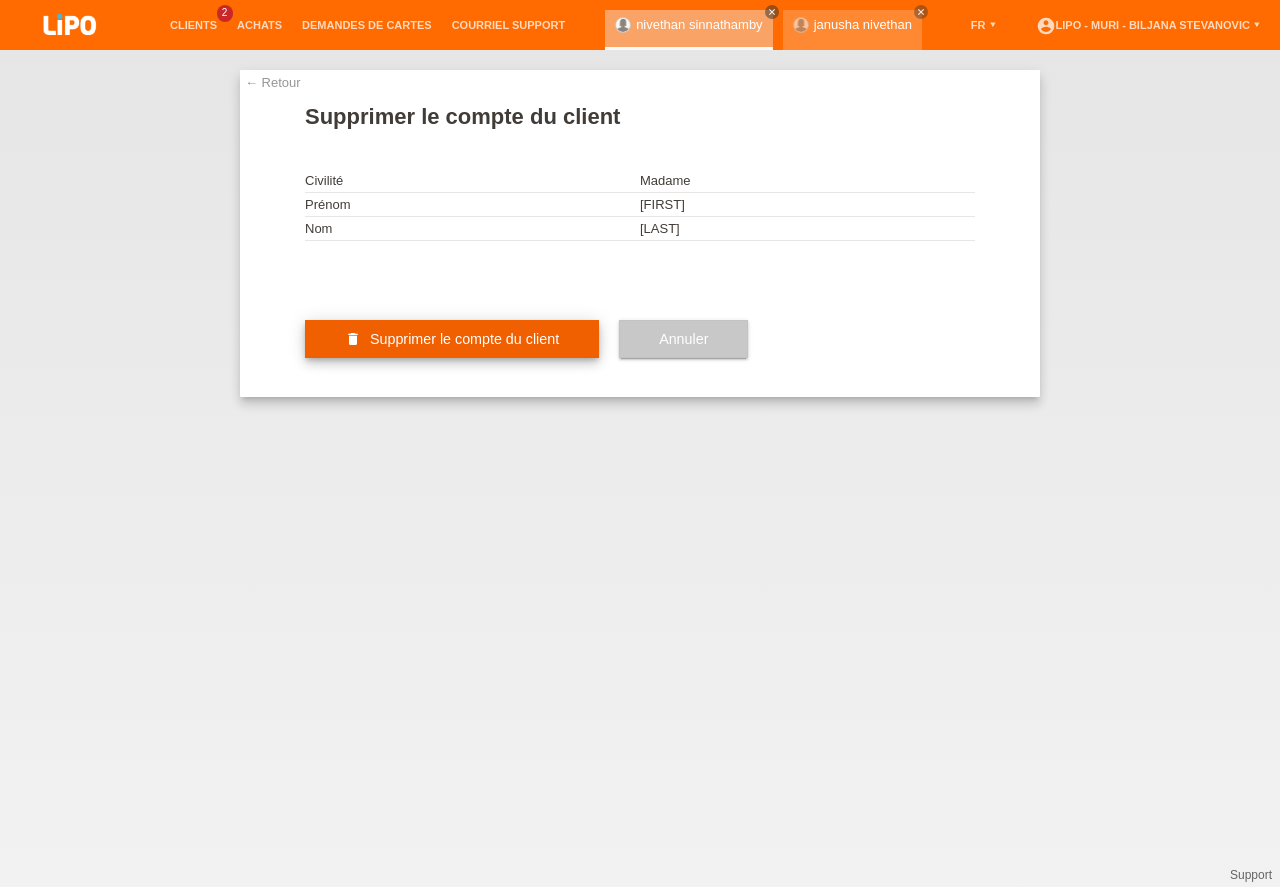 click on "delete   Supprimer le compte du client" at bounding box center (452, 339) 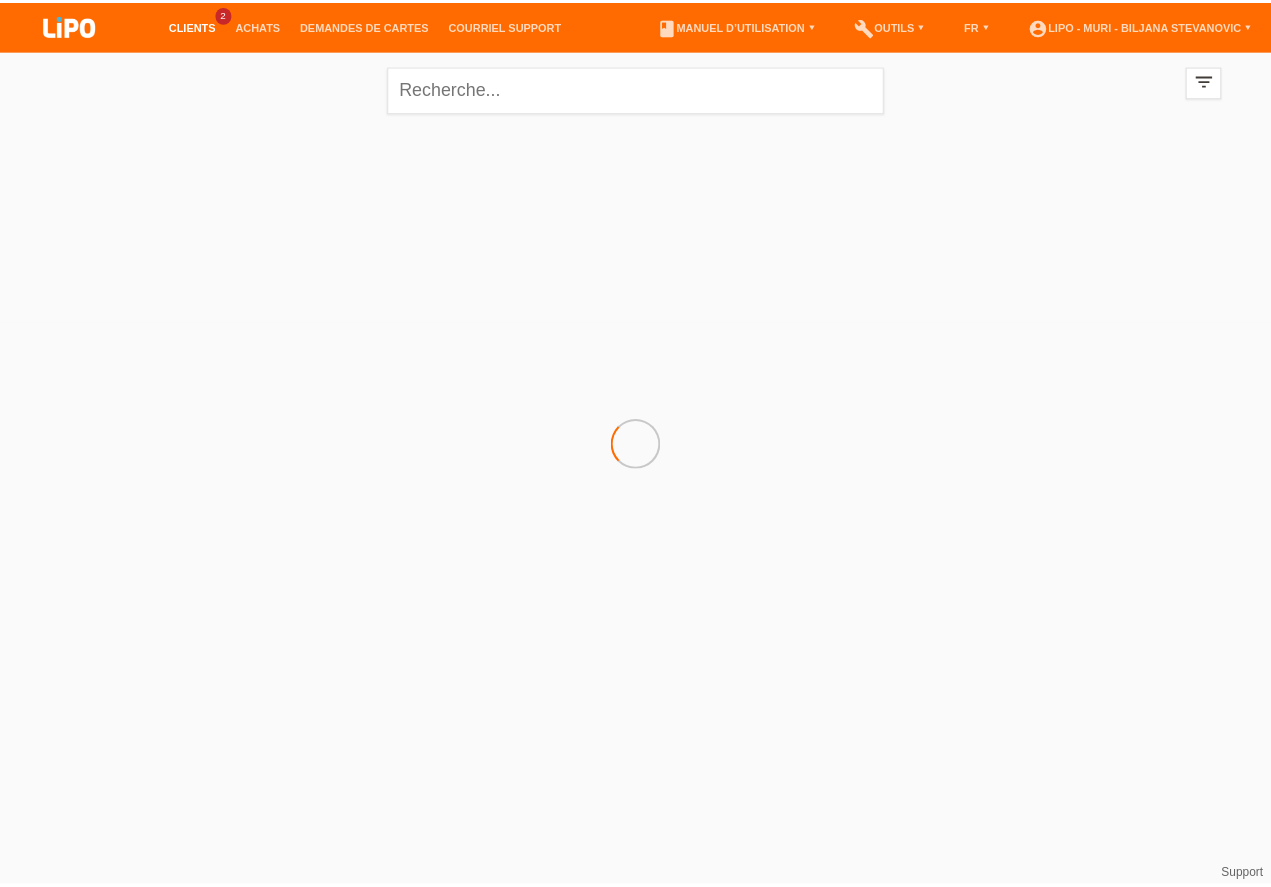 scroll, scrollTop: 0, scrollLeft: 0, axis: both 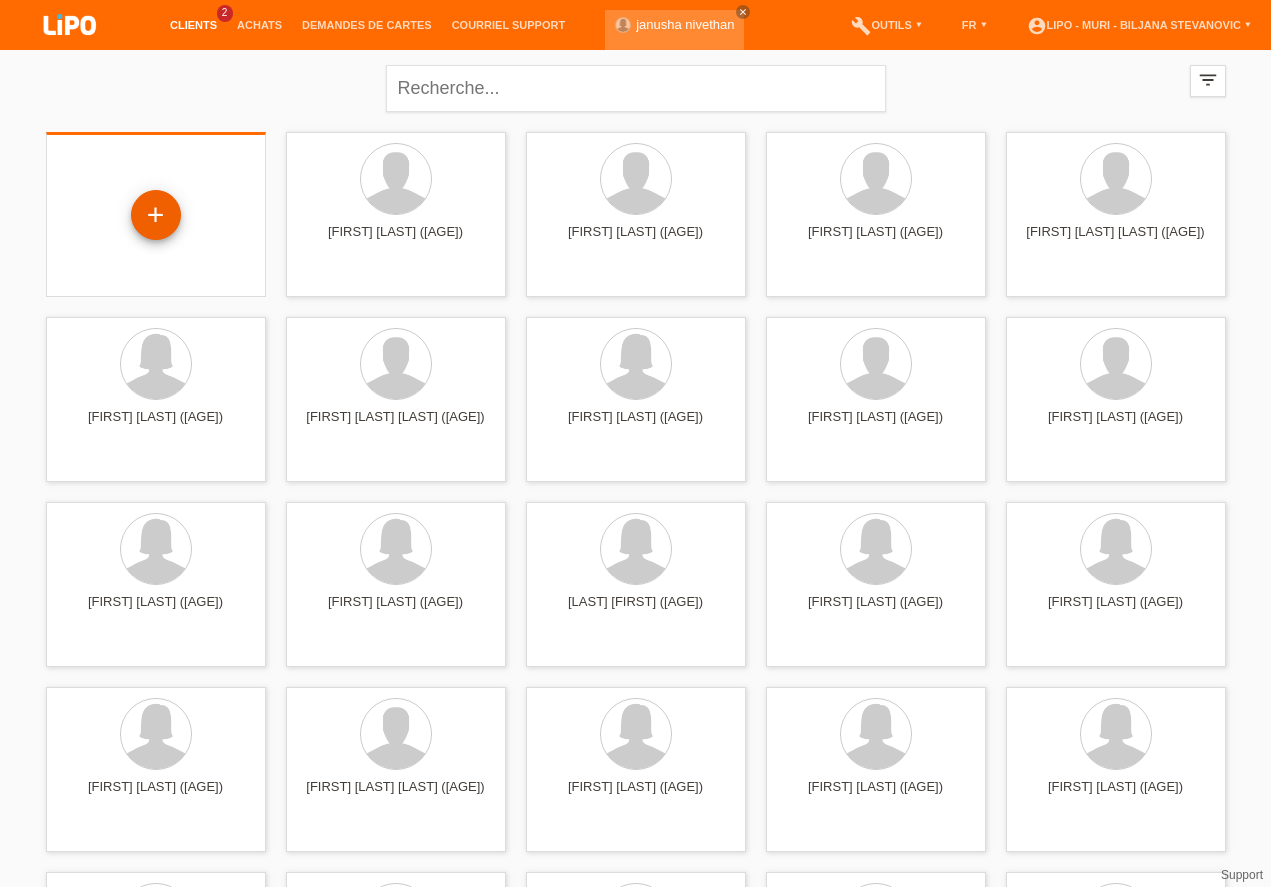 click on "+" at bounding box center (156, 215) 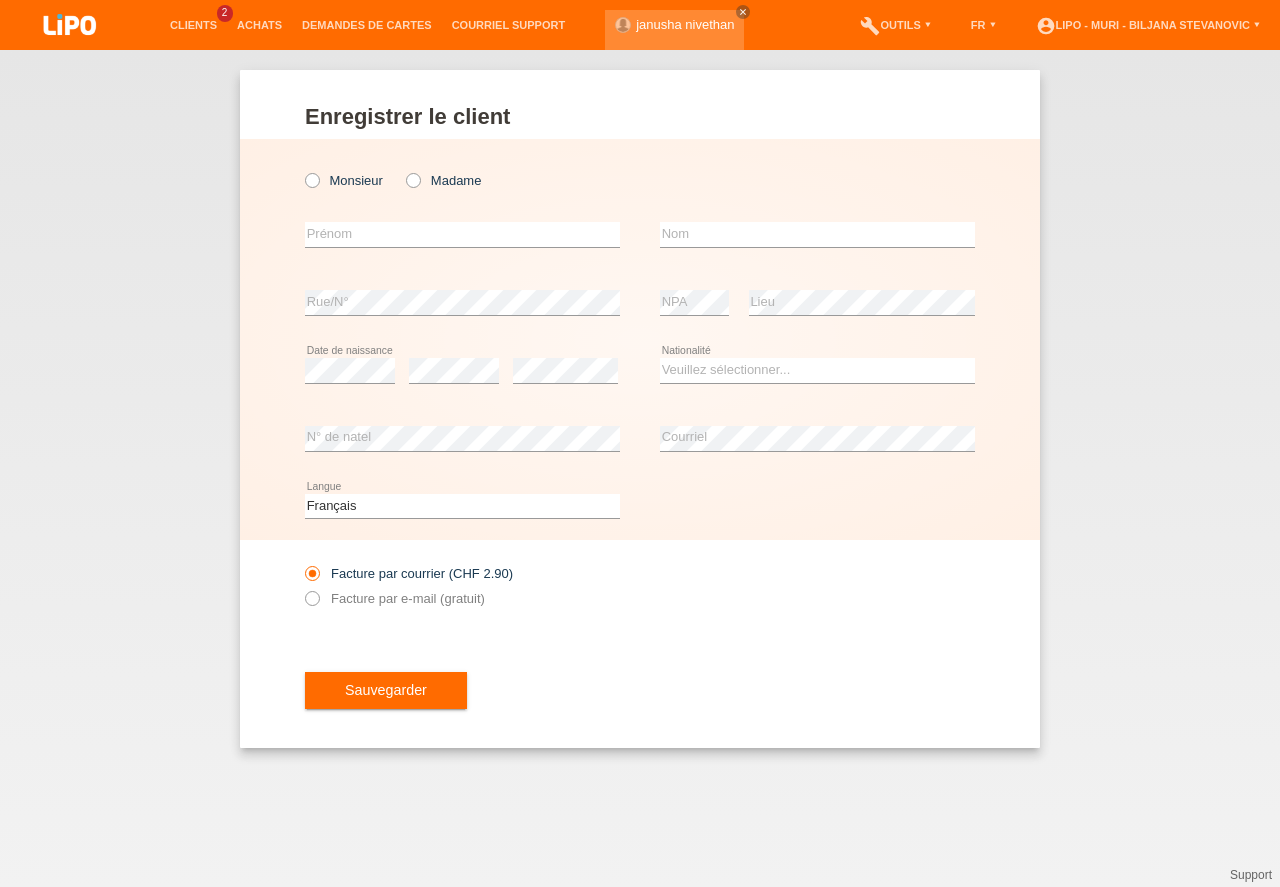 click at bounding box center [302, 170] 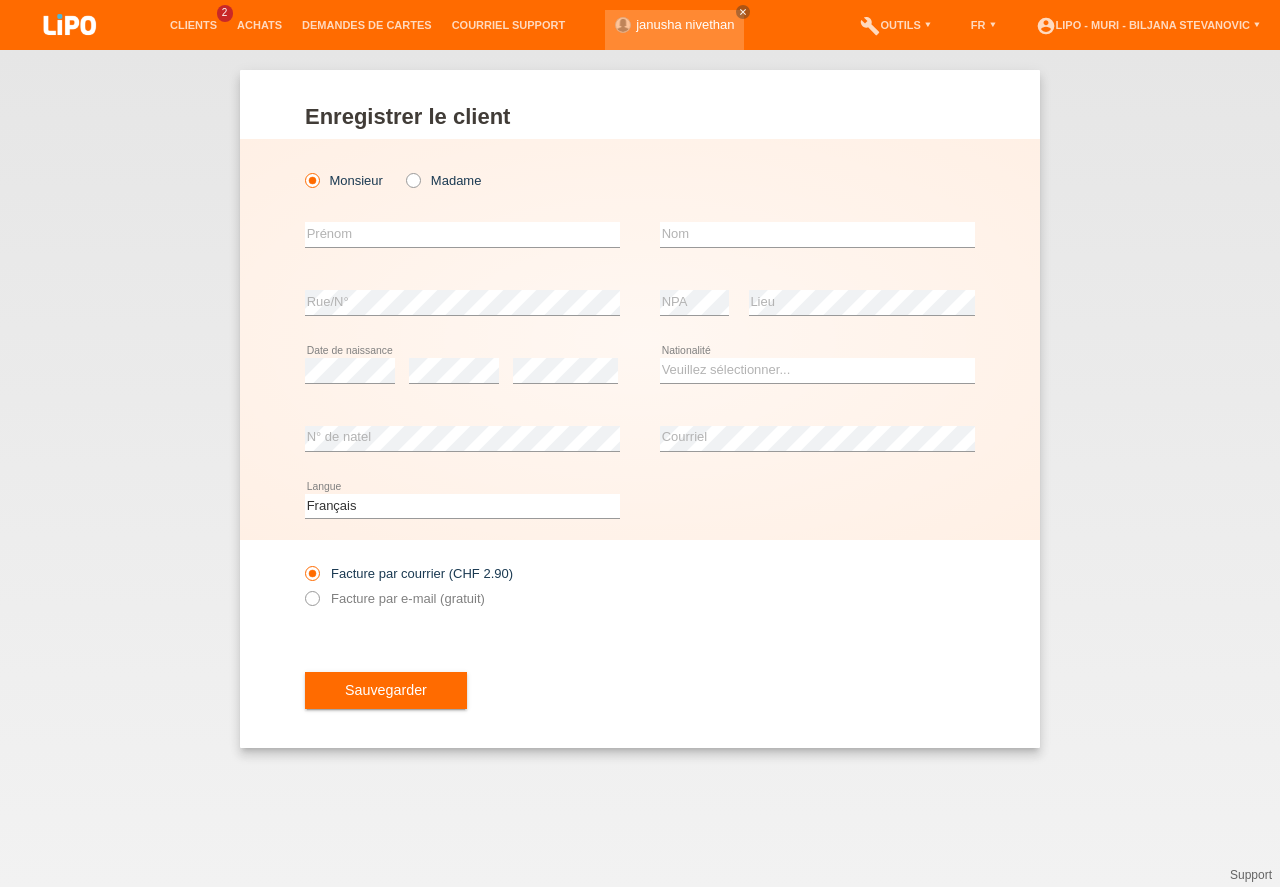 scroll, scrollTop: 0, scrollLeft: 0, axis: both 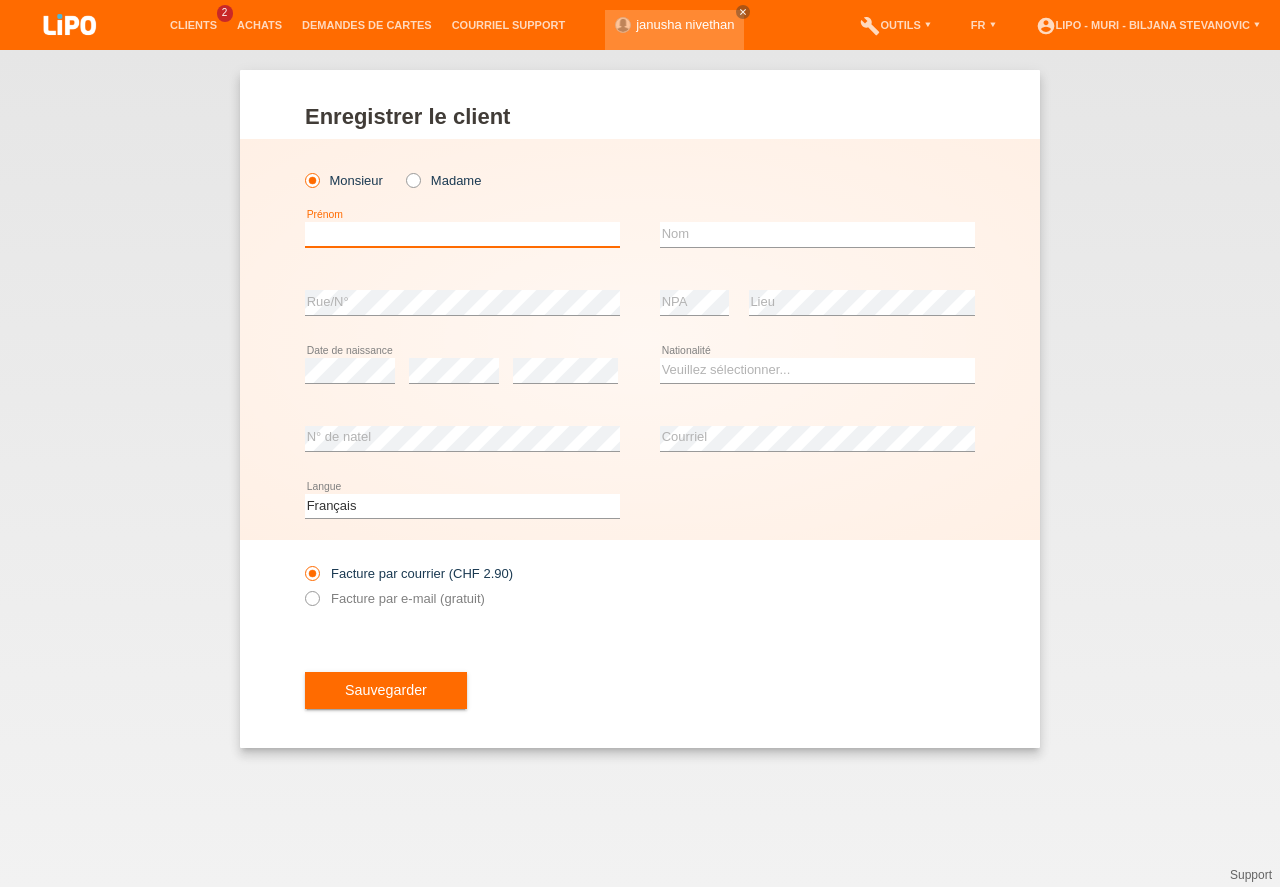 click at bounding box center (462, 234) 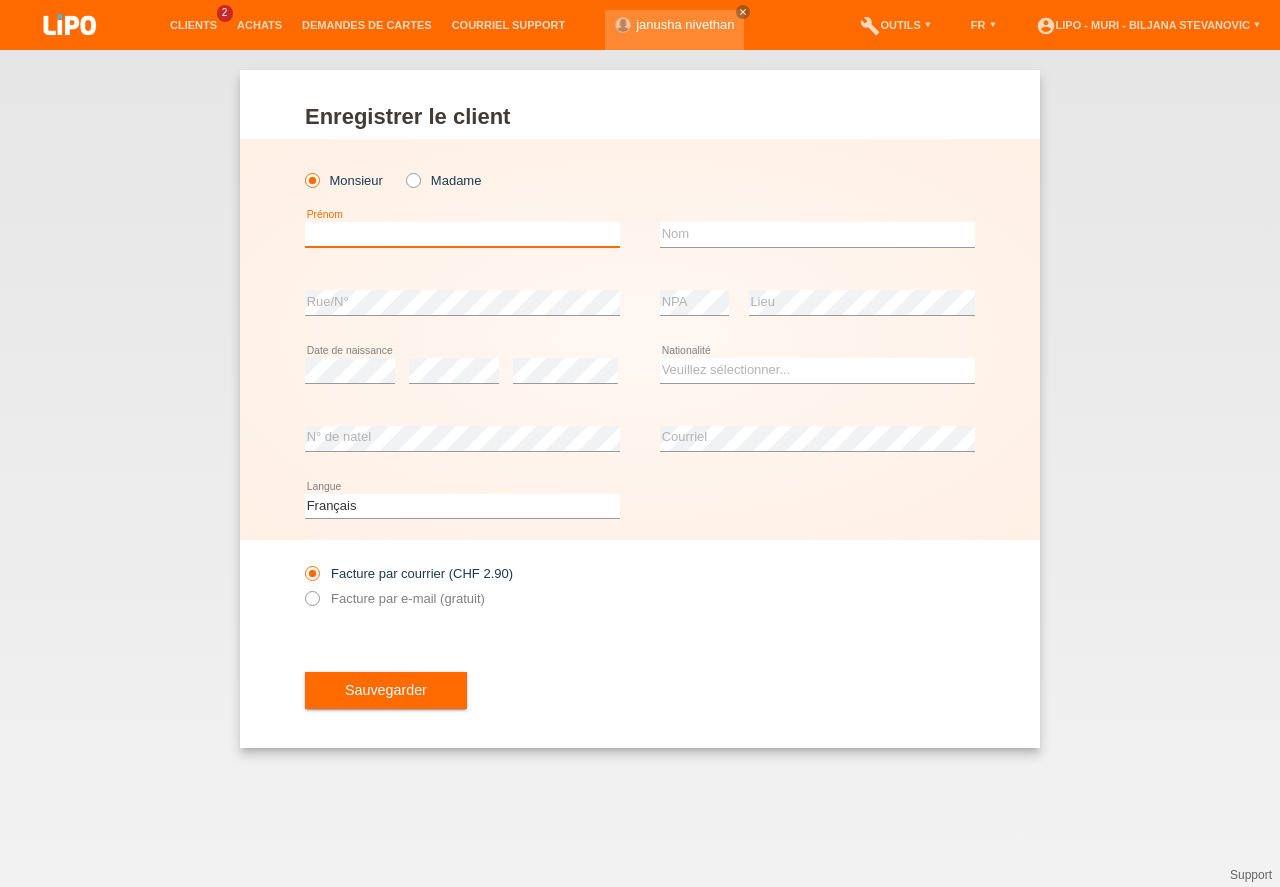 type on "s" 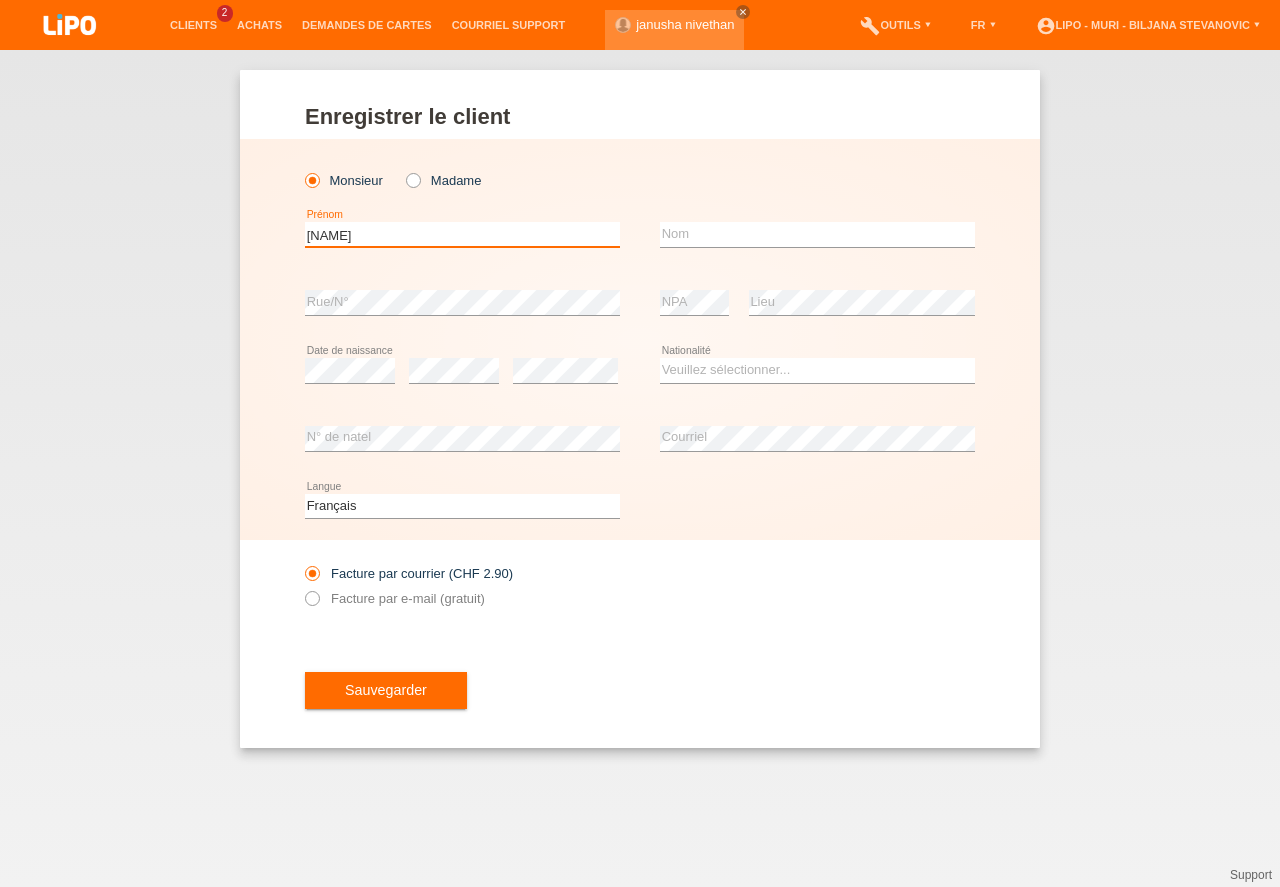 type on "[NAME]" 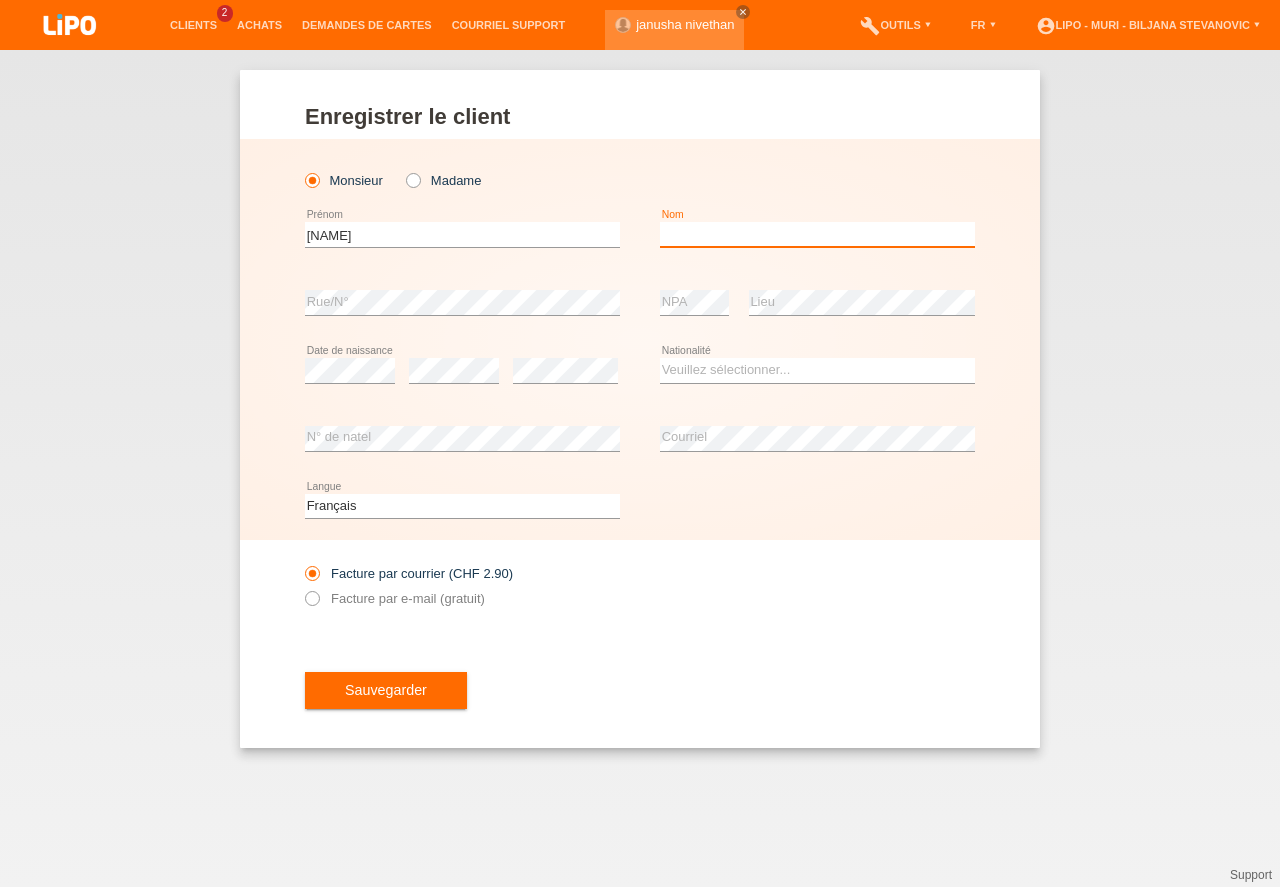 click at bounding box center (817, 234) 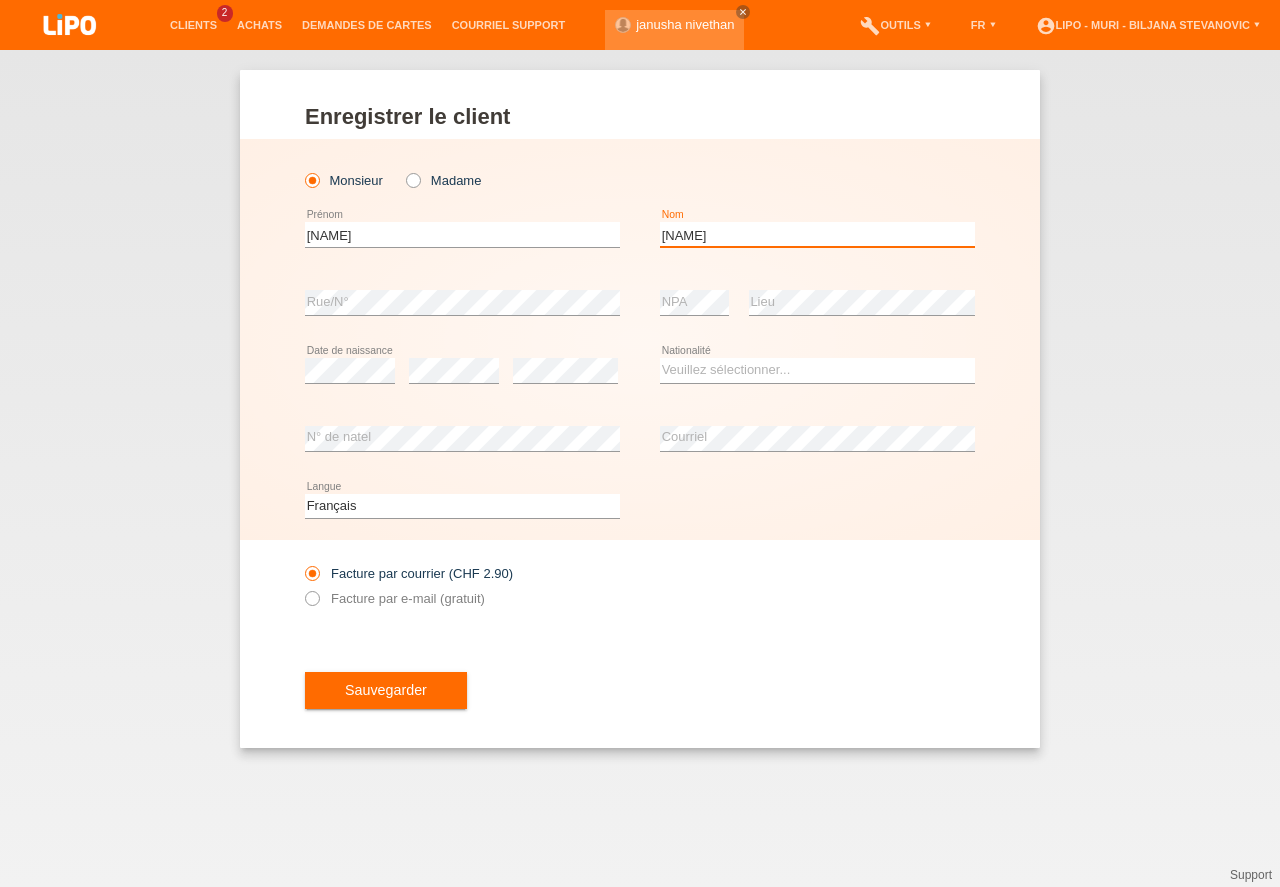 type on "sinnathamby" 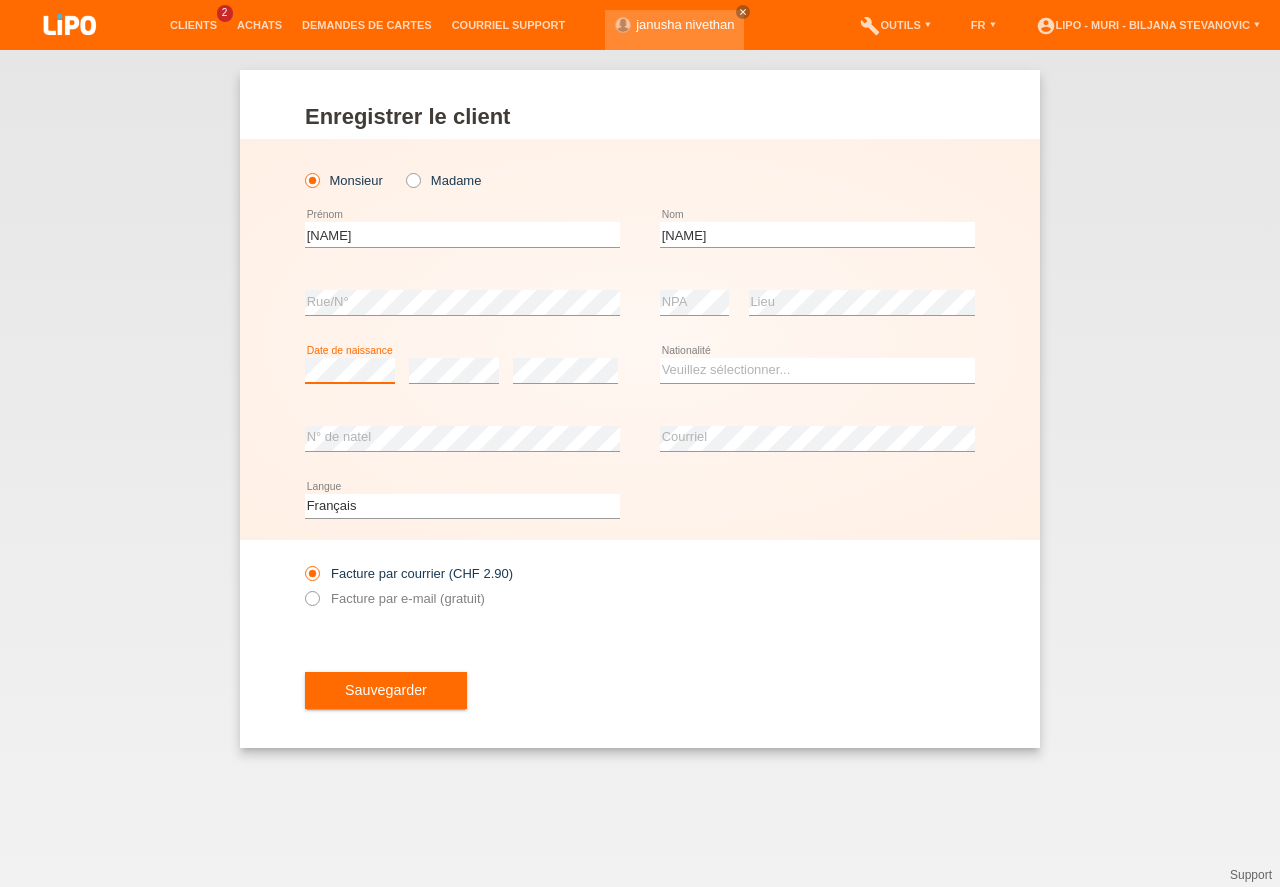scroll, scrollTop: 0, scrollLeft: 0, axis: both 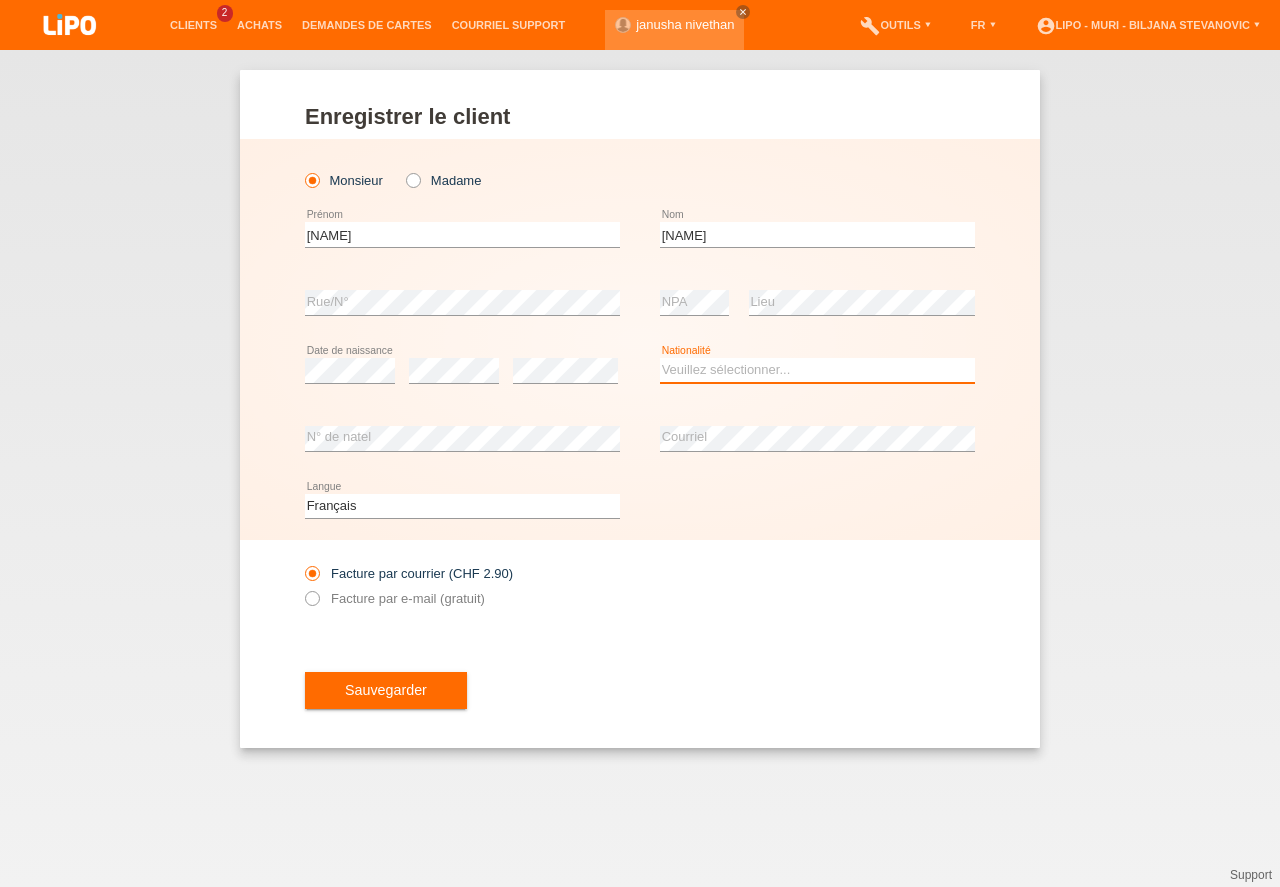 click on "Veuillez sélectionner...
Suisse
Allemagne
Autriche
Liechtenstein
------------
Afghanistan
Afrique du Sud
Åland
Albanie
Algérie Allemagne Andorre Angola Anguilla Antarctique Antigua-et-Barbuda Argentine" at bounding box center [817, 370] 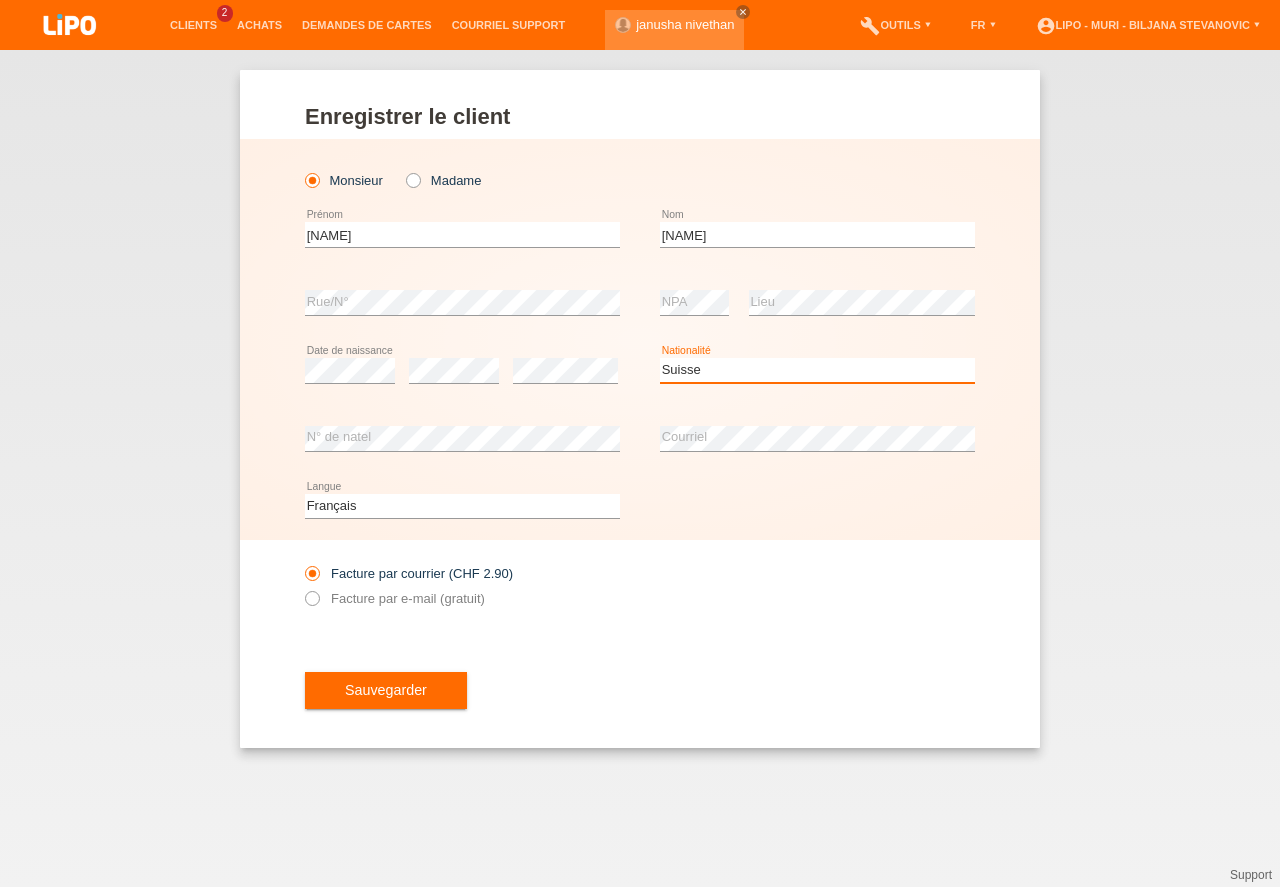 click on "Suisse" at bounding box center [0, 0] 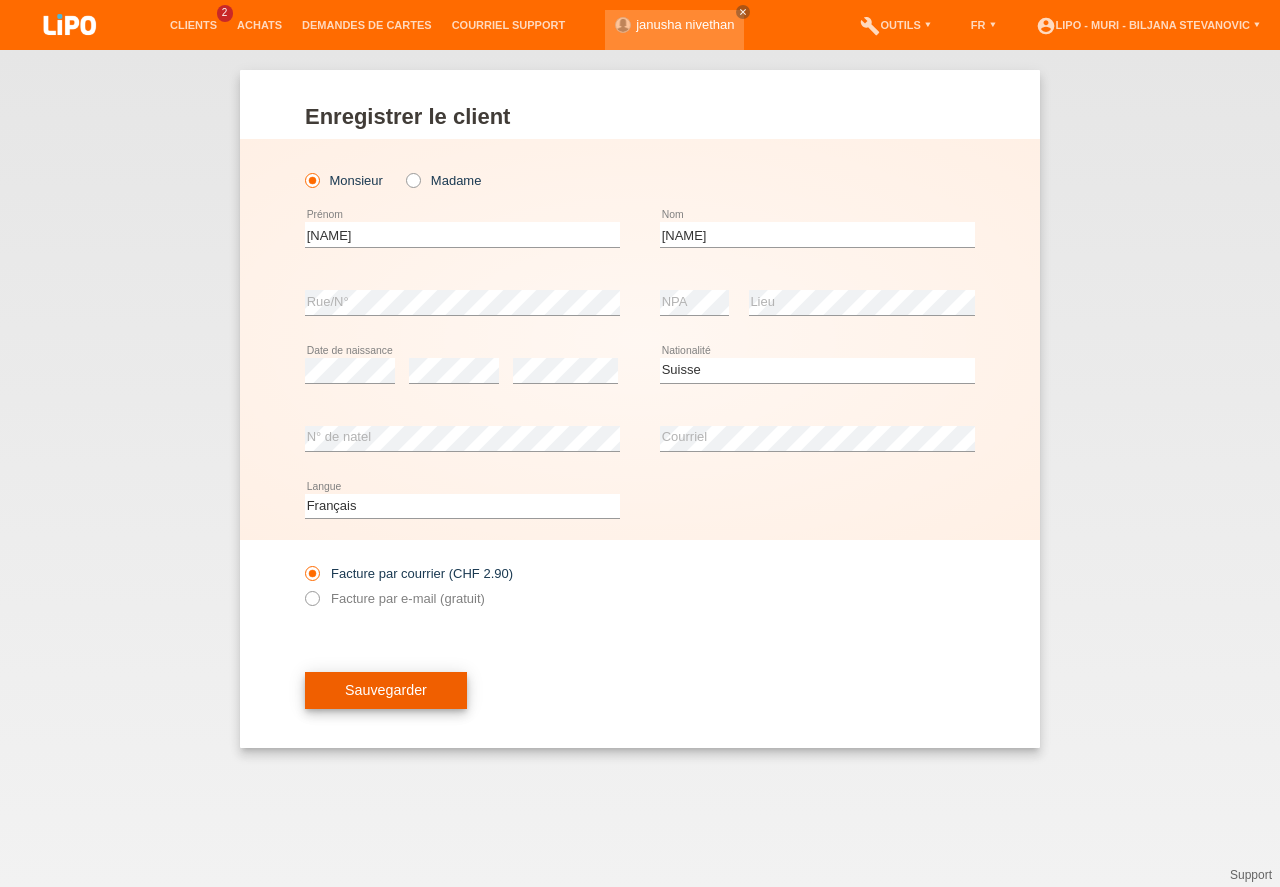 click on "Sauvegarder" at bounding box center (386, 691) 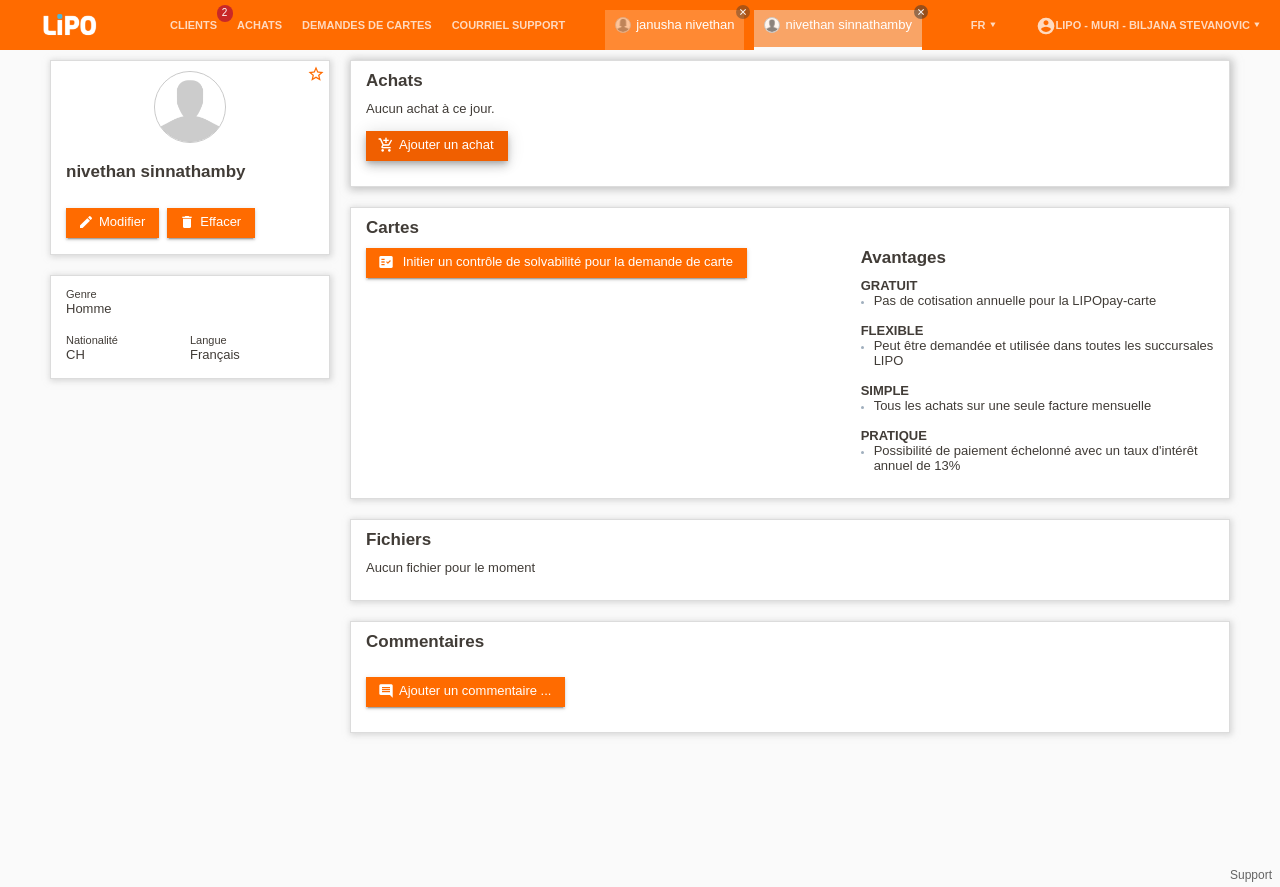 click on "add_shopping_cart  Ajouter un achat" at bounding box center [437, 146] 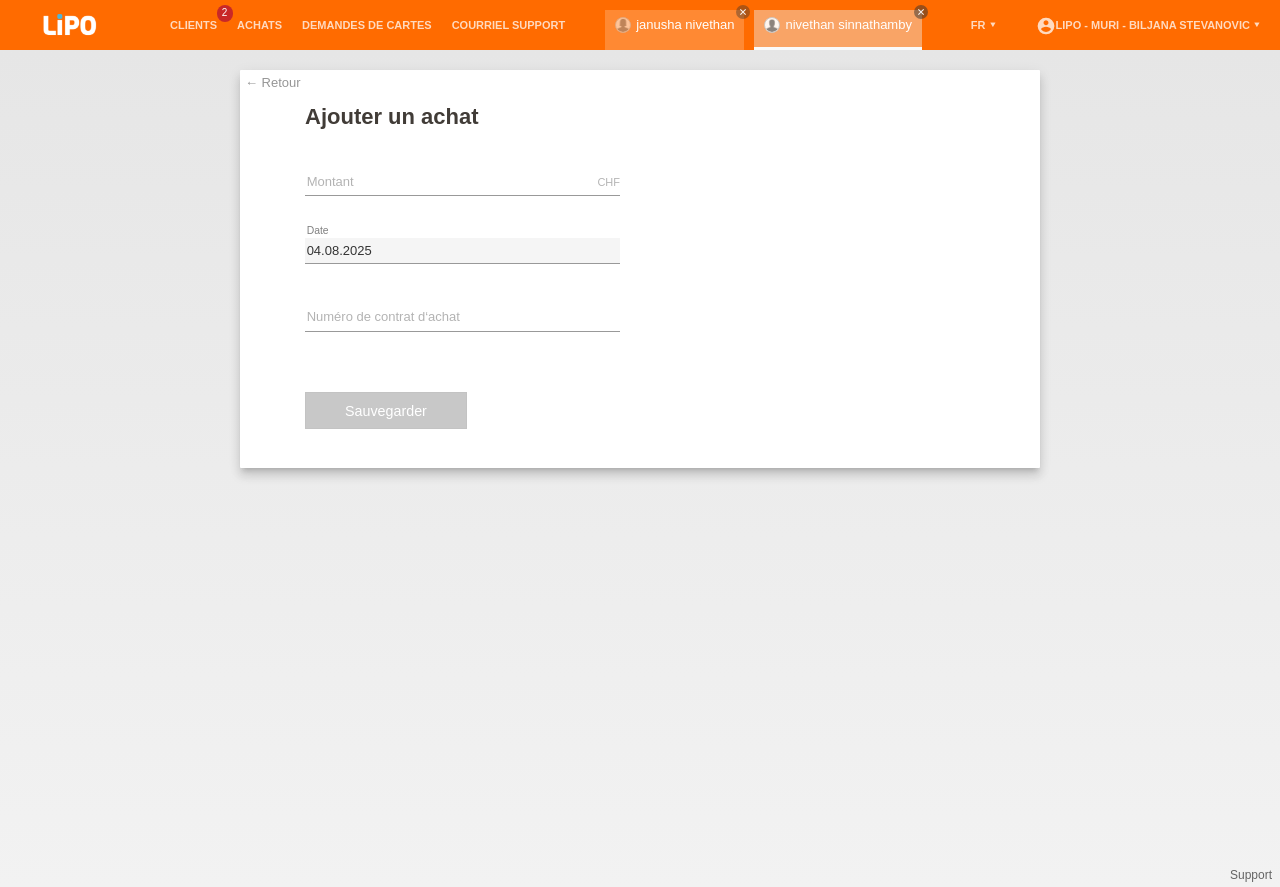 scroll, scrollTop: 0, scrollLeft: 0, axis: both 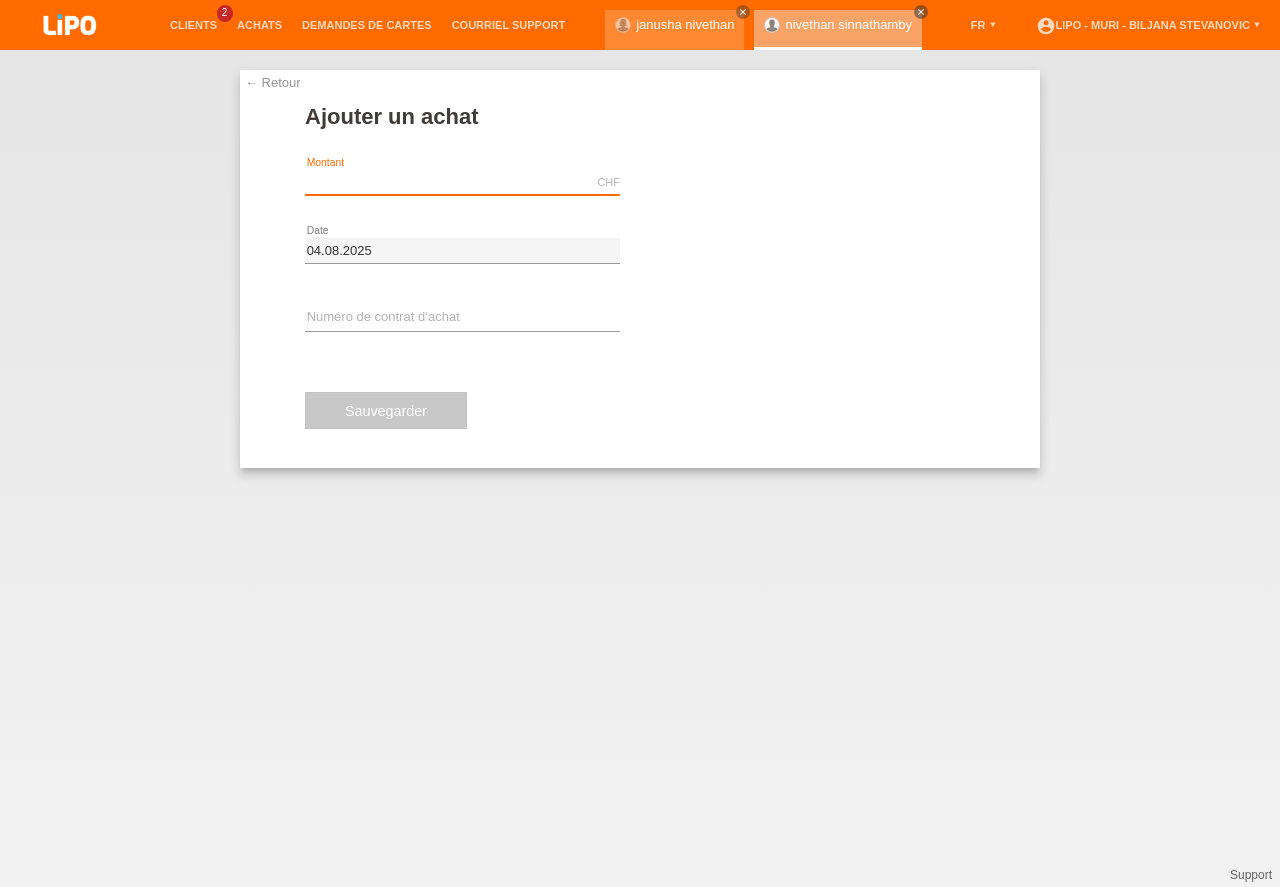 click at bounding box center [462, 182] 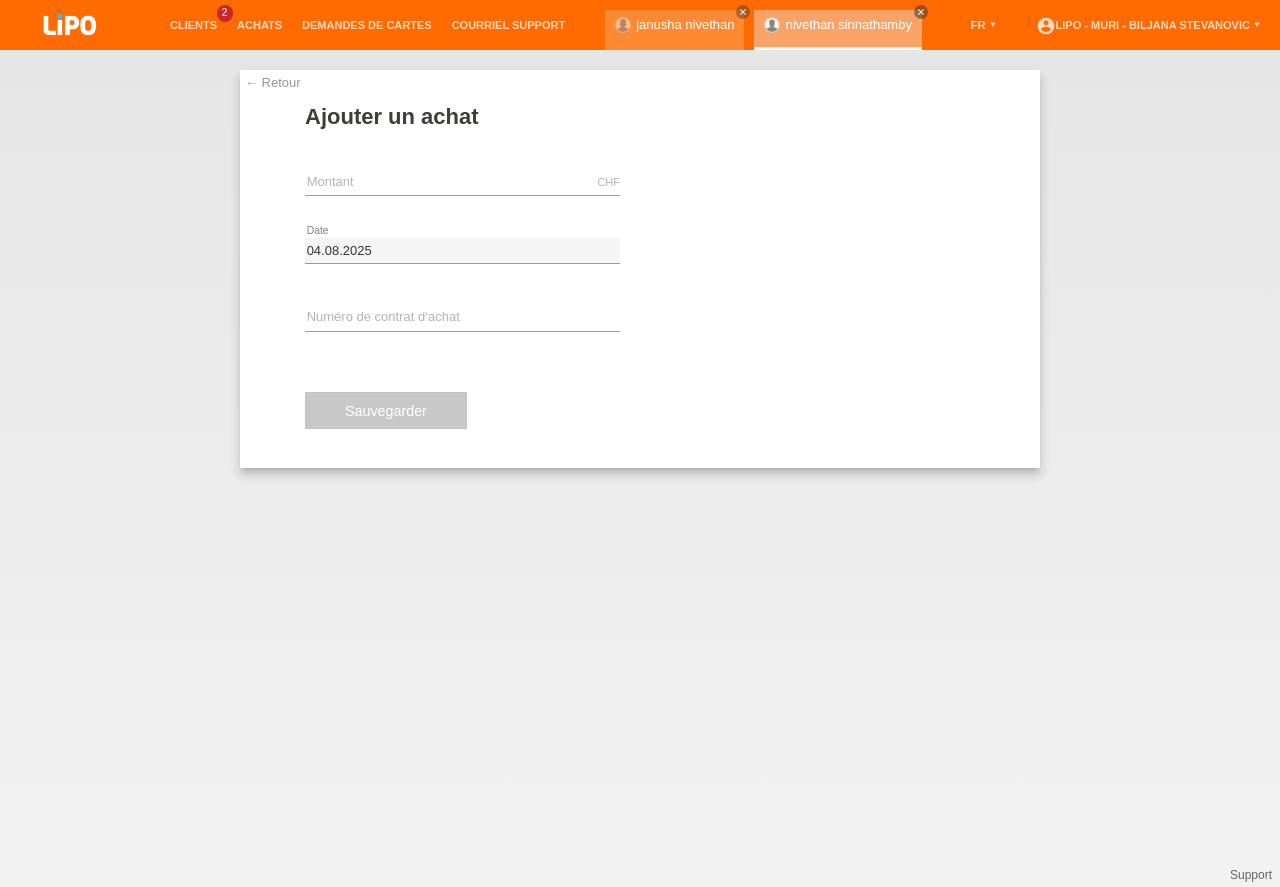 click on "← Retour" at bounding box center [273, 82] 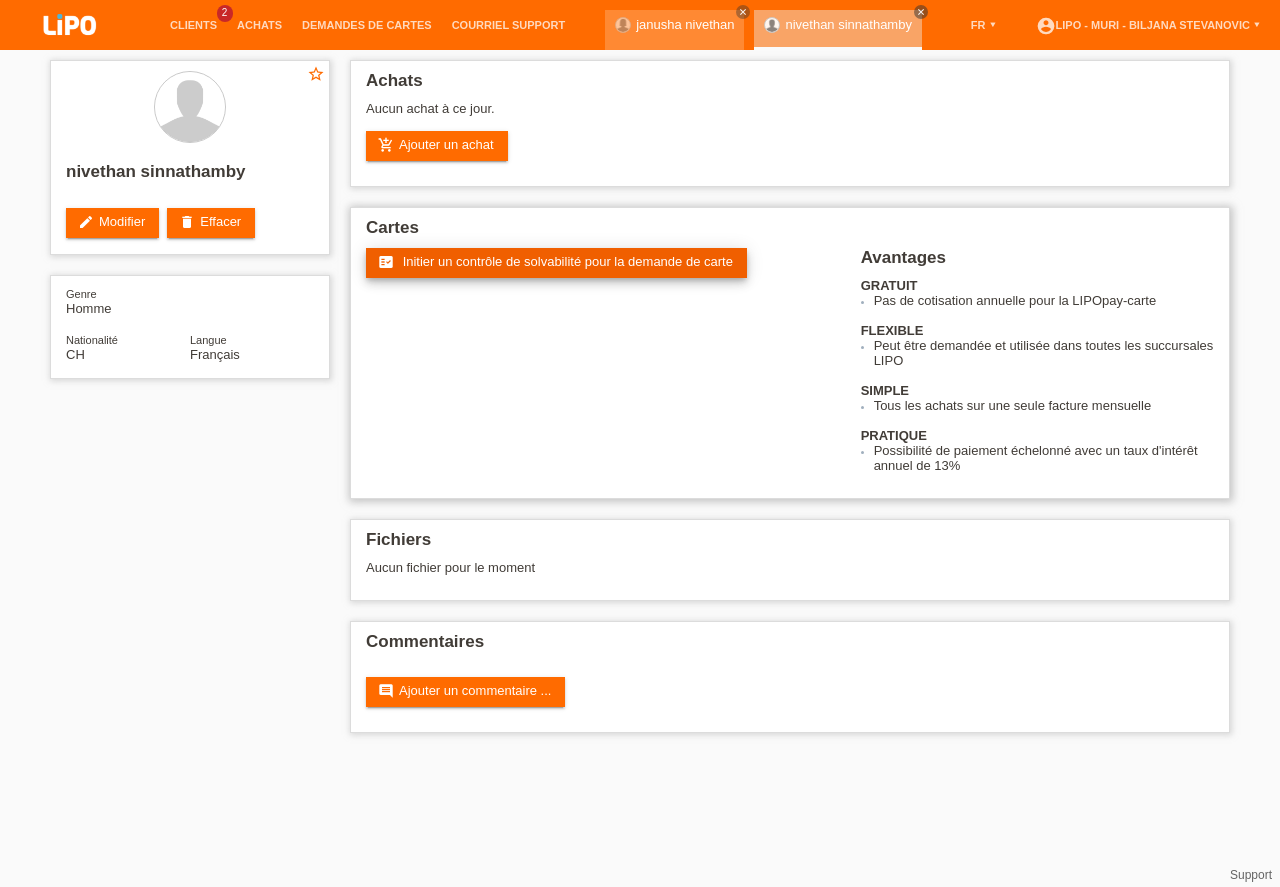 click on "Initier un contrôle de solvabilité pour la demande de carte" at bounding box center [568, 261] 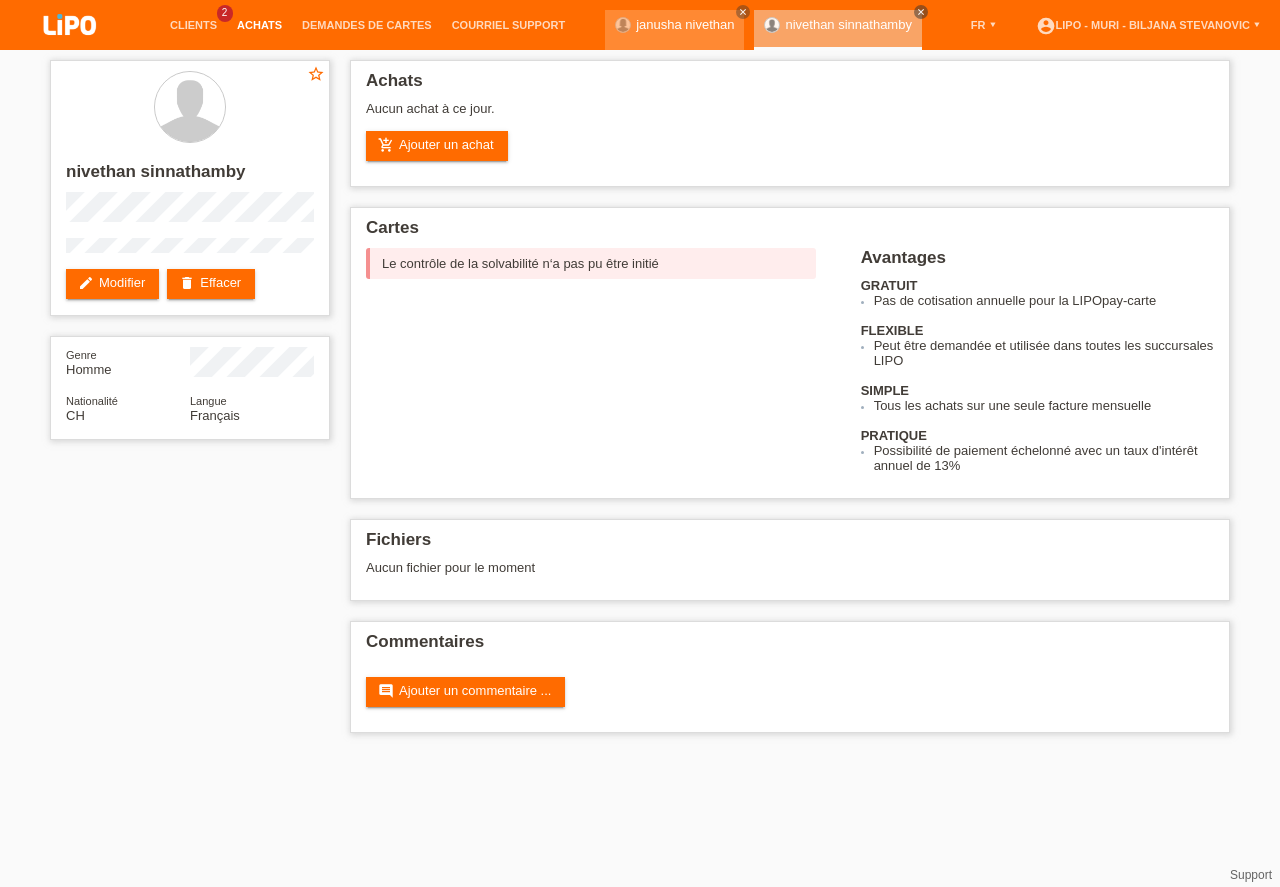 click on "Achats" at bounding box center [259, 25] 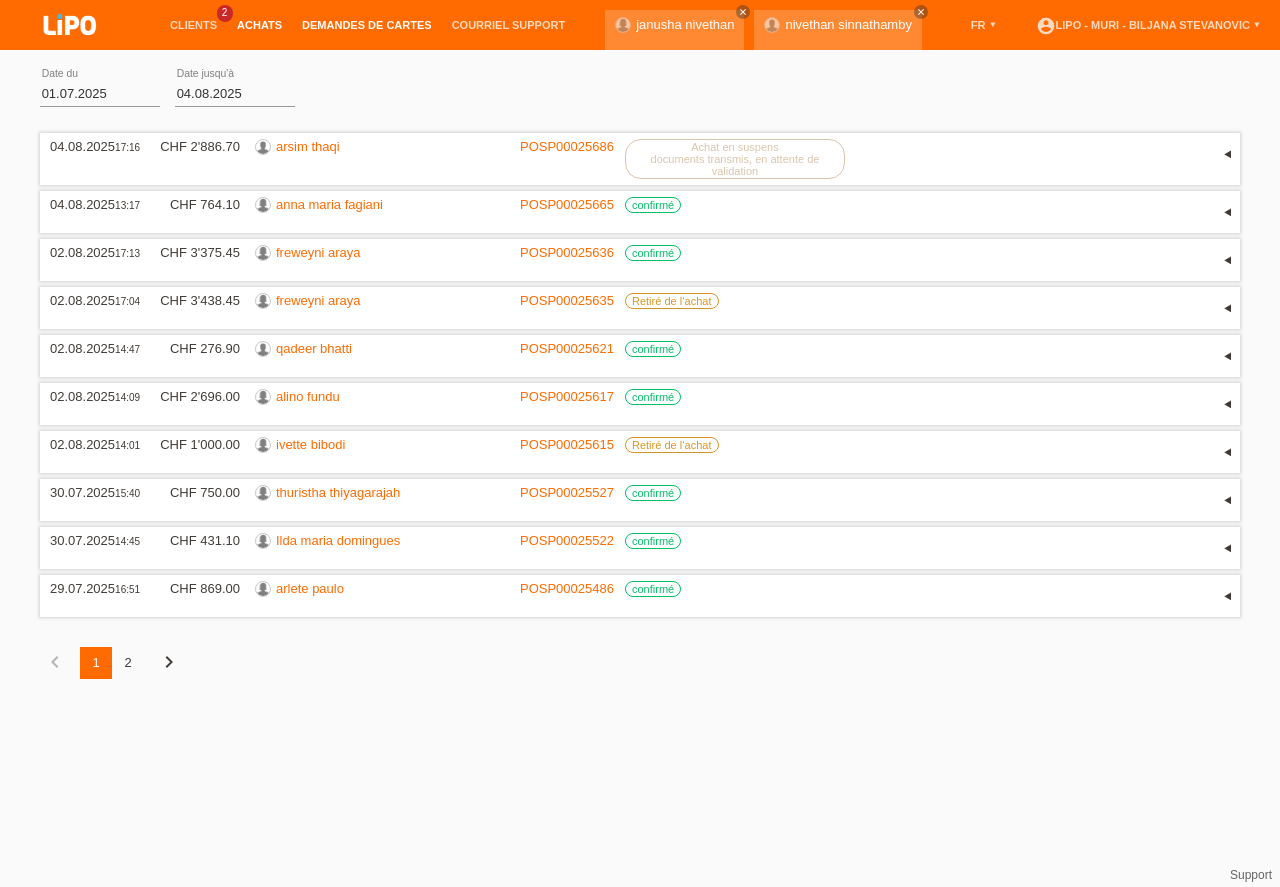 scroll, scrollTop: 0, scrollLeft: 0, axis: both 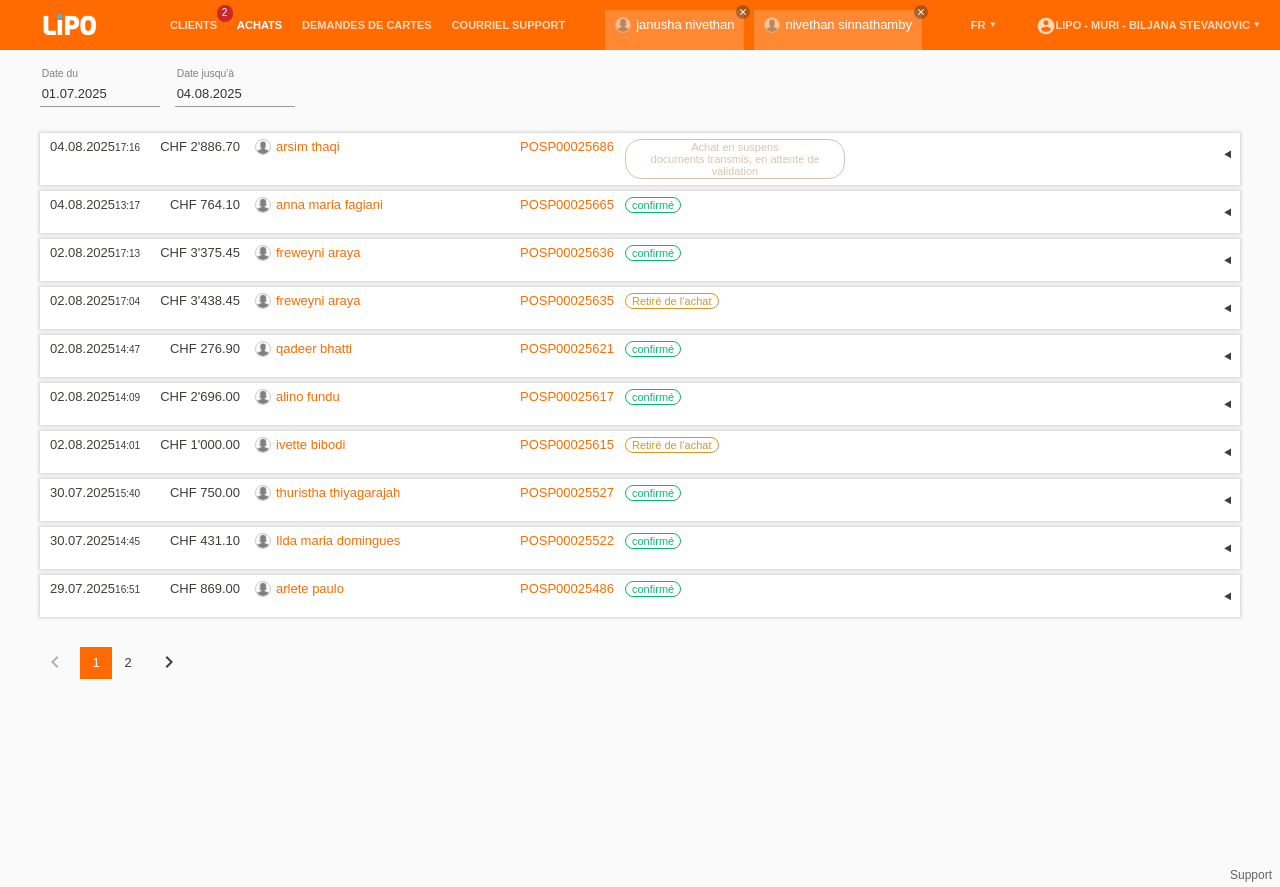 click on "01.07.2025" at bounding box center [100, 93] 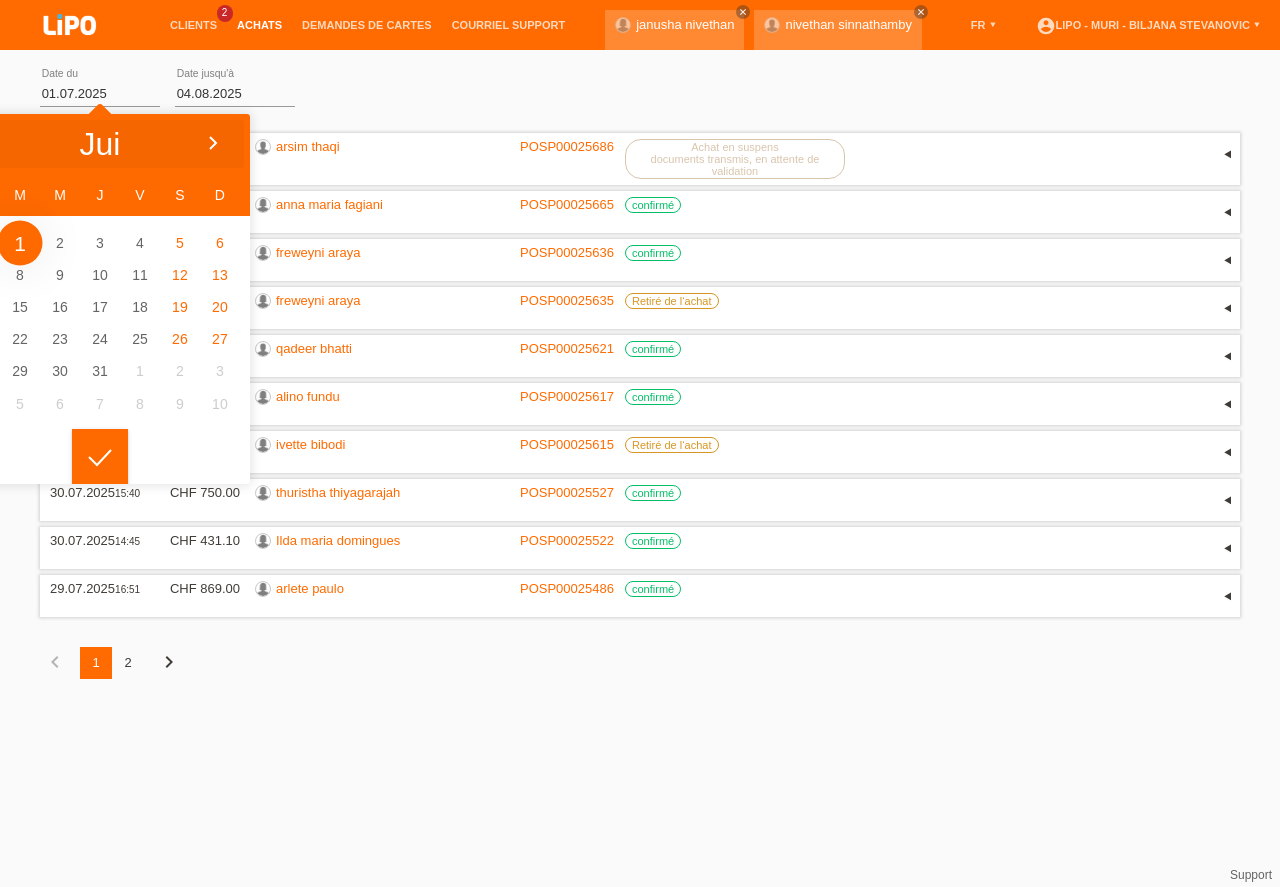 click at bounding box center [212, 144] 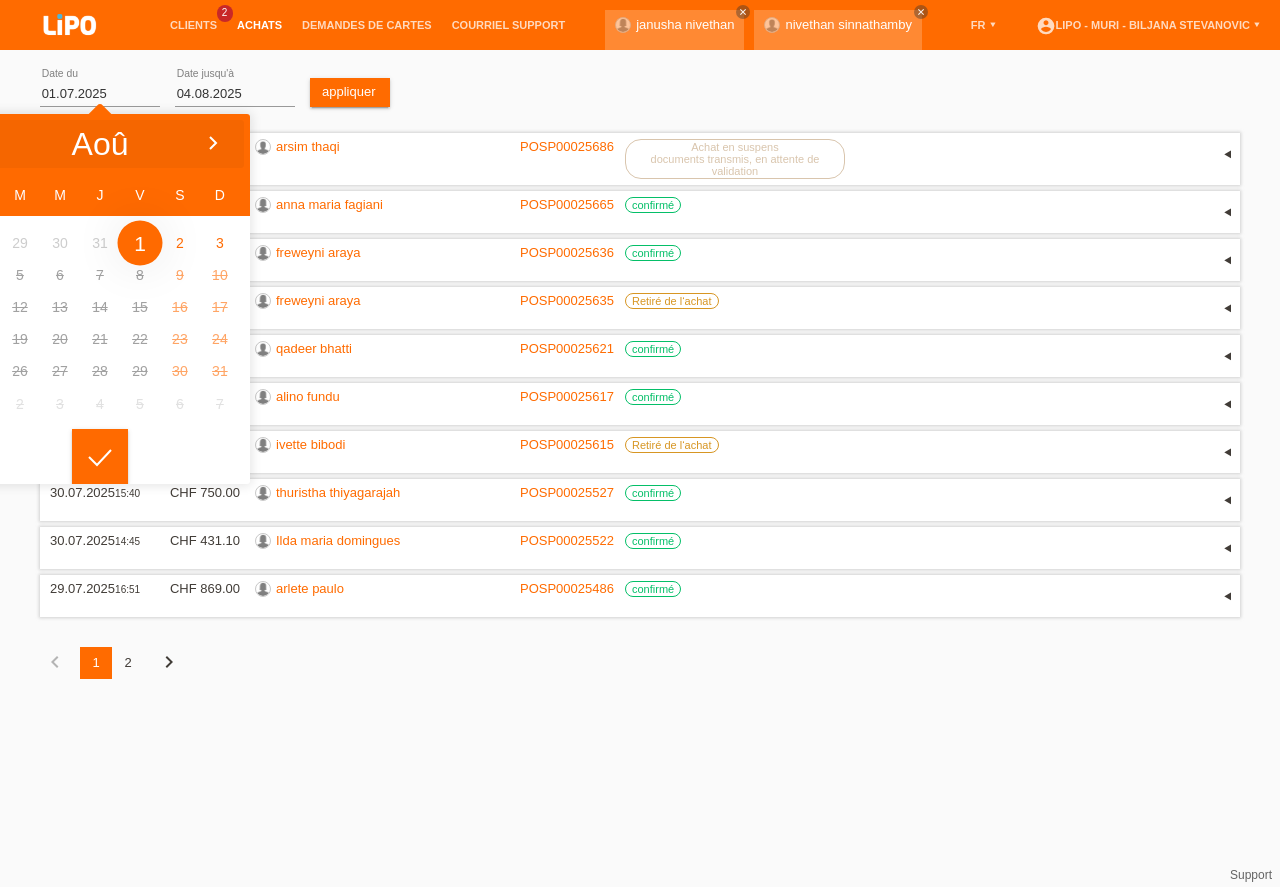 type on "01.08.2025" 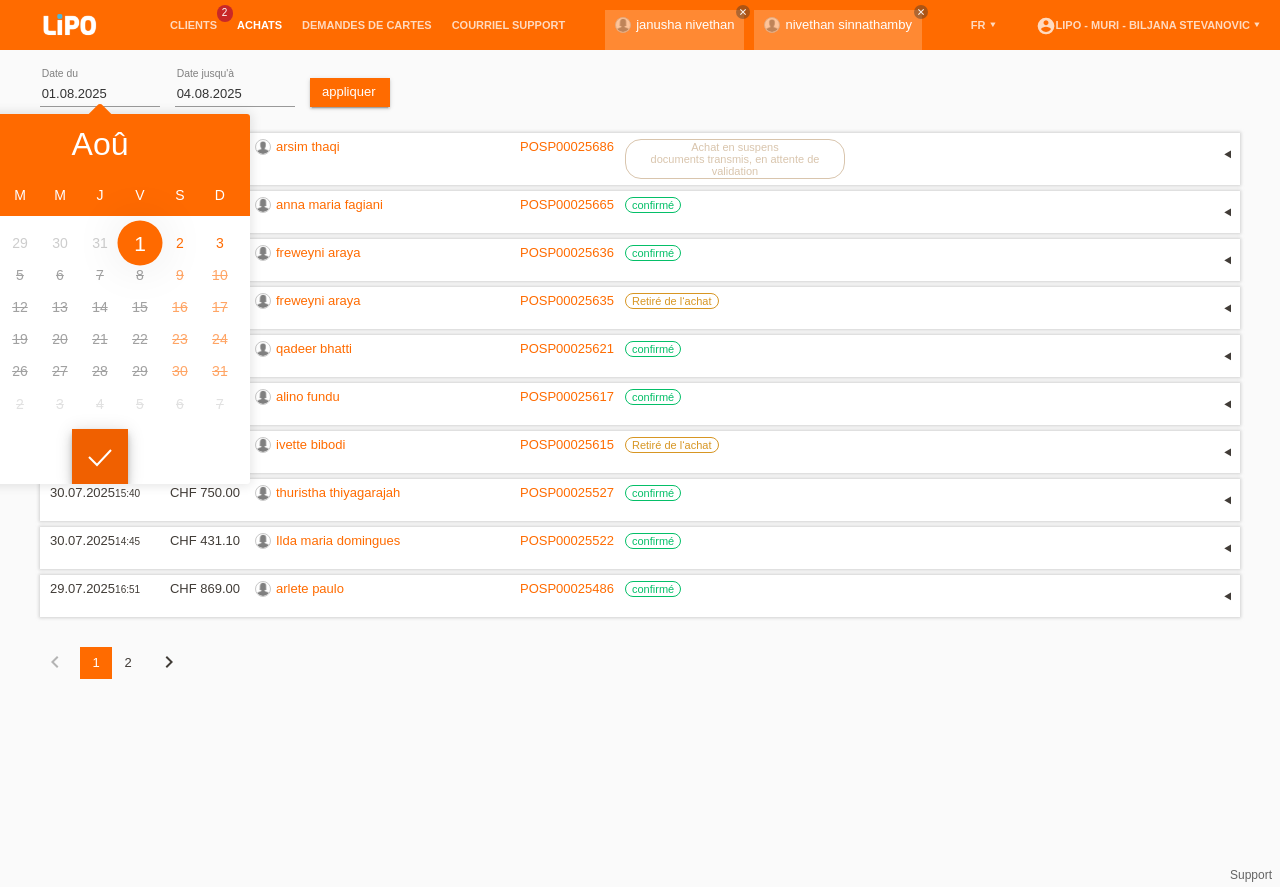 click 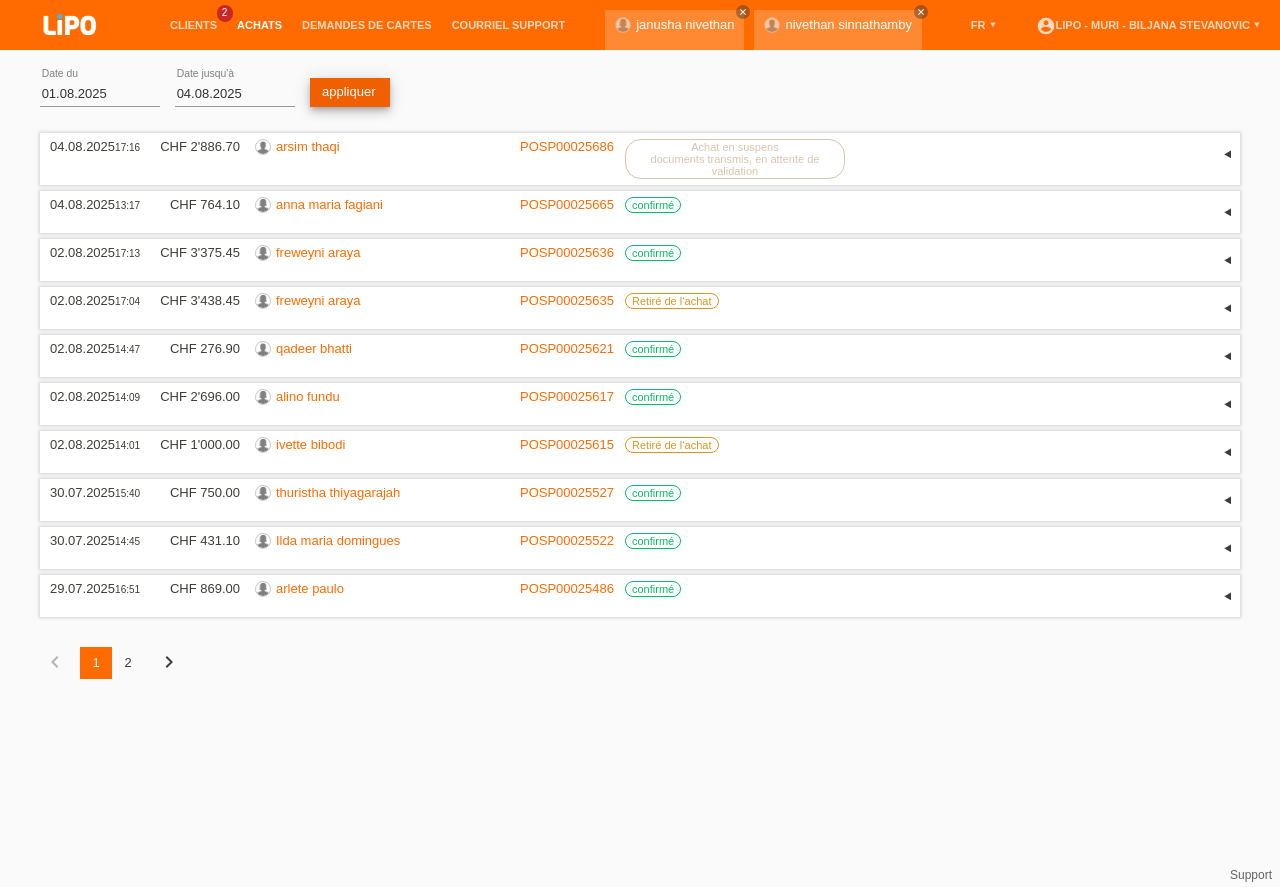 click on "appliquer" at bounding box center (350, 92) 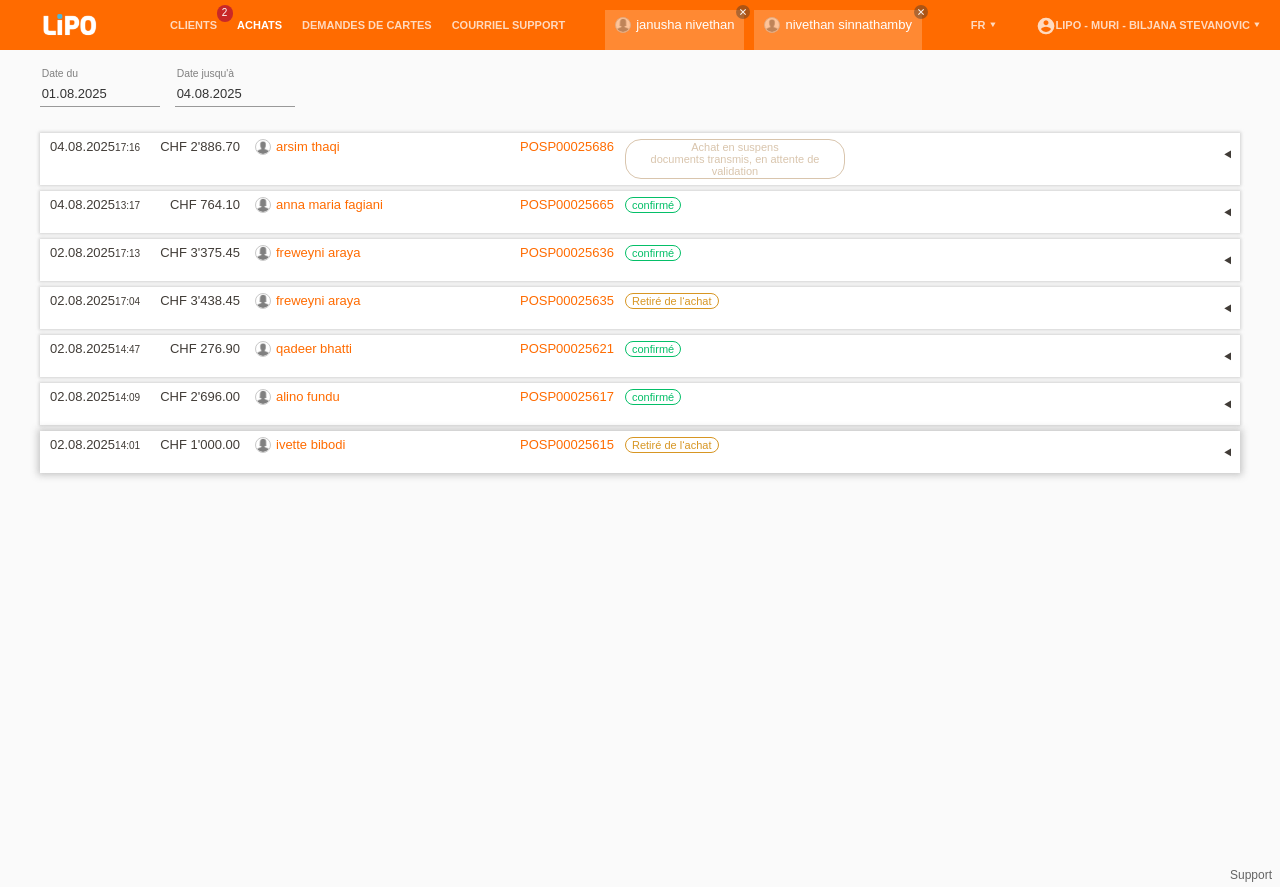 click on "ivette bibodi" at bounding box center [310, 444] 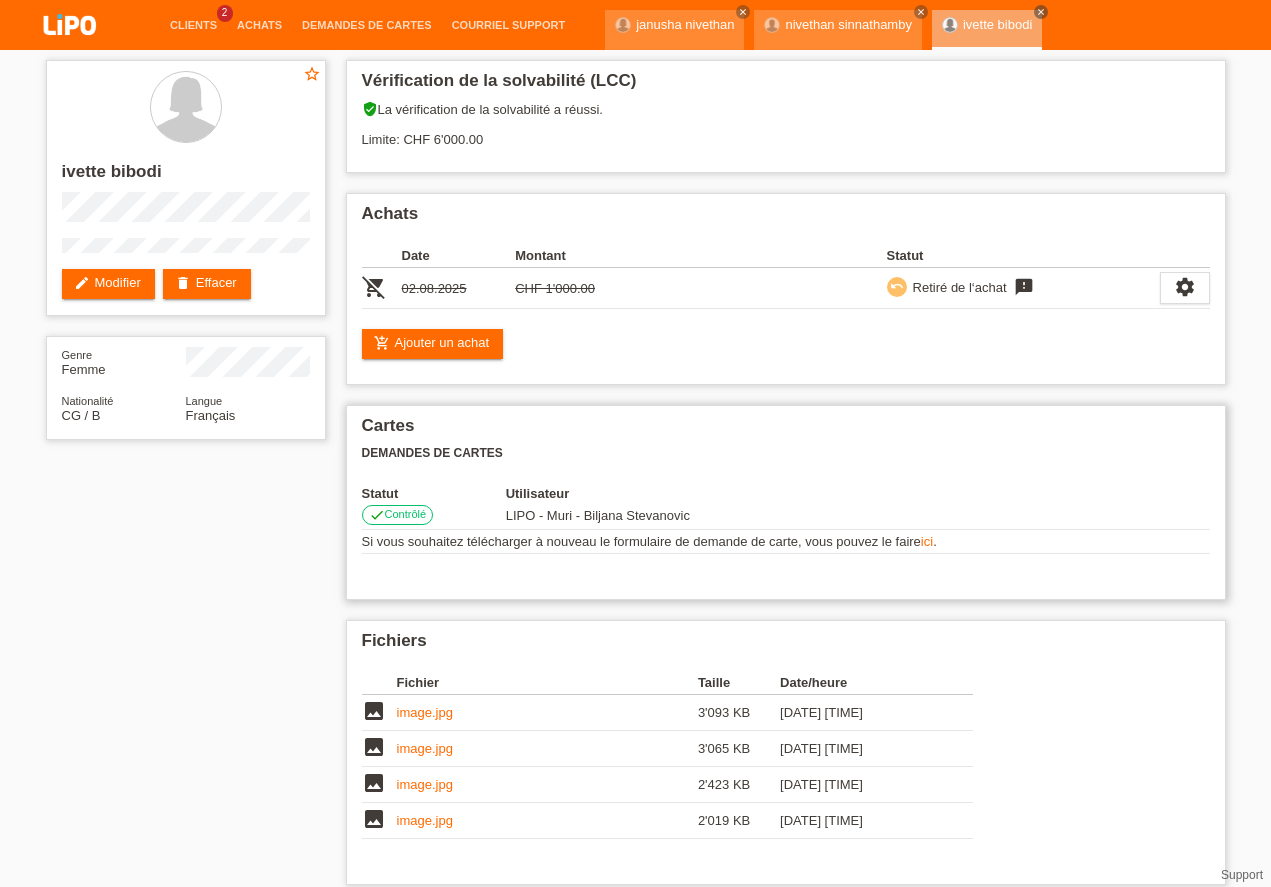 scroll, scrollTop: 114, scrollLeft: 0, axis: vertical 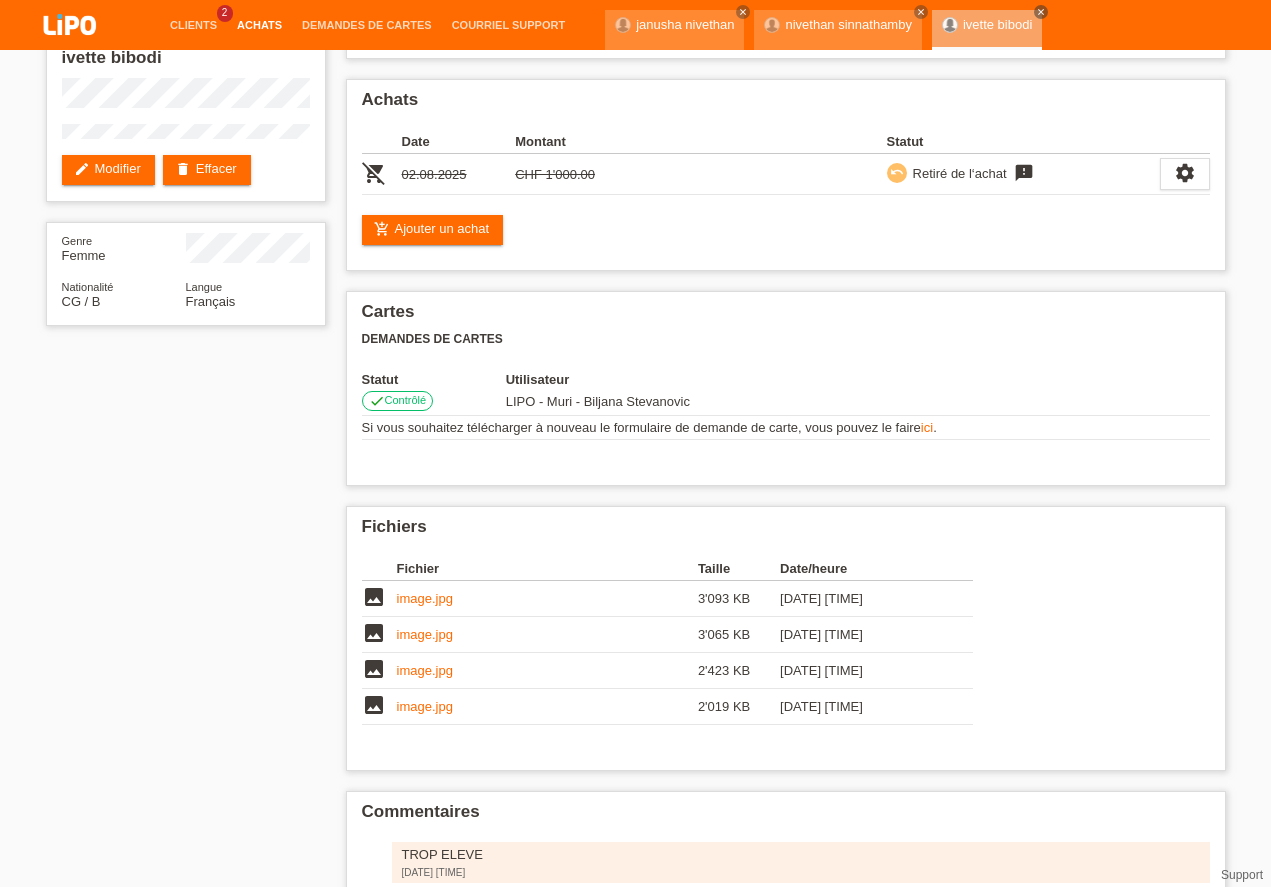 click on "Achats" at bounding box center (259, 25) 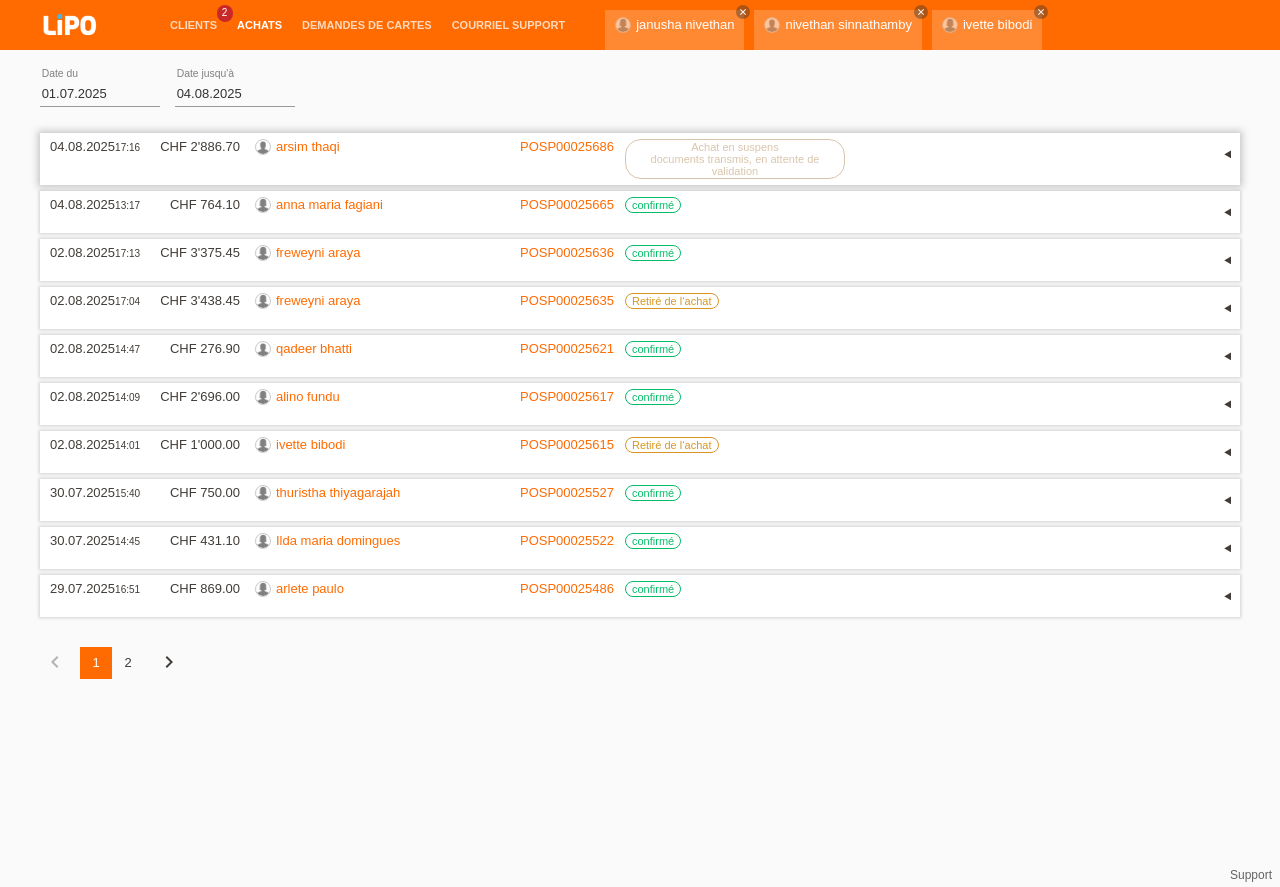 scroll, scrollTop: 0, scrollLeft: 0, axis: both 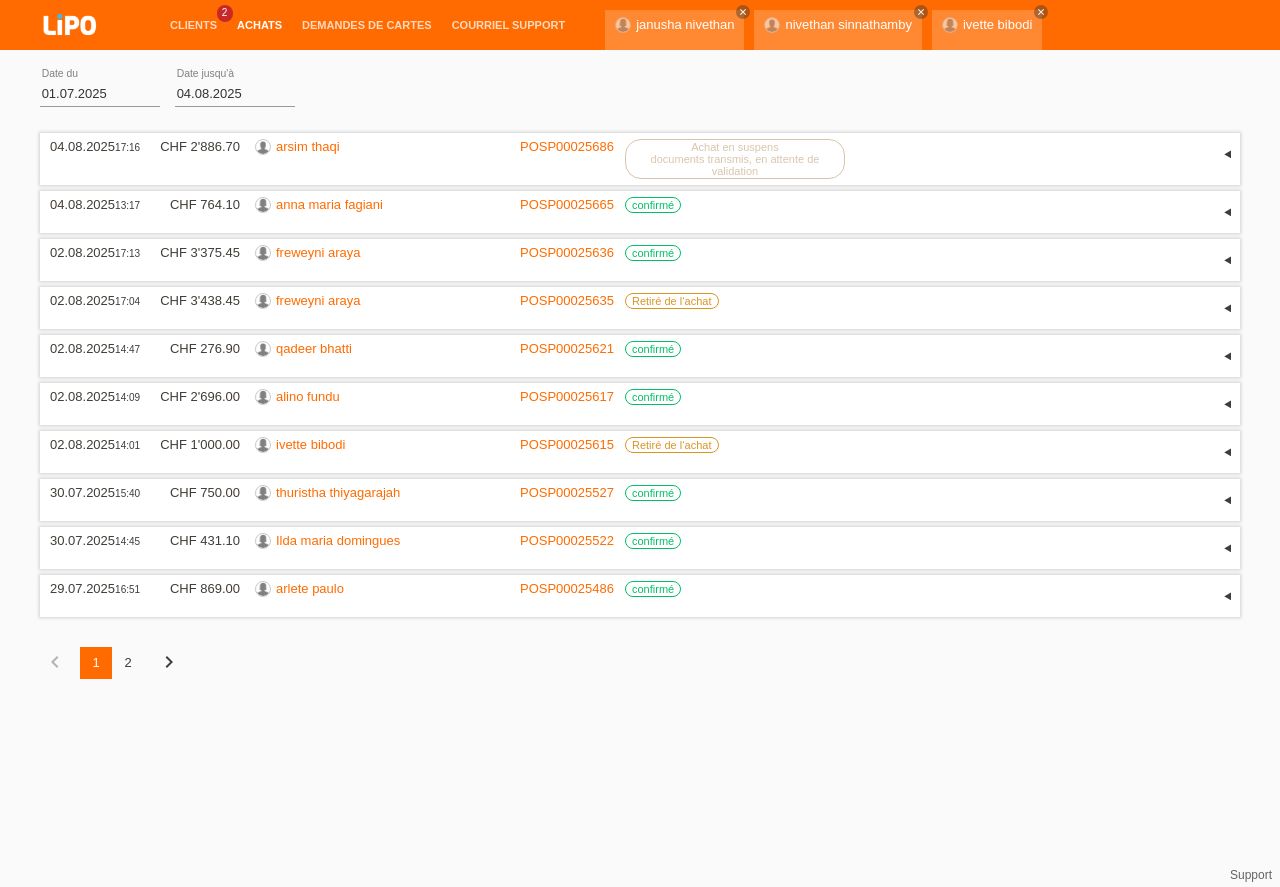 click on "01.07.2025" at bounding box center [100, 93] 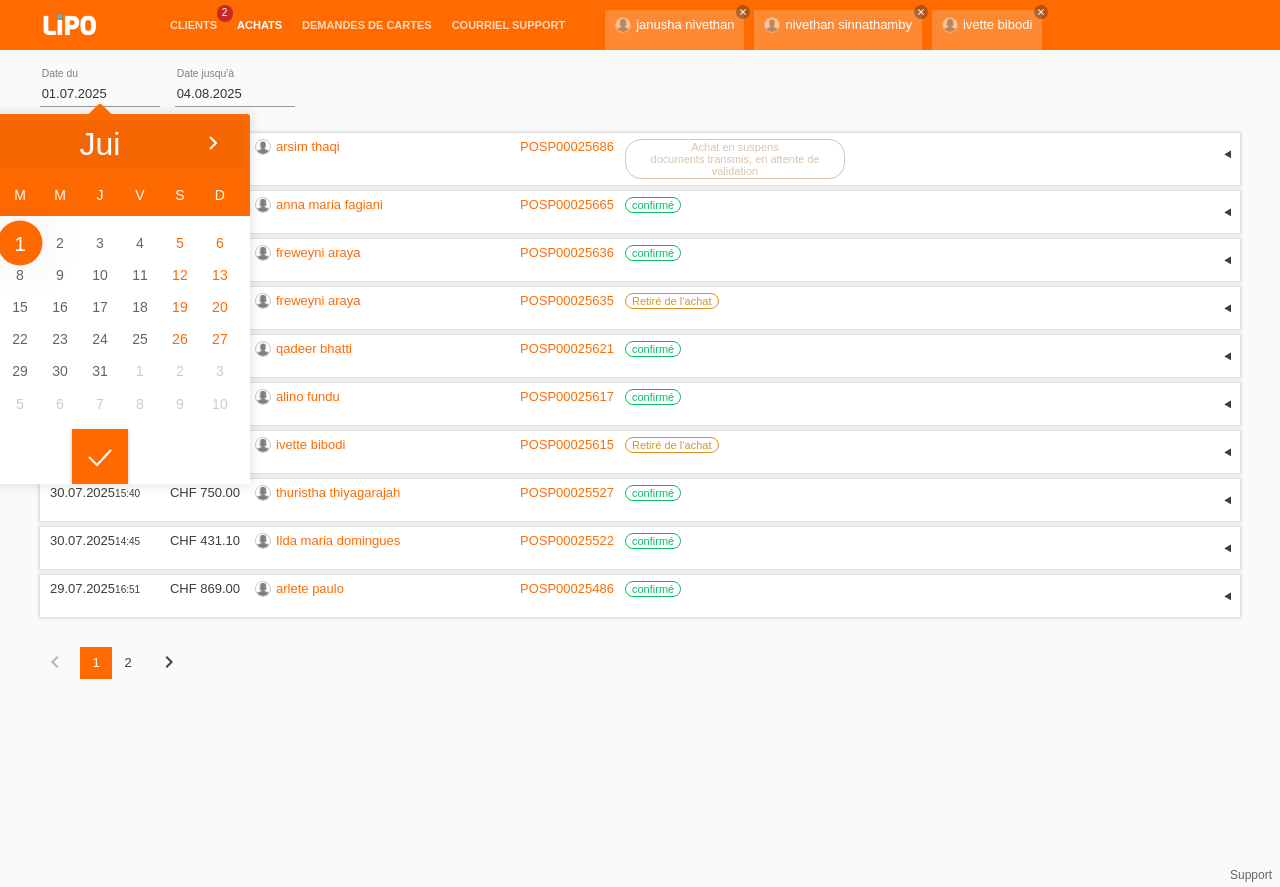 click at bounding box center (212, 144) 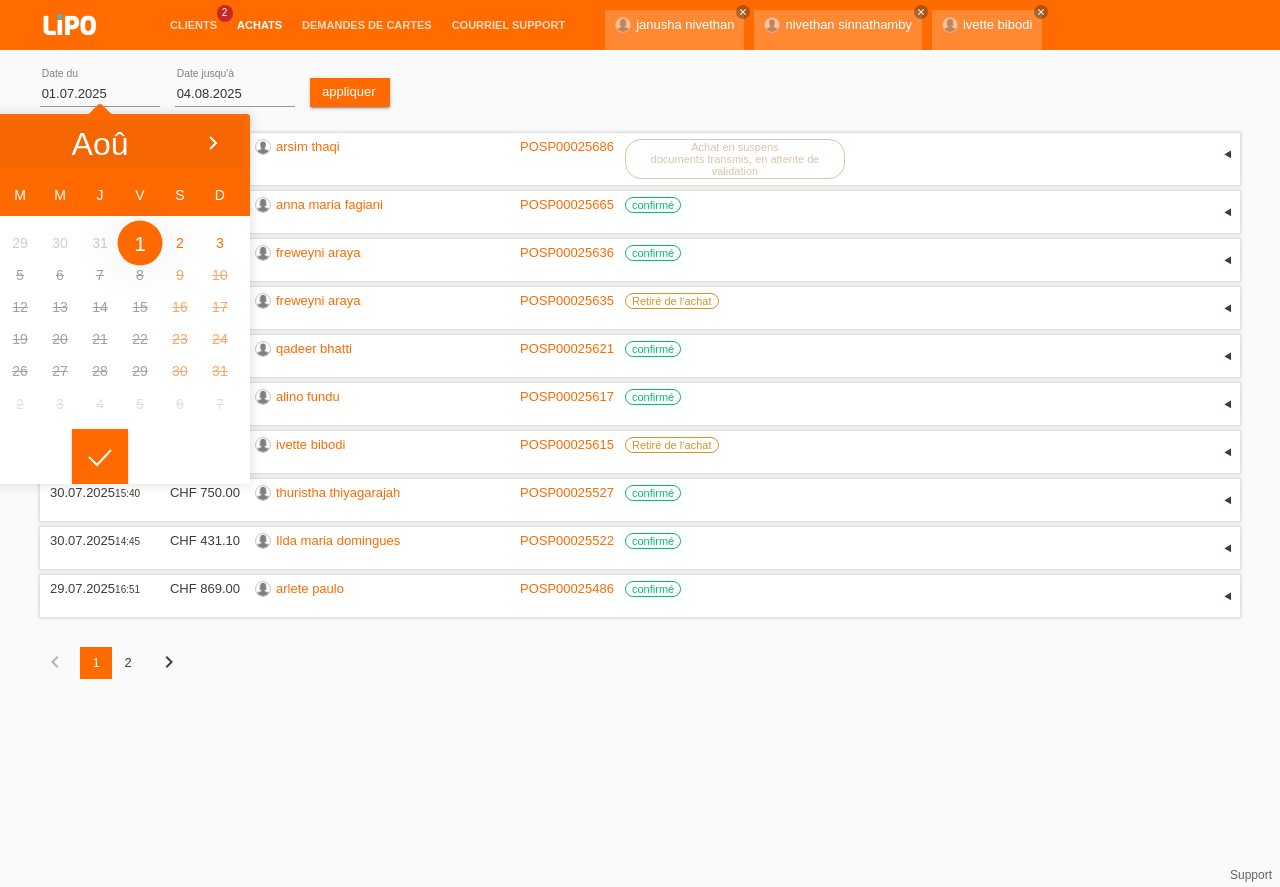 type on "01.08.2025" 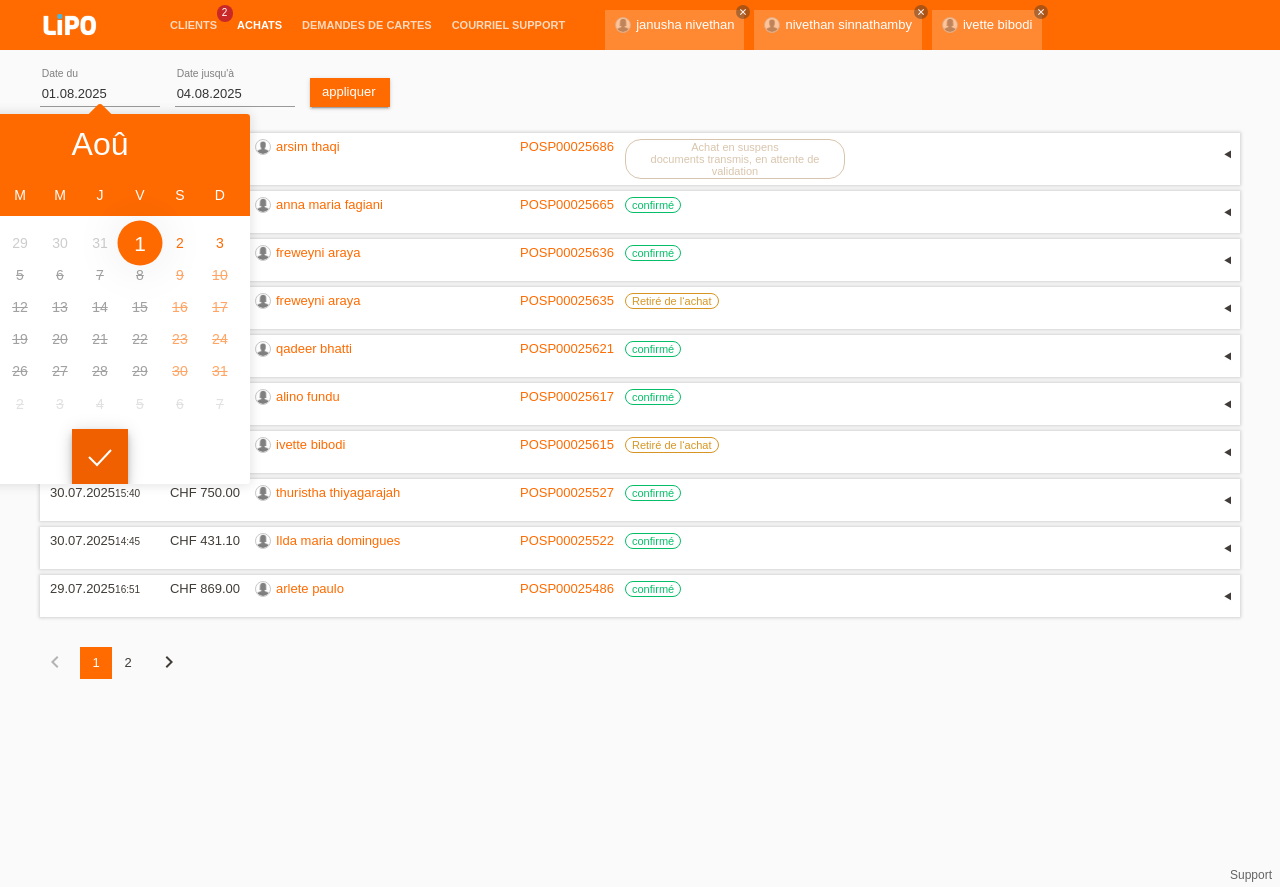 click at bounding box center [100, 457] 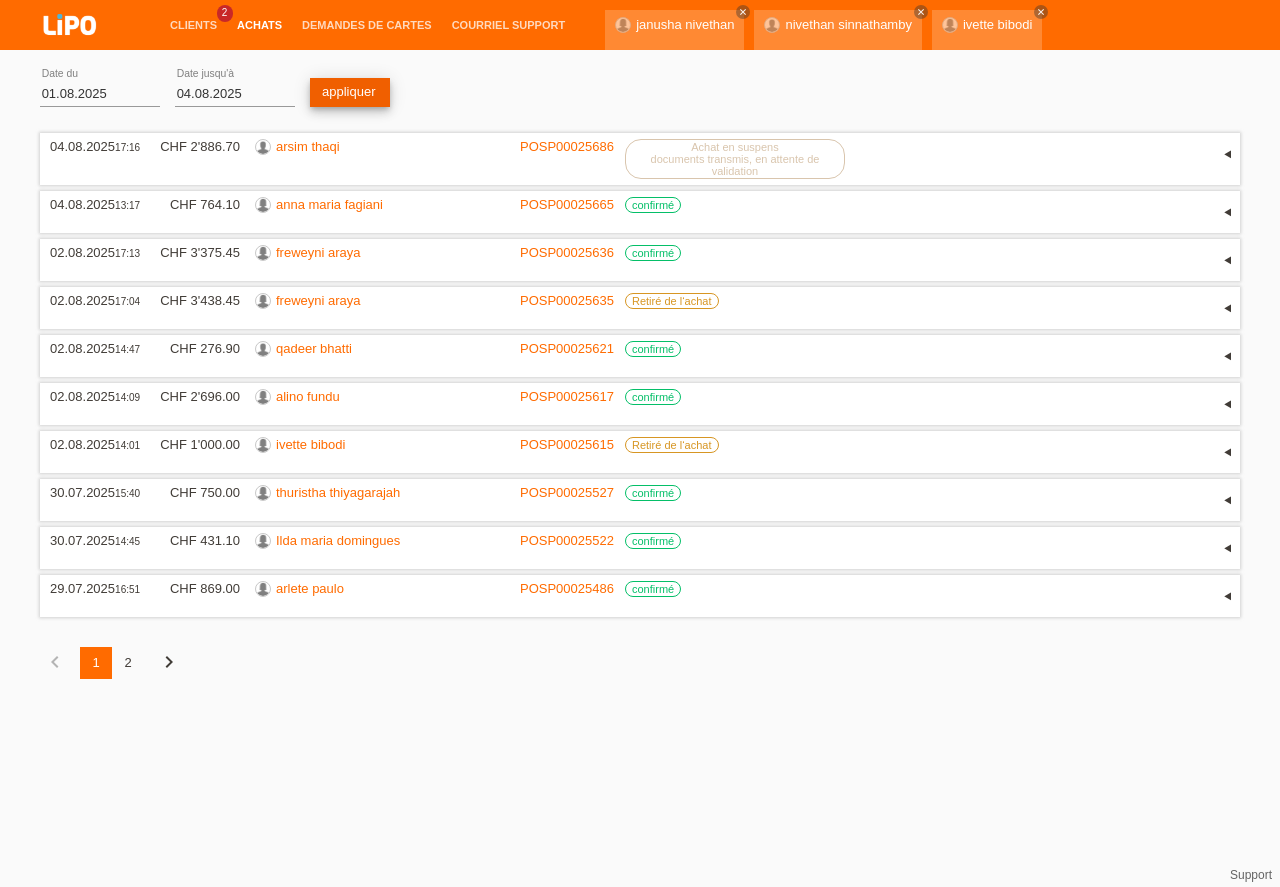 click on "appliquer" at bounding box center [350, 92] 